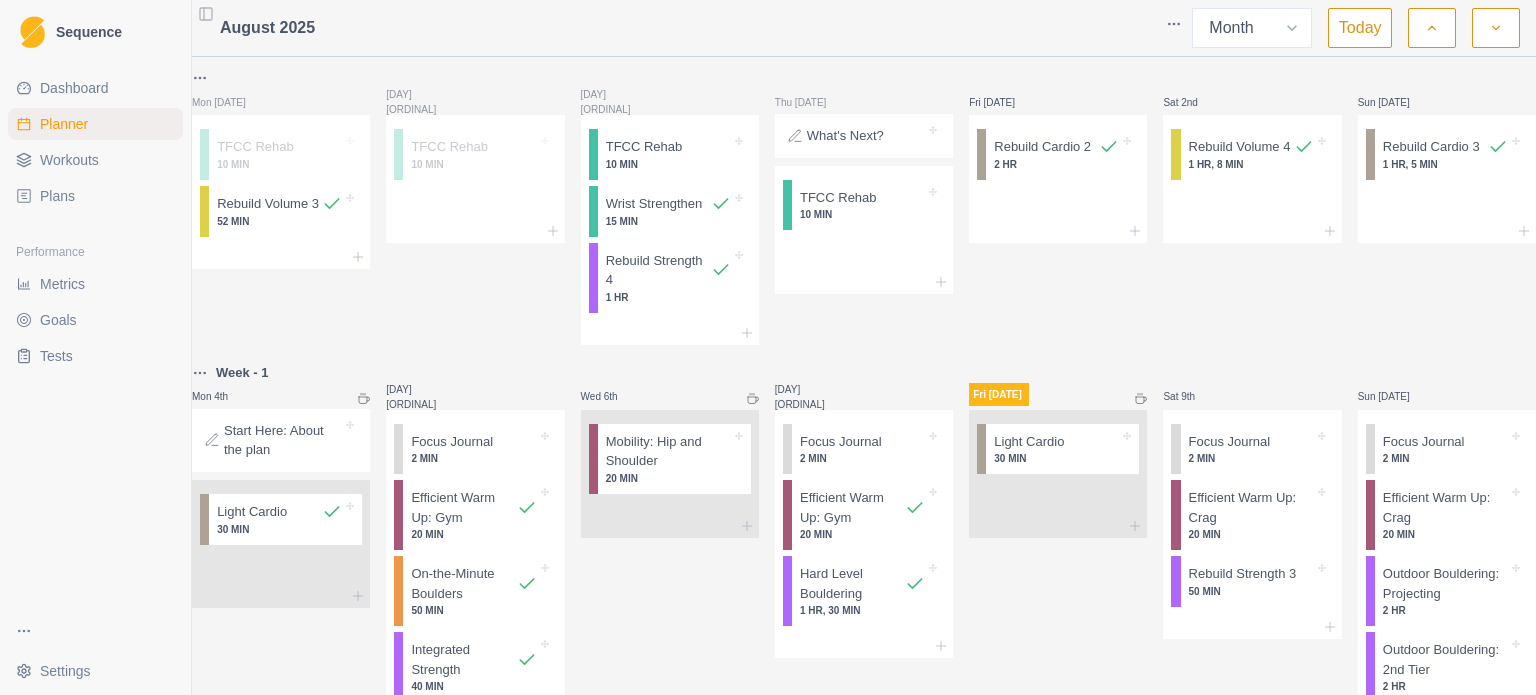 select on "month" 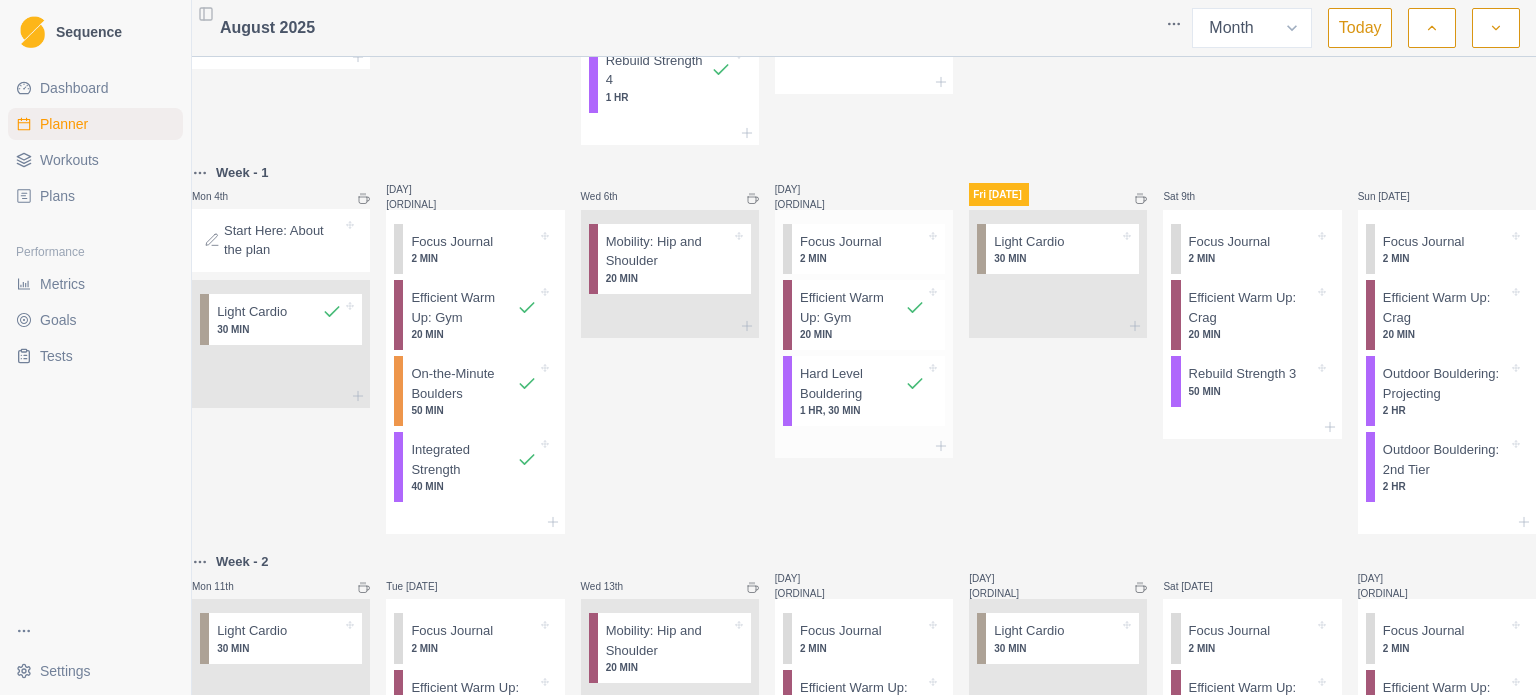 click on "2 MIN" at bounding box center (862, 258) 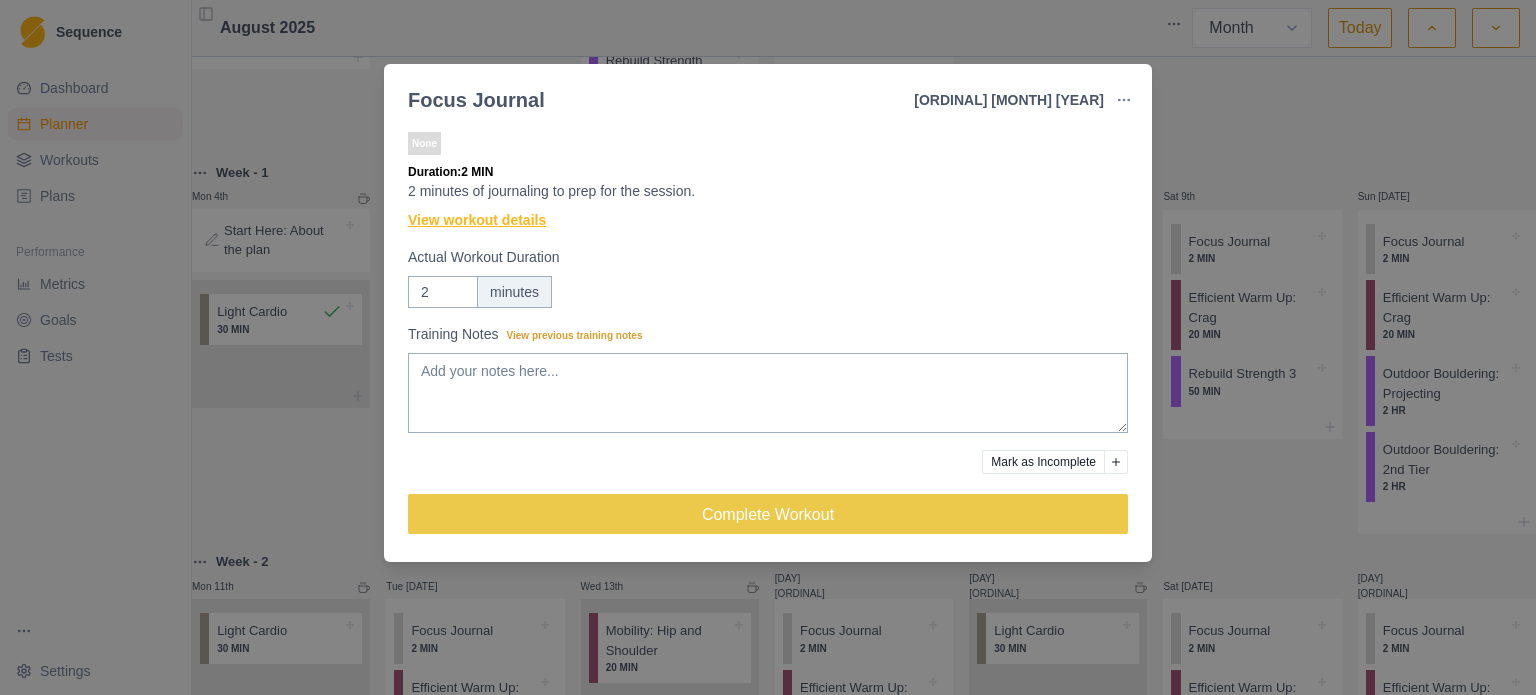 click on "View workout details" at bounding box center [477, 220] 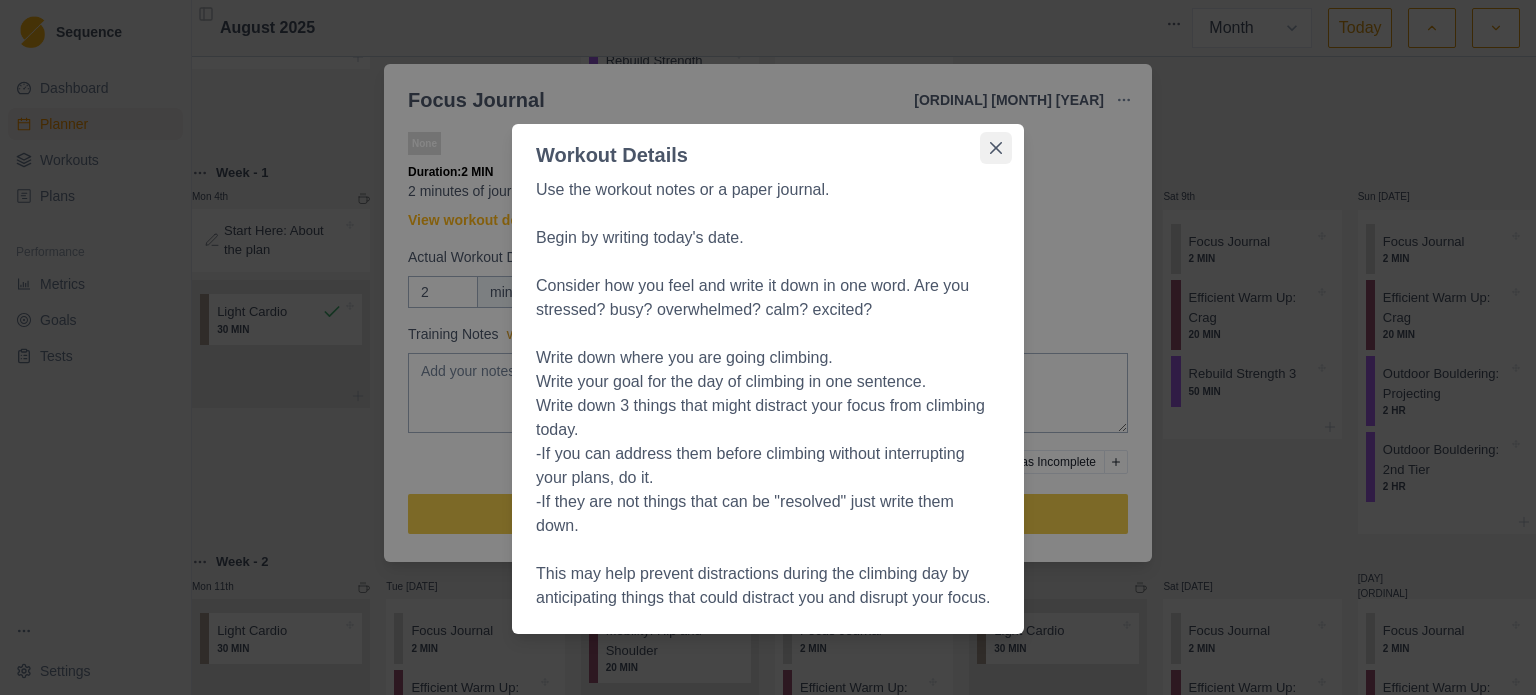 click at bounding box center (996, 148) 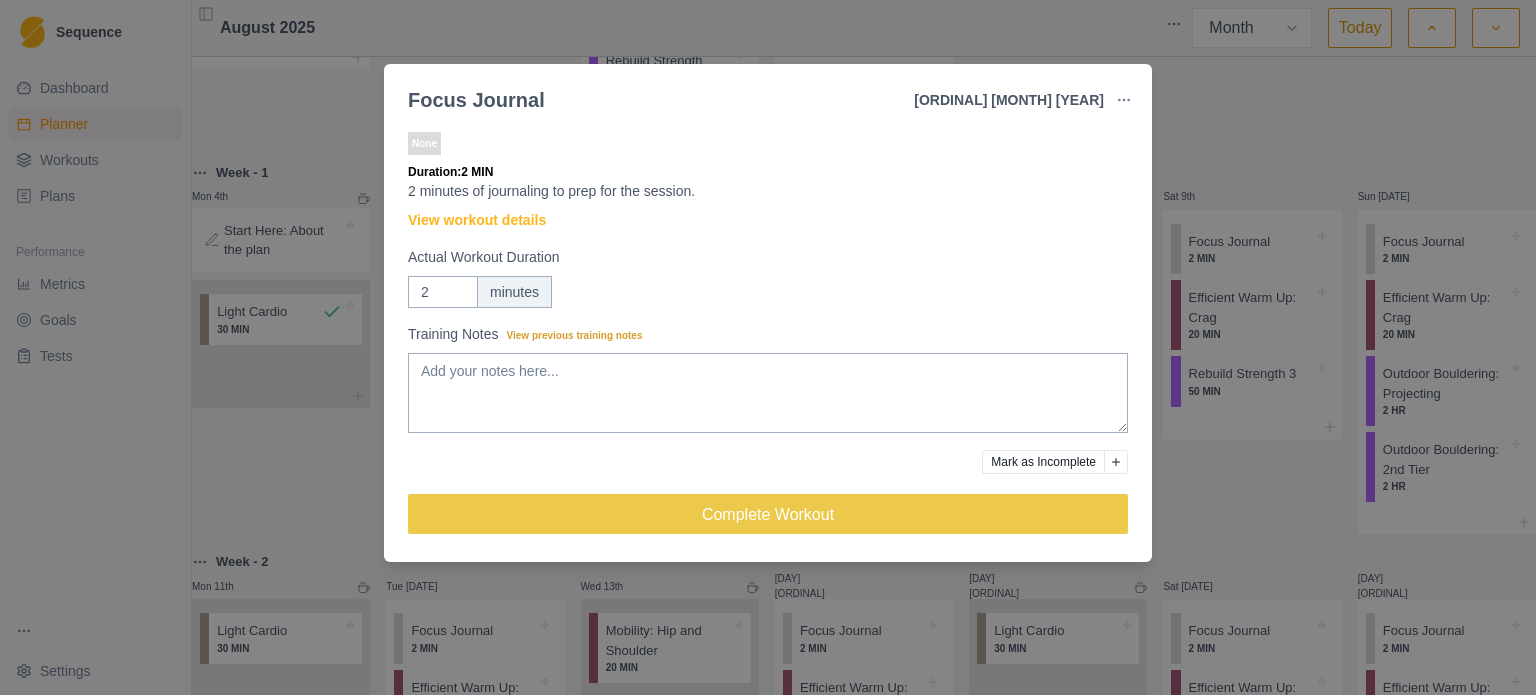 click on "Focus Journal 7 Aug 2025 Link To Goal View Workout Metrics Edit Original Workout Reschedule Workout Remove From Schedule None Duration: 2 MIN 2 minutes of journaling to prep for the session. View workout details Actual Workout Duration 2 minutes Training Notes View previous training notes Mark as Incomplete Complete Workout" at bounding box center [768, 347] 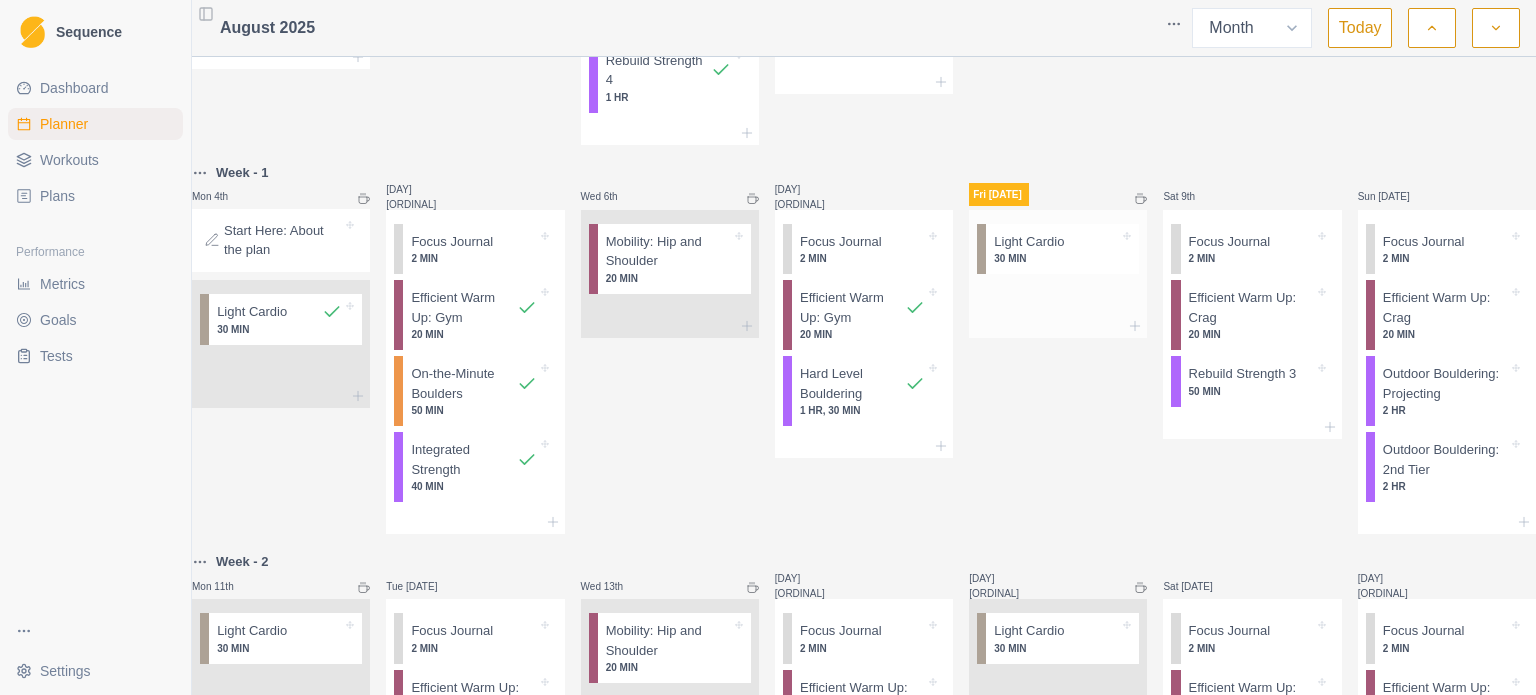 click on "Light Cardio" at bounding box center [1029, 242] 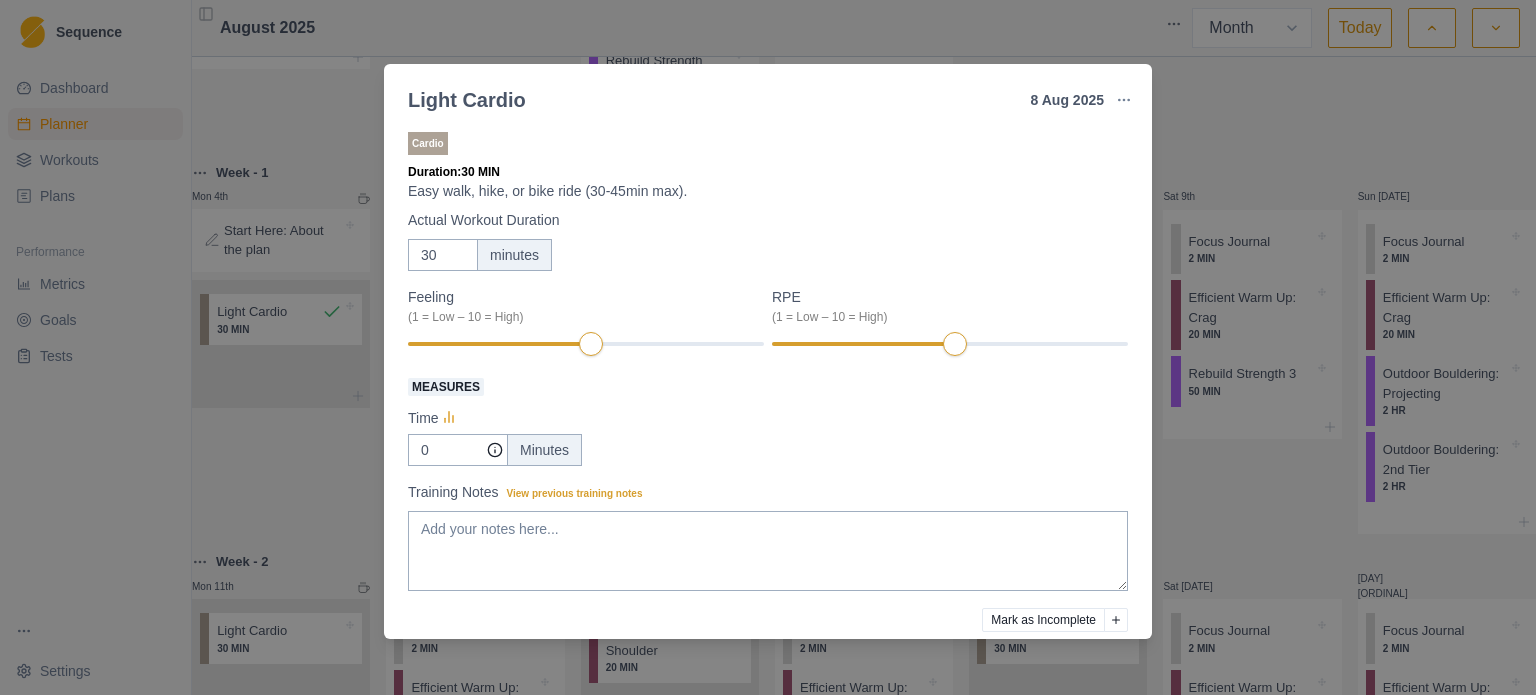 scroll, scrollTop: 81, scrollLeft: 0, axis: vertical 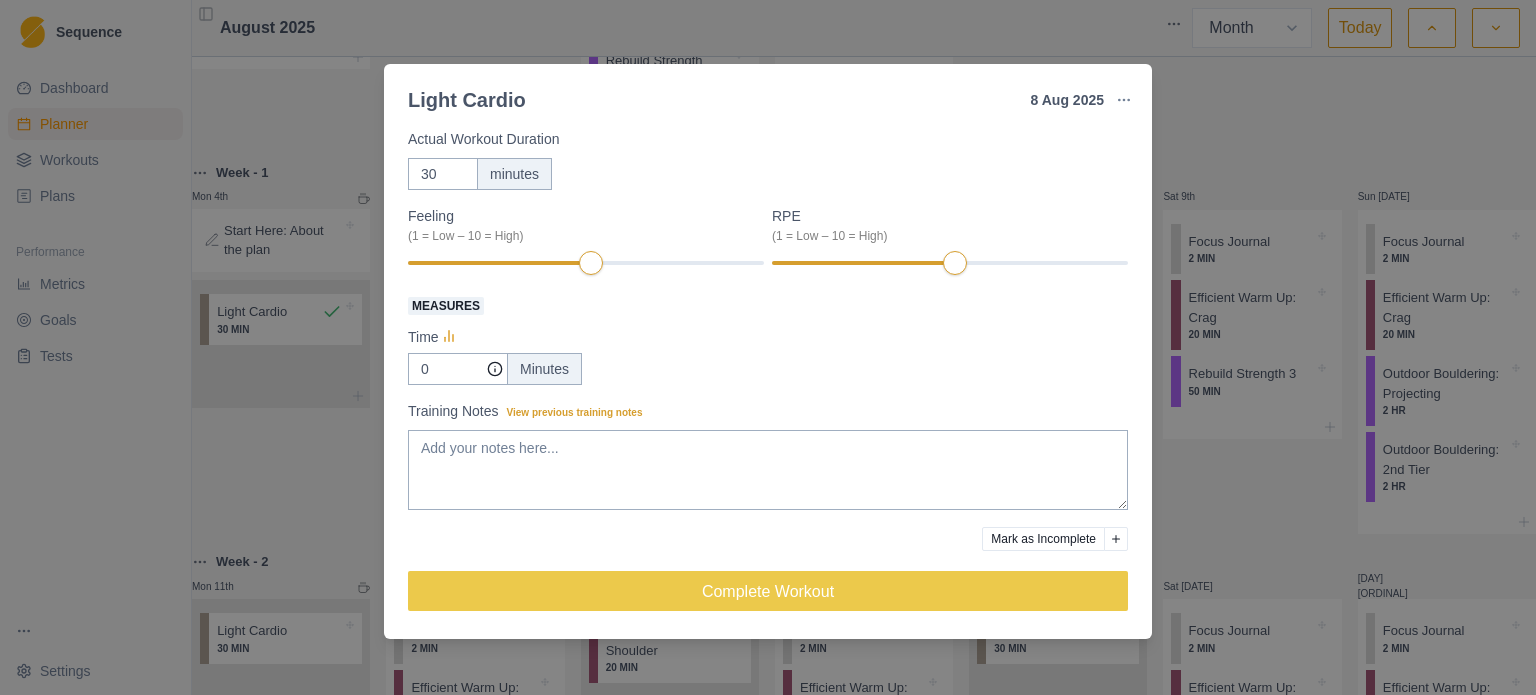 click on "Light Cardio 8 [MONTH] [YEAR] Link To Goal View Workout Metrics Edit Original Workout Reschedule Workout Remove From Schedule Cardio Duration:  30 MIN Easy walk, hike, or bike ride (30-45min max).
Actual Workout Duration 30 minutes Feeling (1 = Low – 10 = High) RPE (1 = Low – 10 = High) Measures Time 0 Minutes Training Notes View previous training notes Mark as Incomplete Complete Workout" at bounding box center (768, 347) 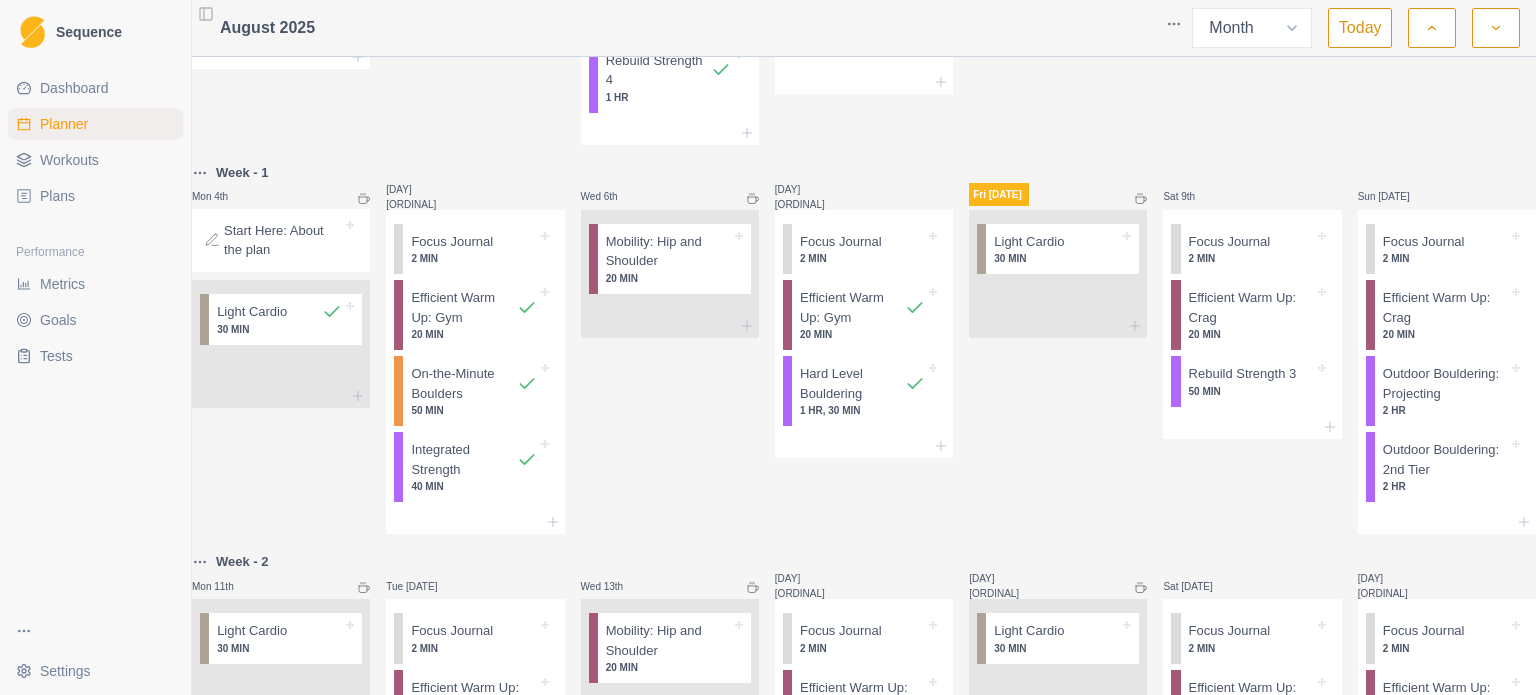 scroll, scrollTop: 300, scrollLeft: 0, axis: vertical 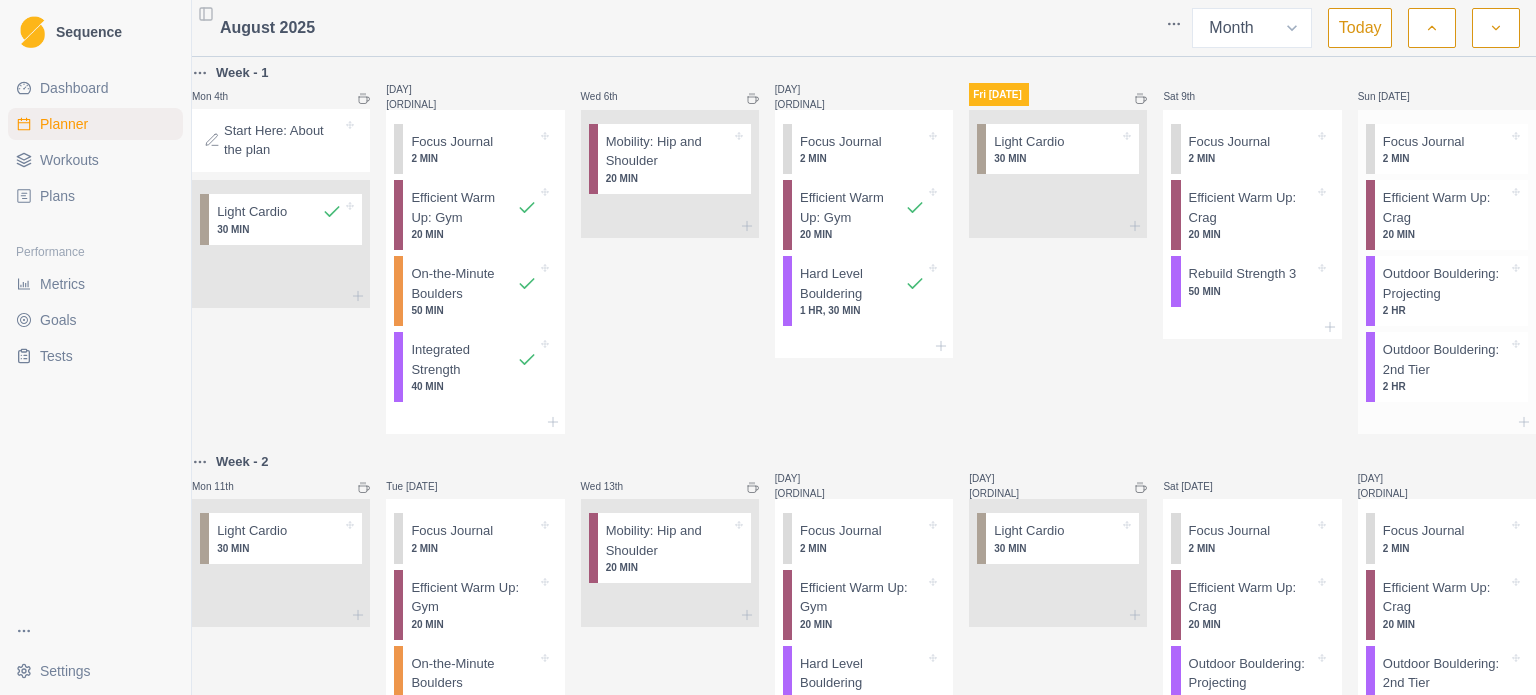 click on "Outdoor Bouldering: Projecting" at bounding box center [1445, 283] 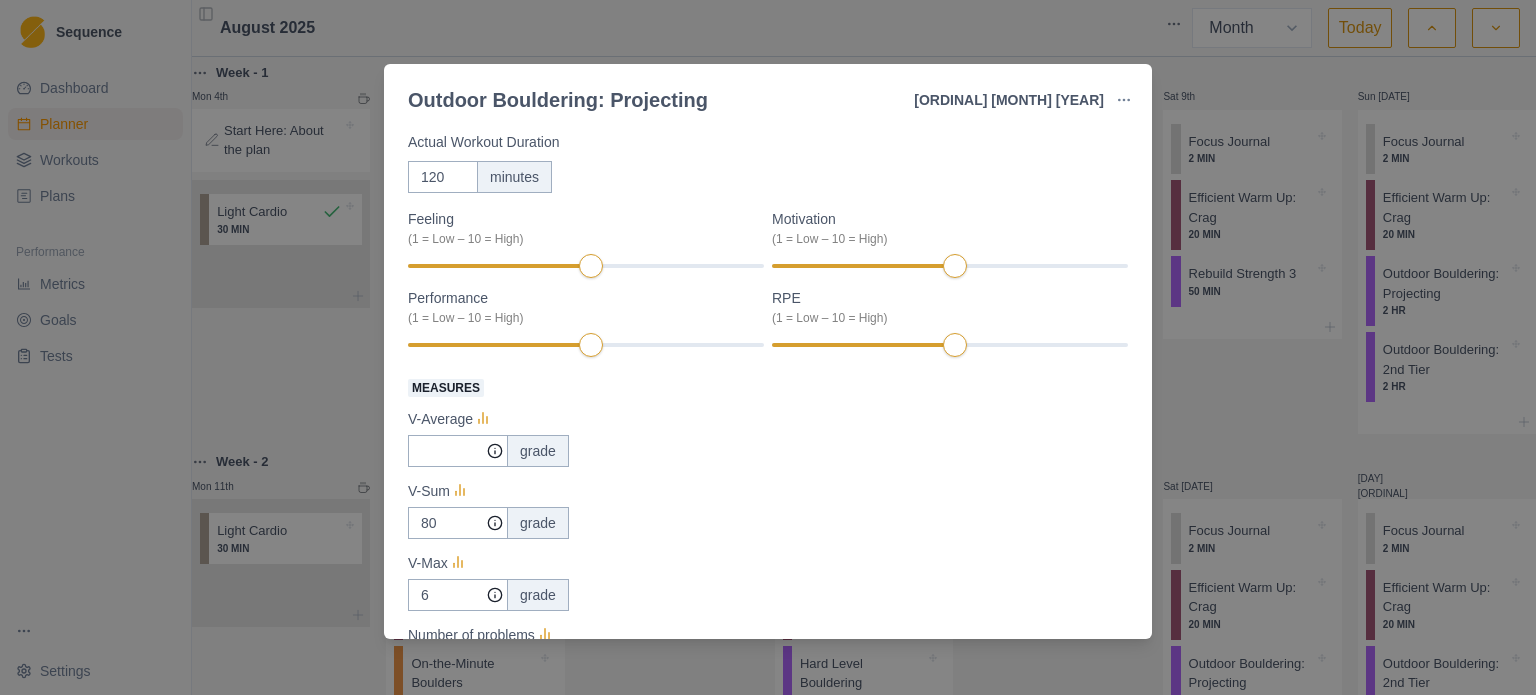 scroll, scrollTop: 0, scrollLeft: 0, axis: both 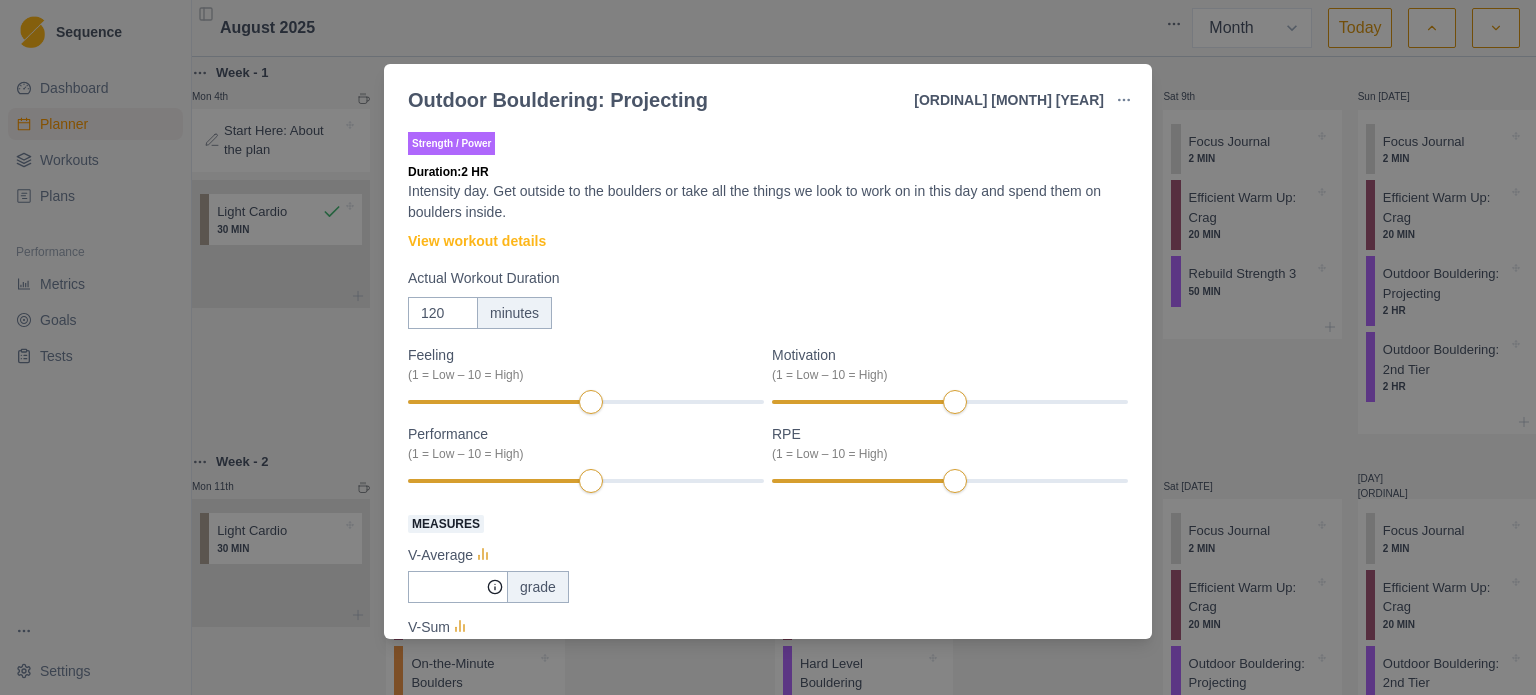 click on "Outdoor Bouldering: Projecting 10 [MONTH] [YEAR] Link To Goal View Workout Metrics Edit Original Workout Reschedule Workout Remove From Schedule Strength / Power Duration:  2 HR Intensity day. Get outside to the boulders or take all the things we look to work on in this day and spend them on boulders inside.  View workout details Actual Workout Duration 120 minutes Feeling (1 = Low – 10 = High) Motivation (1 = Low – 10 = High) Performance (1 = Low – 10 = High) RPE (1 = Low – 10 = High) Measures V-Average grade V-Sum 80 grade V-Max  6 grade Number of problems 35 Amount Logbook Boulder Add entry Training Notes View previous training notes On Rock Mark as Incomplete Complete Workout" at bounding box center (768, 347) 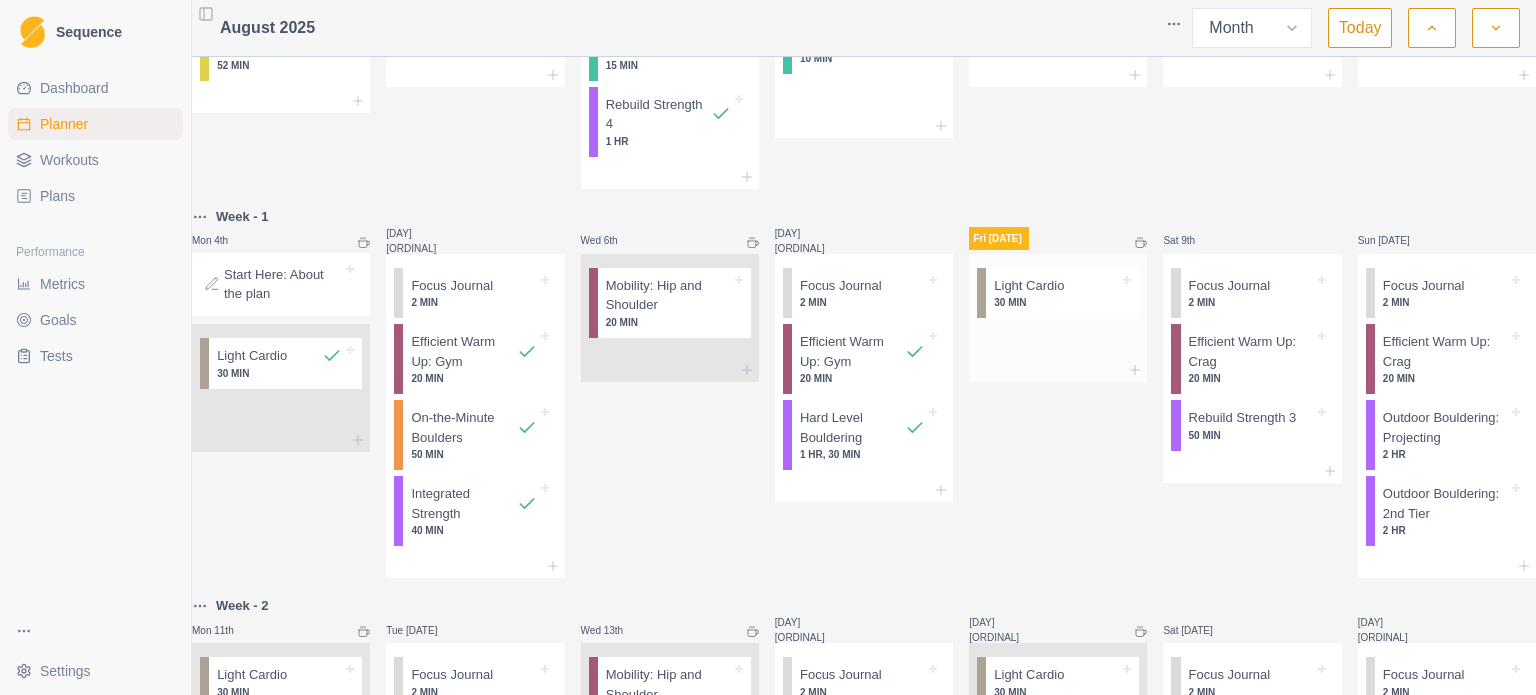 scroll, scrollTop: 0, scrollLeft: 0, axis: both 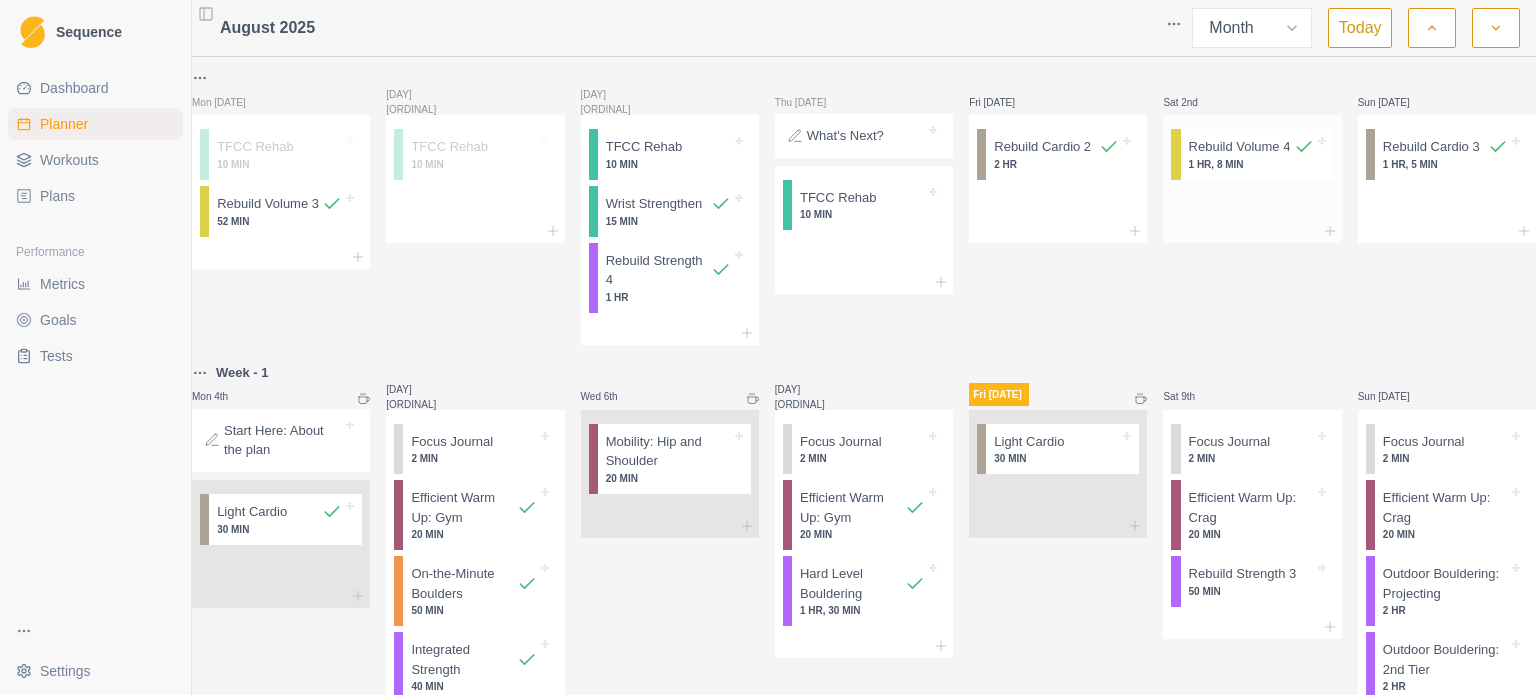 click on "Rebuild Volume 4" at bounding box center [1240, 147] 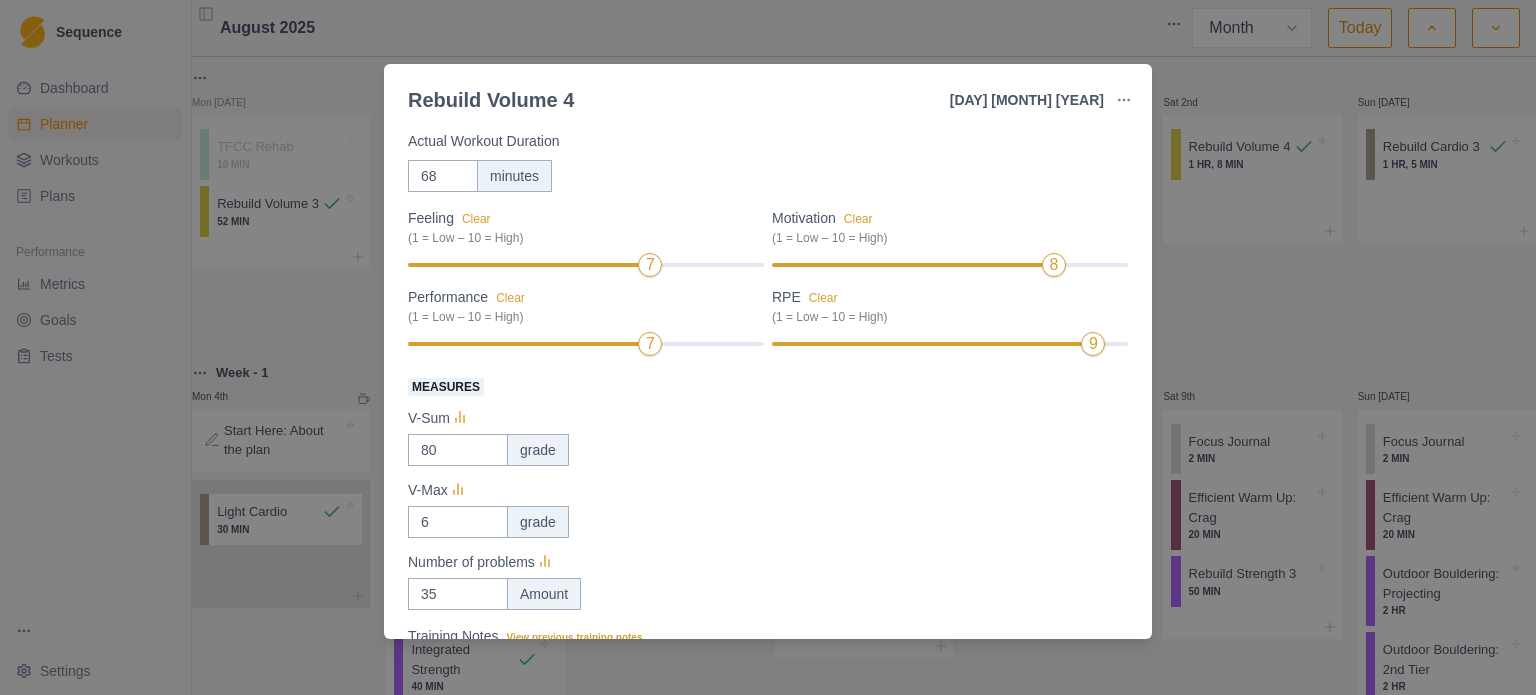 scroll, scrollTop: 0, scrollLeft: 0, axis: both 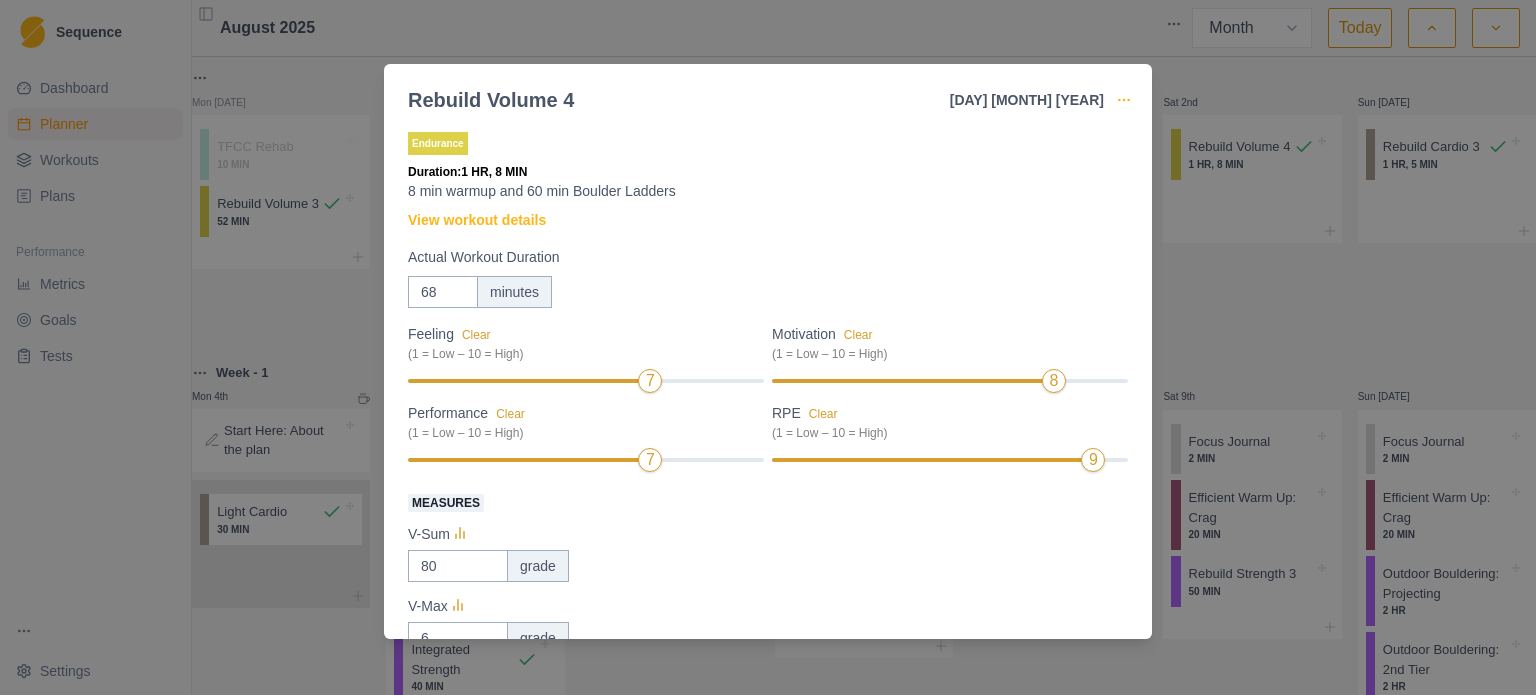 click 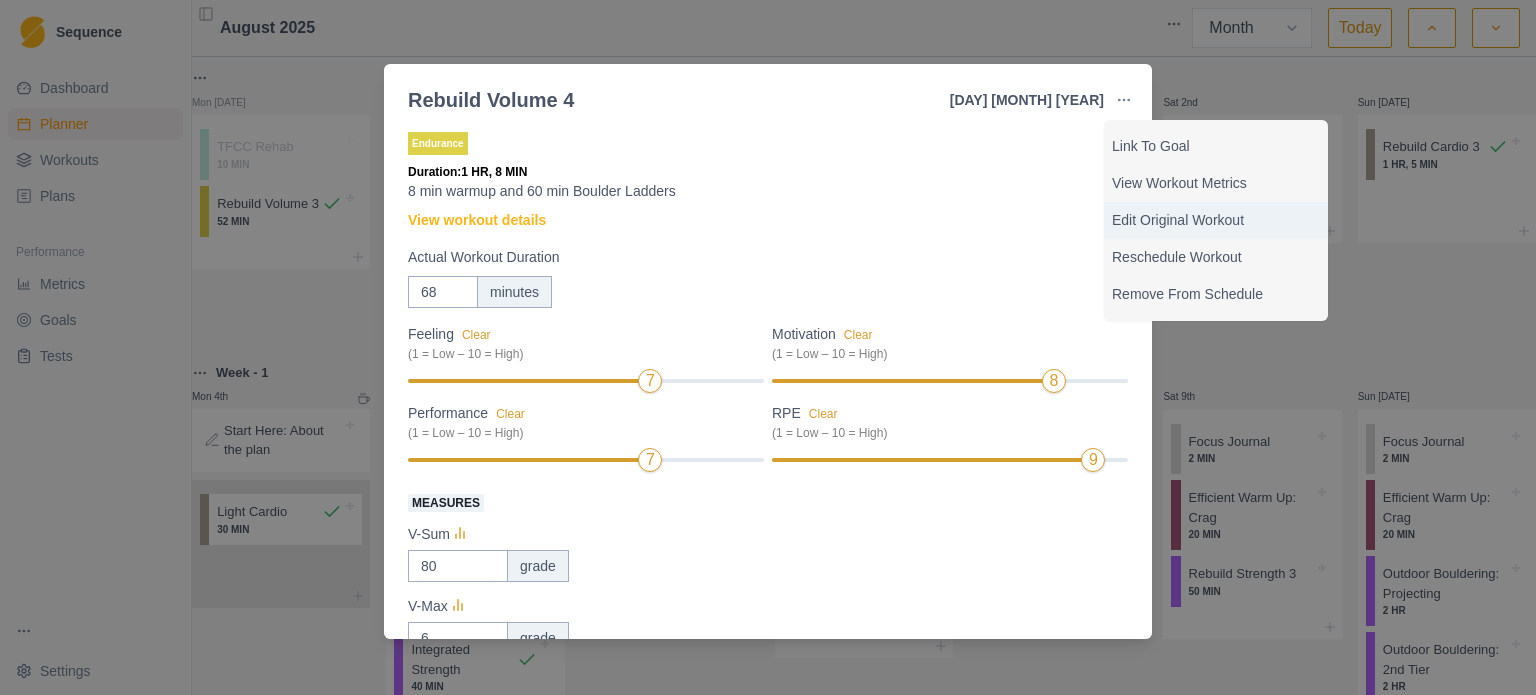 click on "Edit Original Workout" at bounding box center (1216, 220) 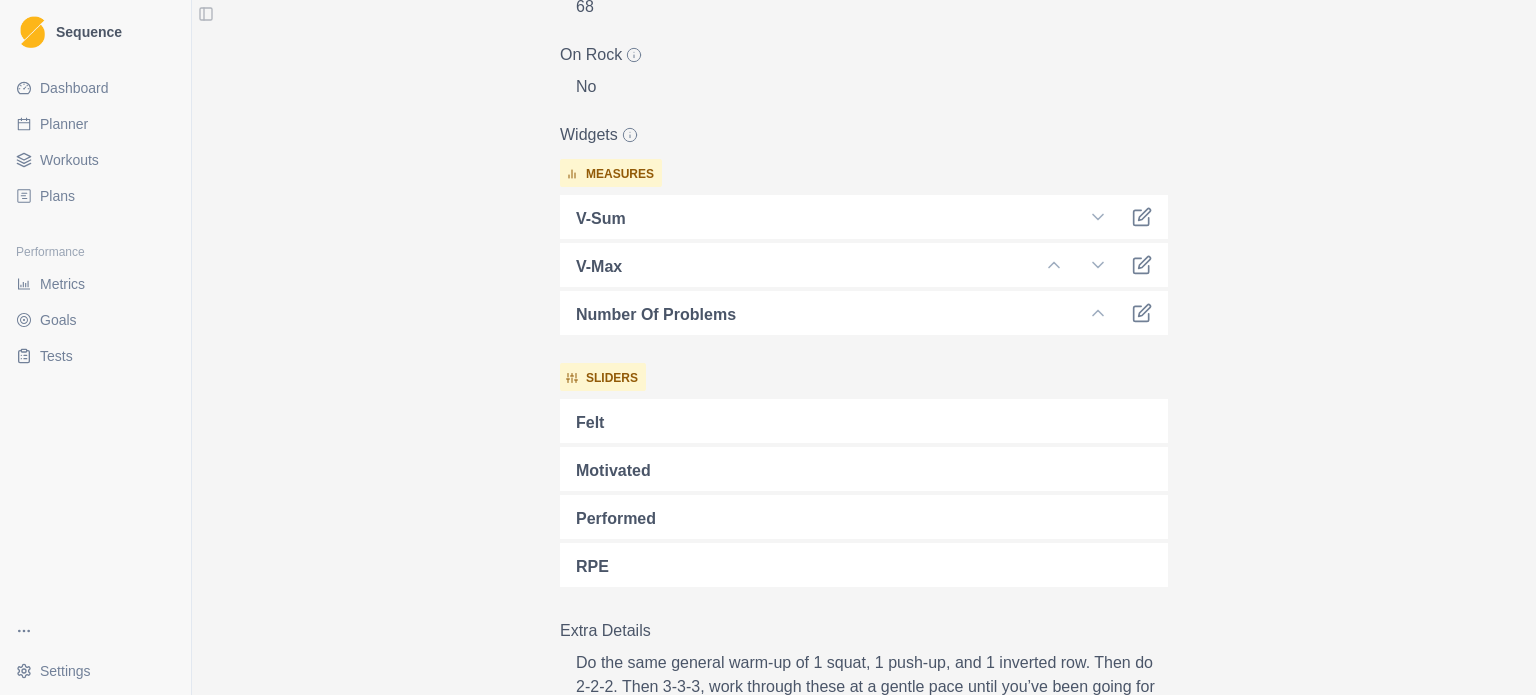 scroll, scrollTop: 300, scrollLeft: 0, axis: vertical 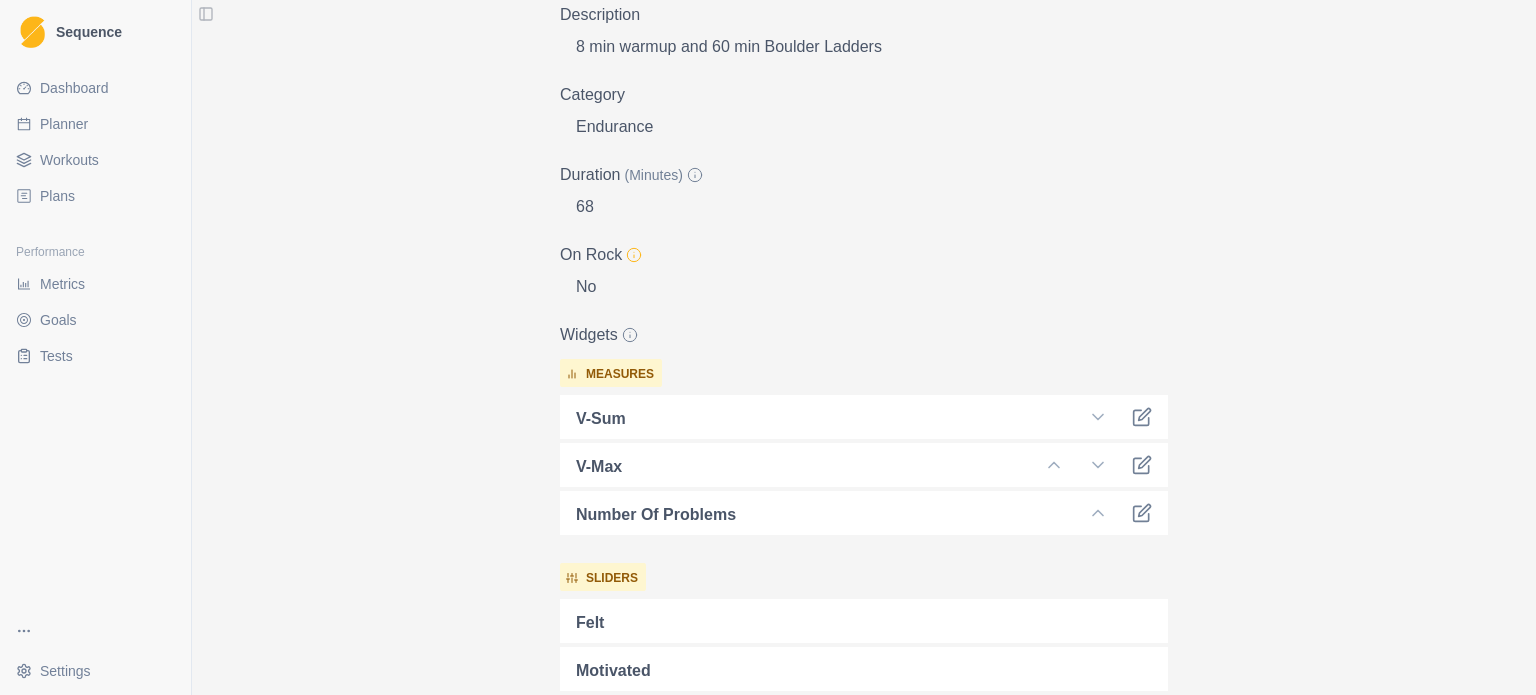 click 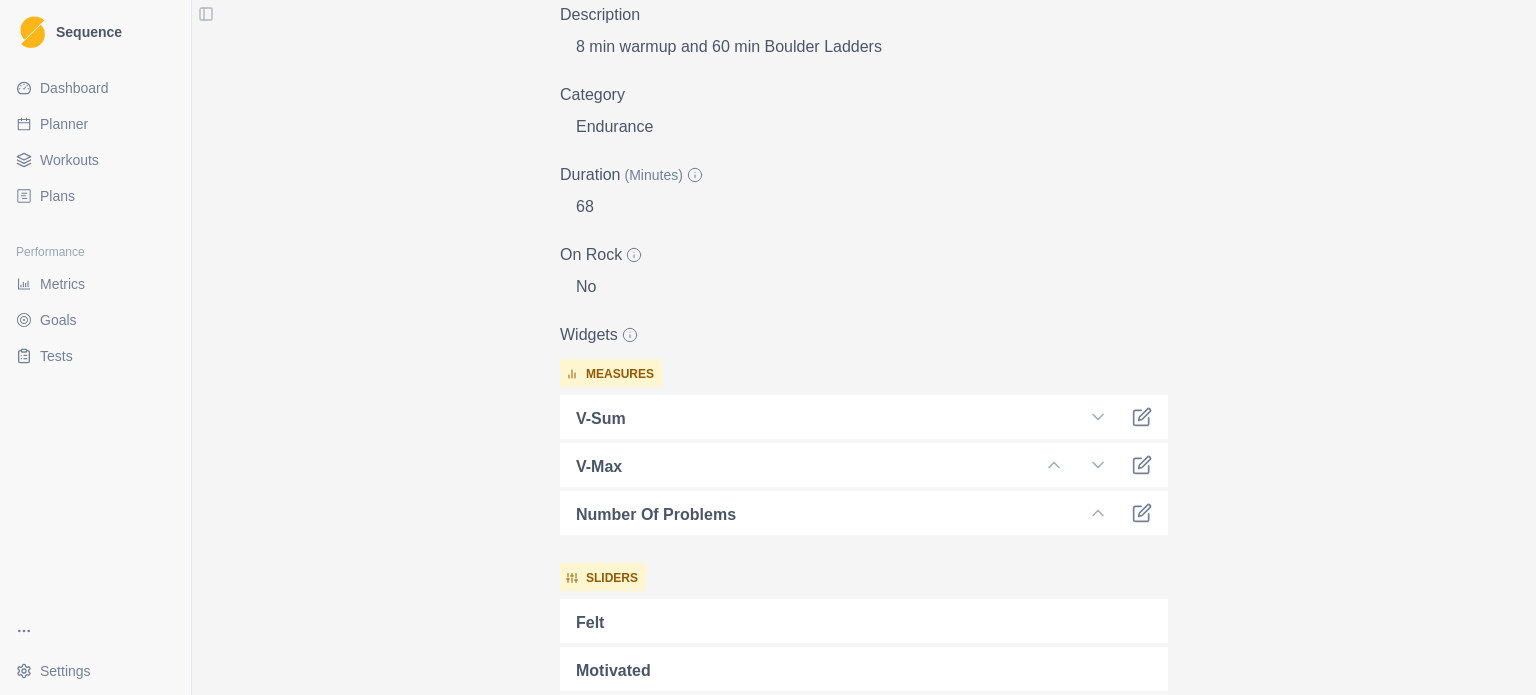 click on "No" at bounding box center (872, 287) 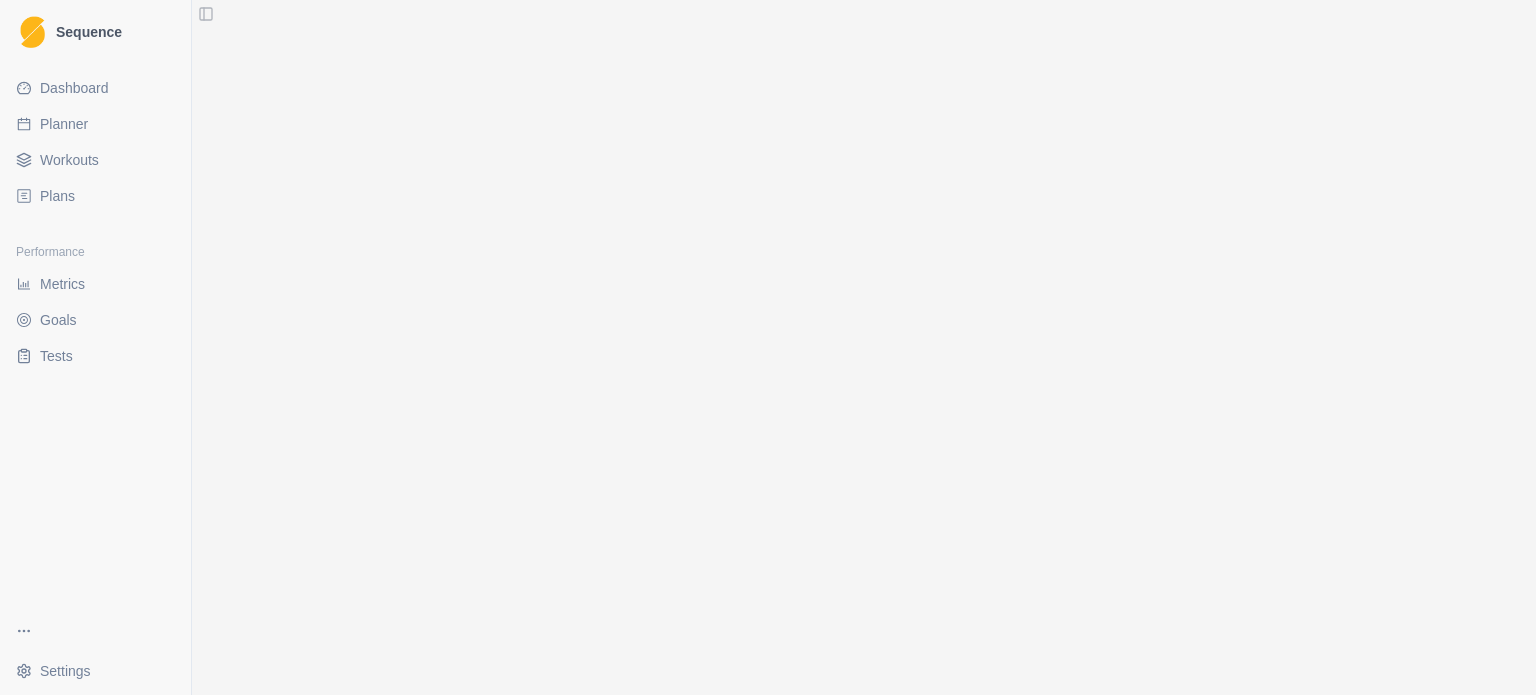 scroll, scrollTop: 3379, scrollLeft: 0, axis: vertical 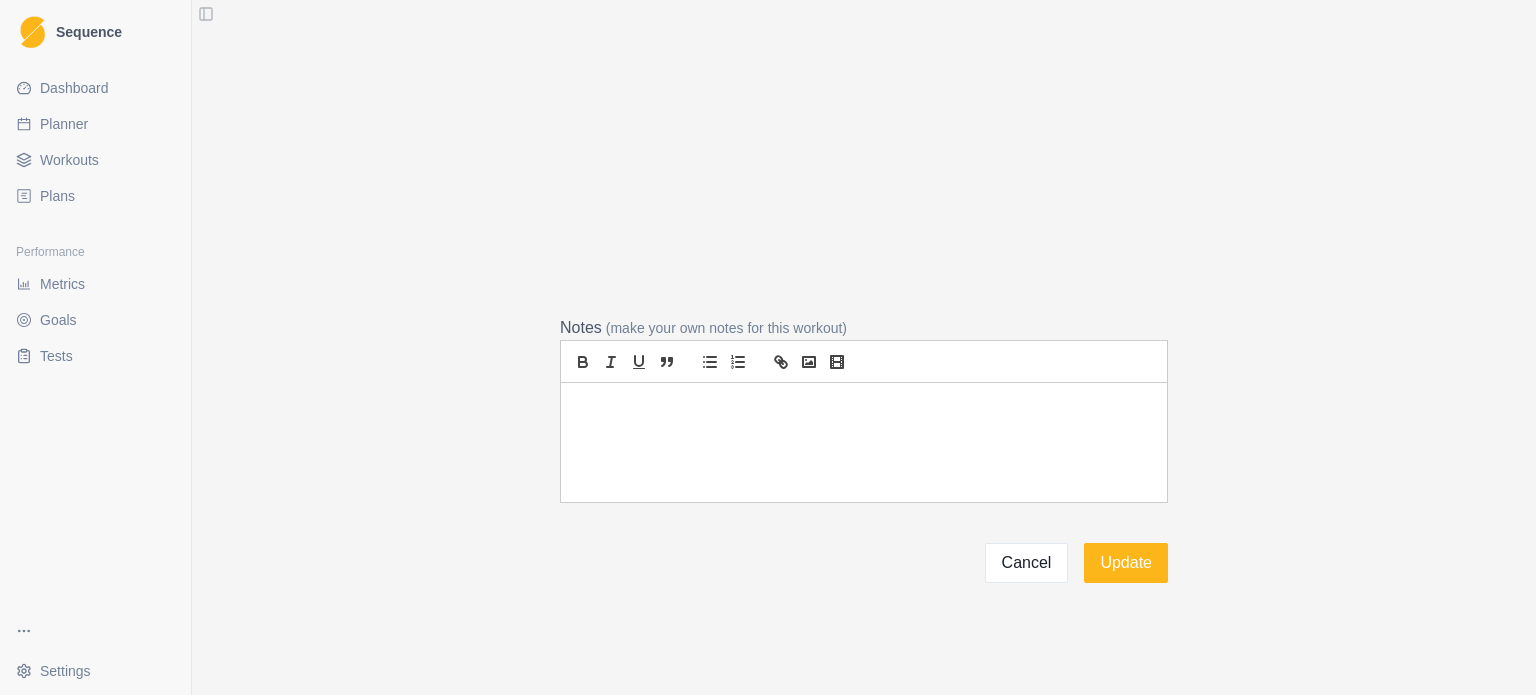 select on "month" 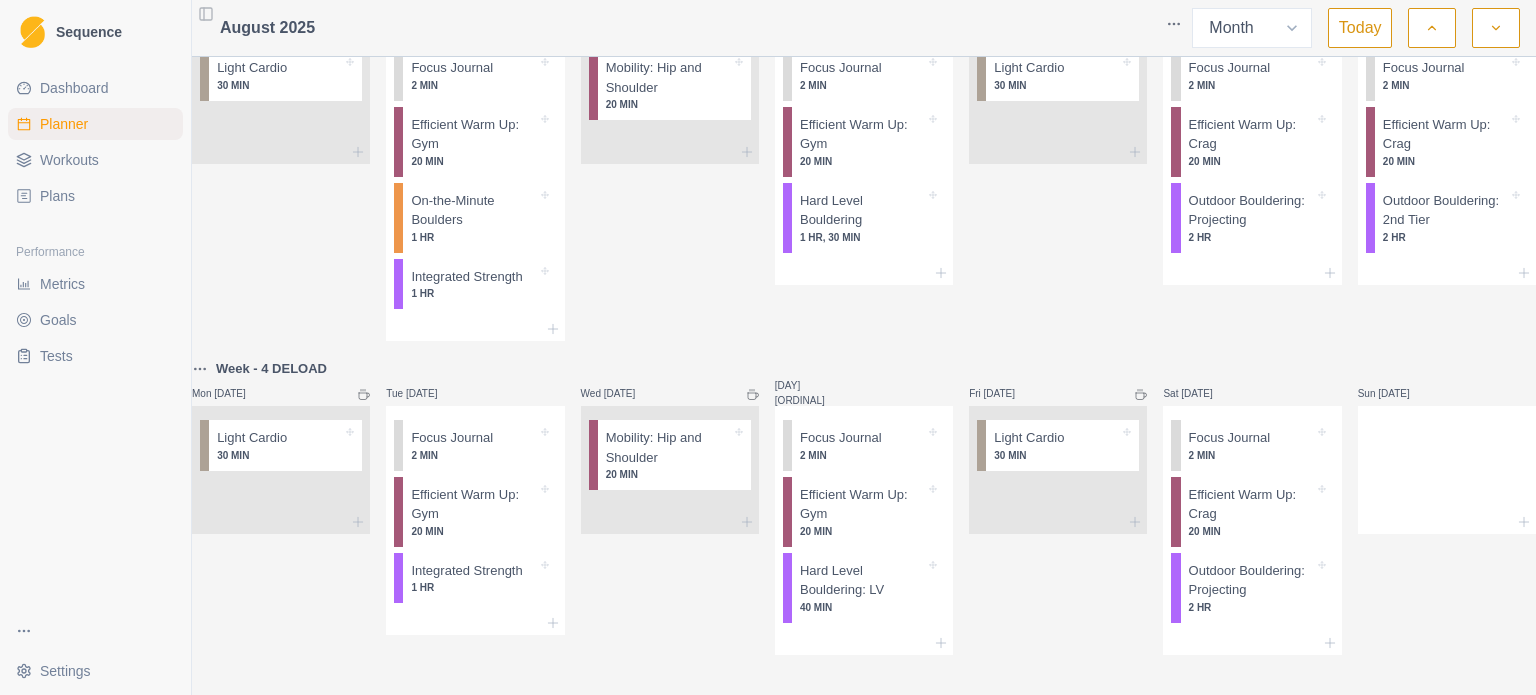 scroll, scrollTop: 0, scrollLeft: 0, axis: both 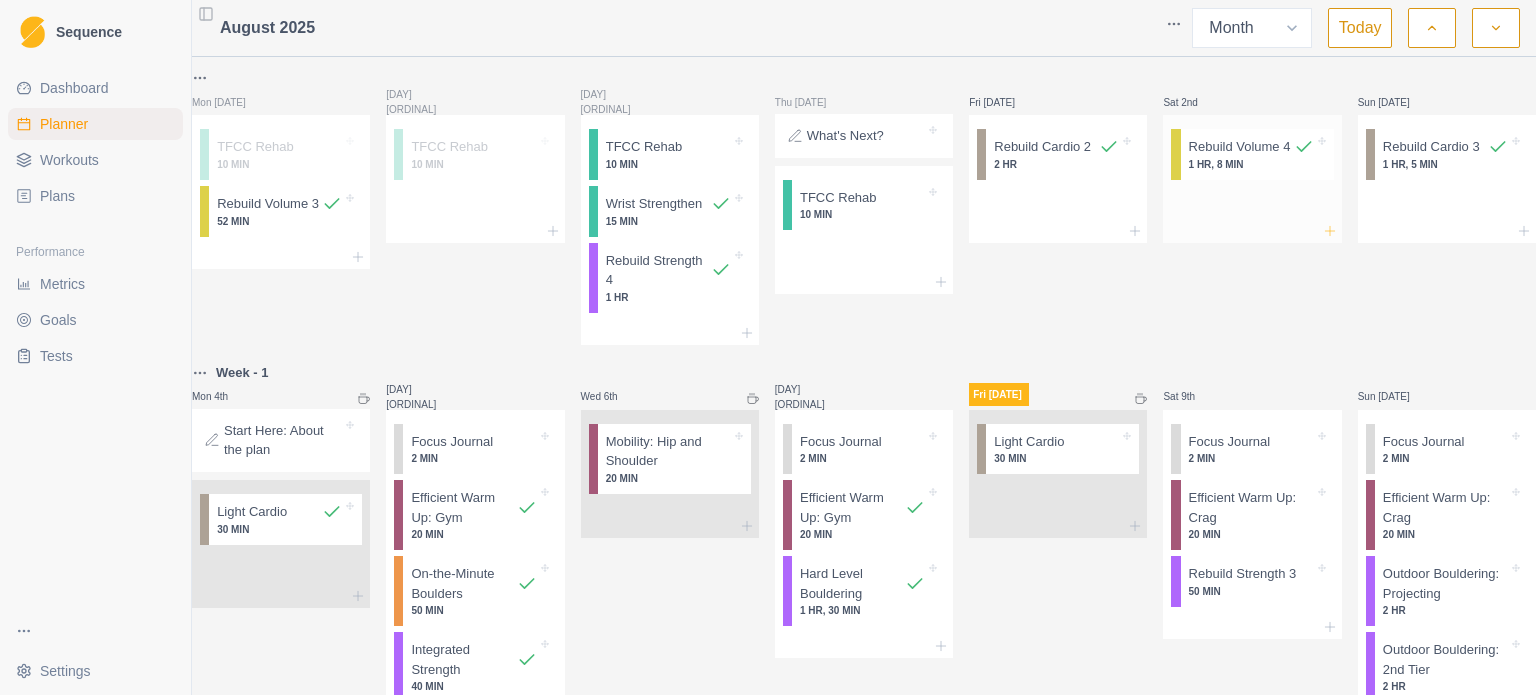 click 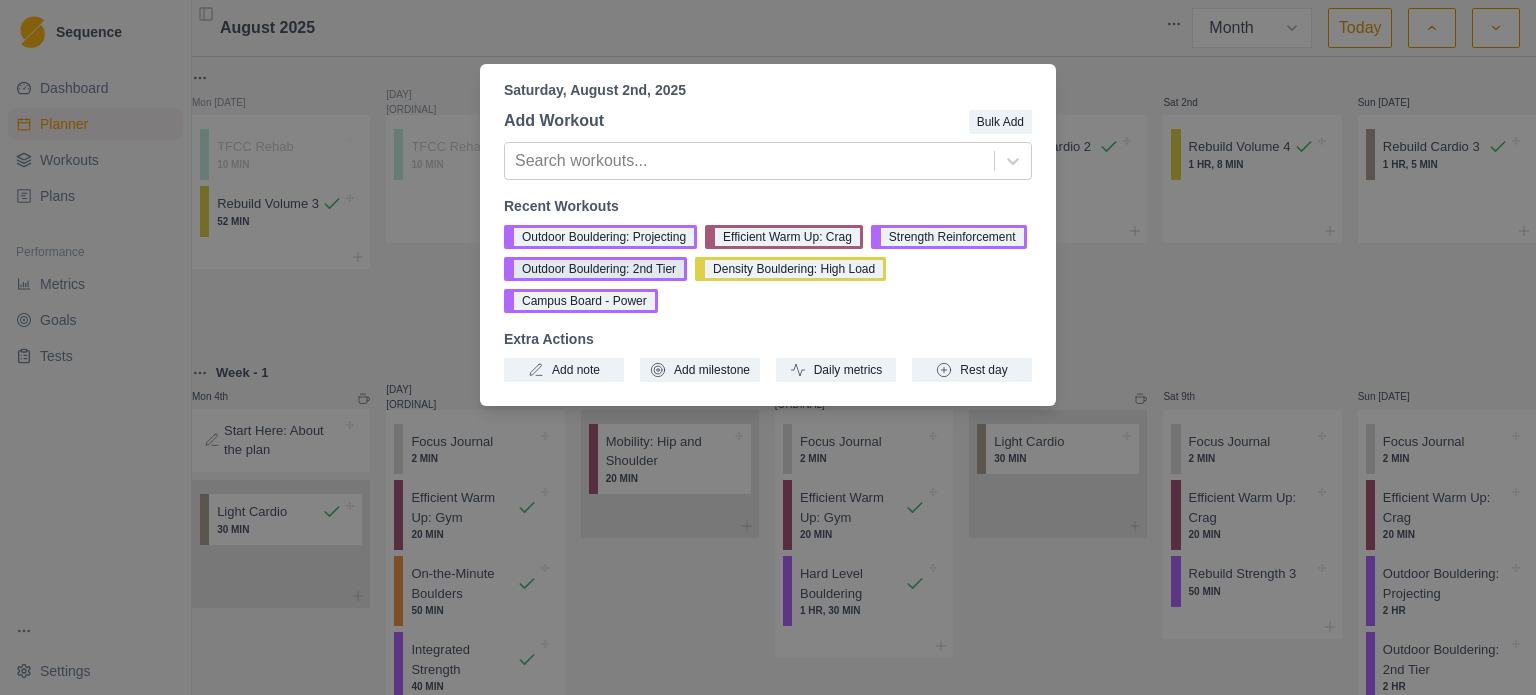 click on "Outdoor Bouldering: 2nd Tier" at bounding box center [595, 269] 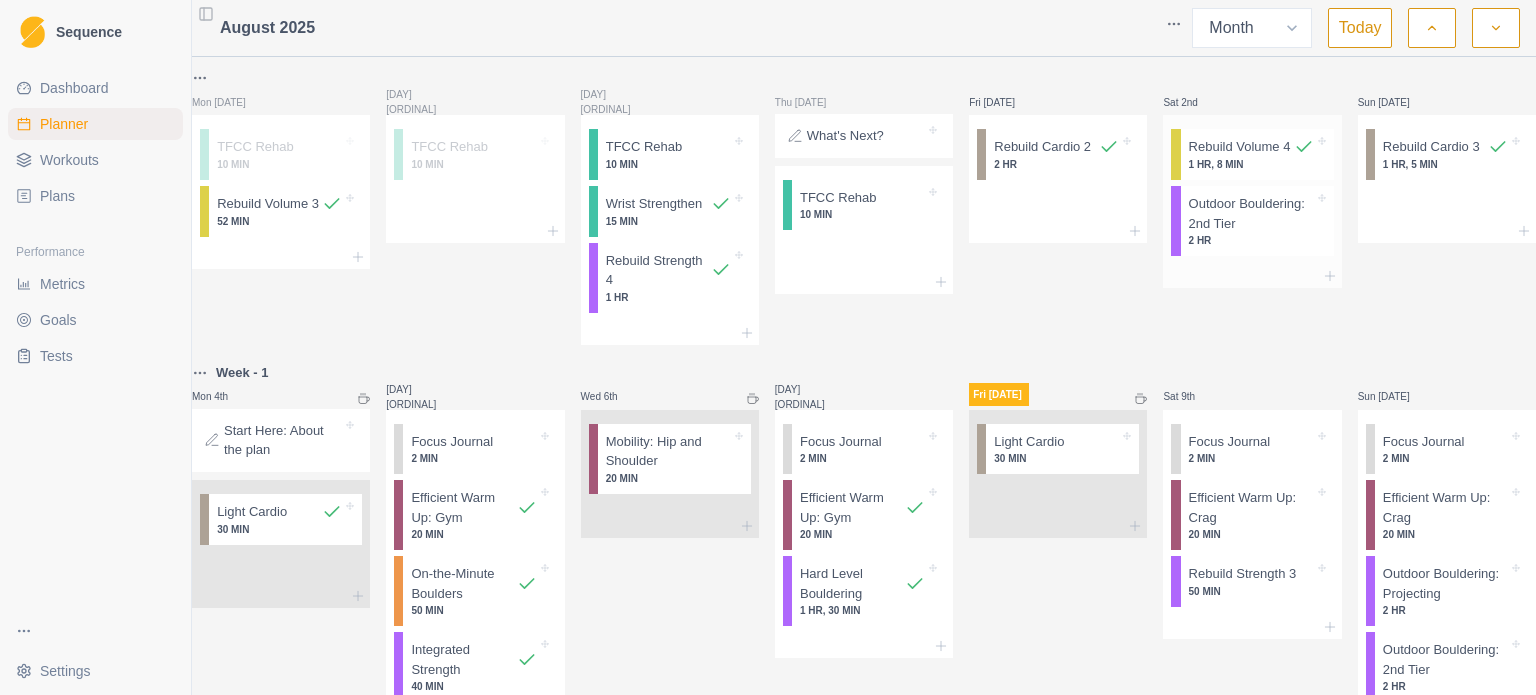 click on "Outdoor Bouldering: 2nd Tier" at bounding box center (1251, 213) 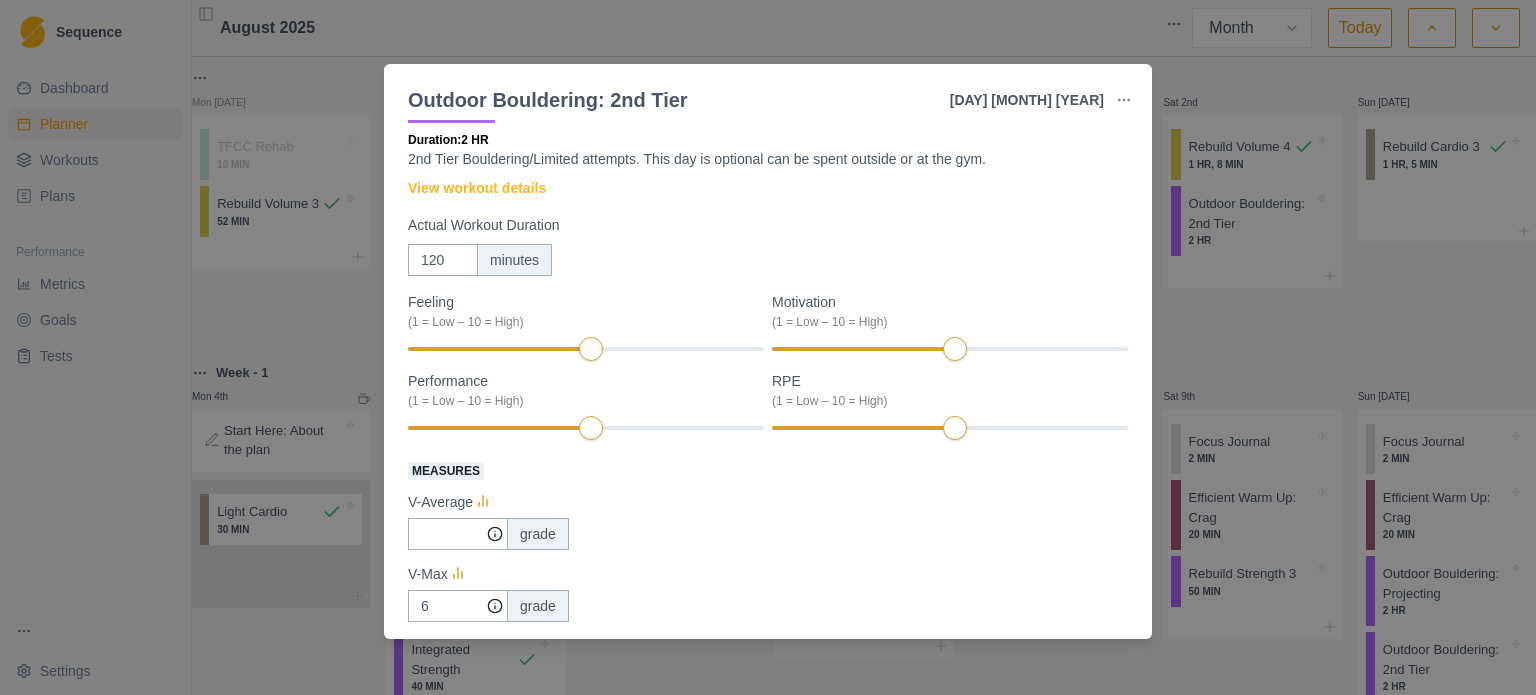 scroll, scrollTop: 15, scrollLeft: 0, axis: vertical 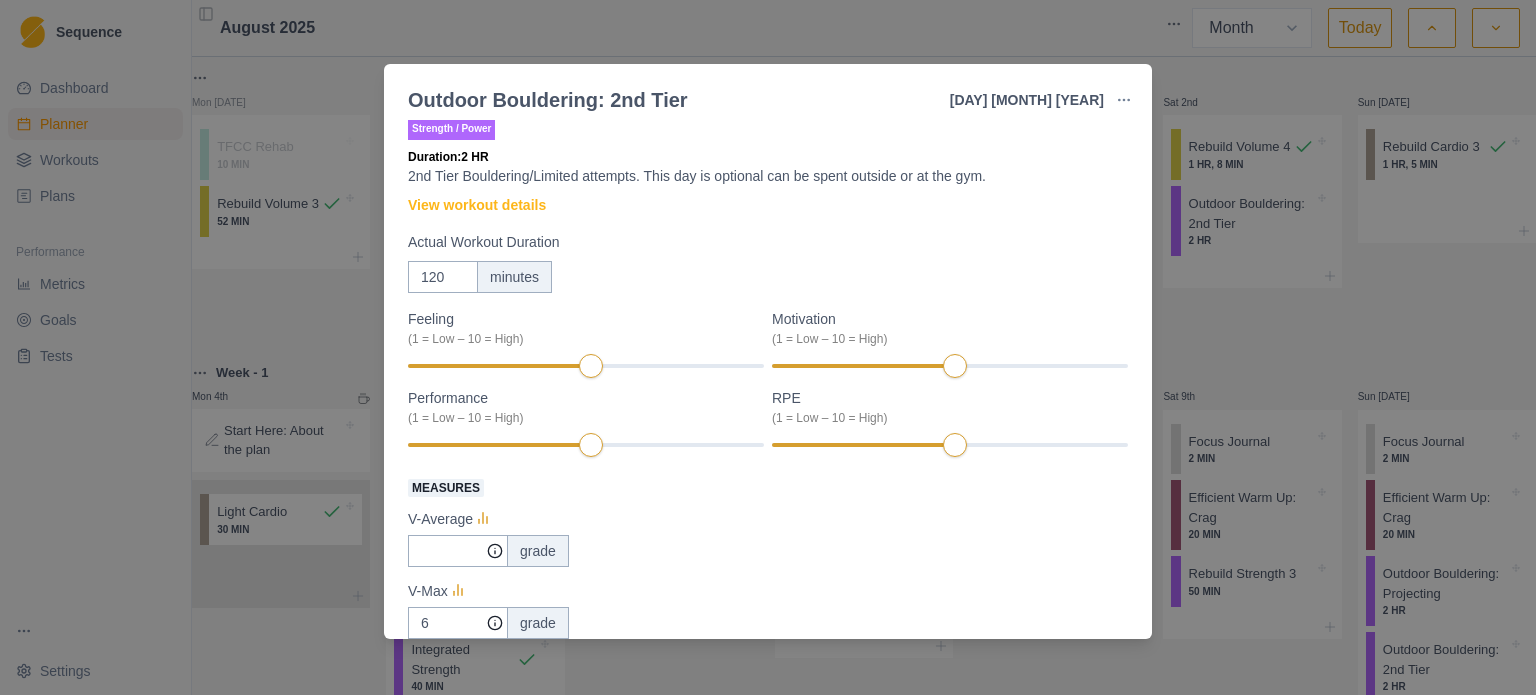 click on "Outdoor Bouldering: 2nd Tier [DATE] Link To Goal View Workout Metrics Edit Original Workout Reschedule Workout Remove From Schedule Strength / Power Duration:  2 HR 2nd Tier Bouldering/Limited attempts. This day is optional can be spent outside or at the gym.
View workout details Actual Workout Duration 120 minutes Feeling (1 = Low – 10 = High) Motivation (1 = Low – 10 = High) Performance (1 = Low – 10 = High) RPE (1 = Low – 10 = High) Measures V-Average grade V-Max  6 grade V-Sum 80 grade Number of problems 35 Amount Logbook Boulder Add entry Training Notes View previous training notes On Rock Mark as Incomplete Complete Workout" at bounding box center [768, 347] 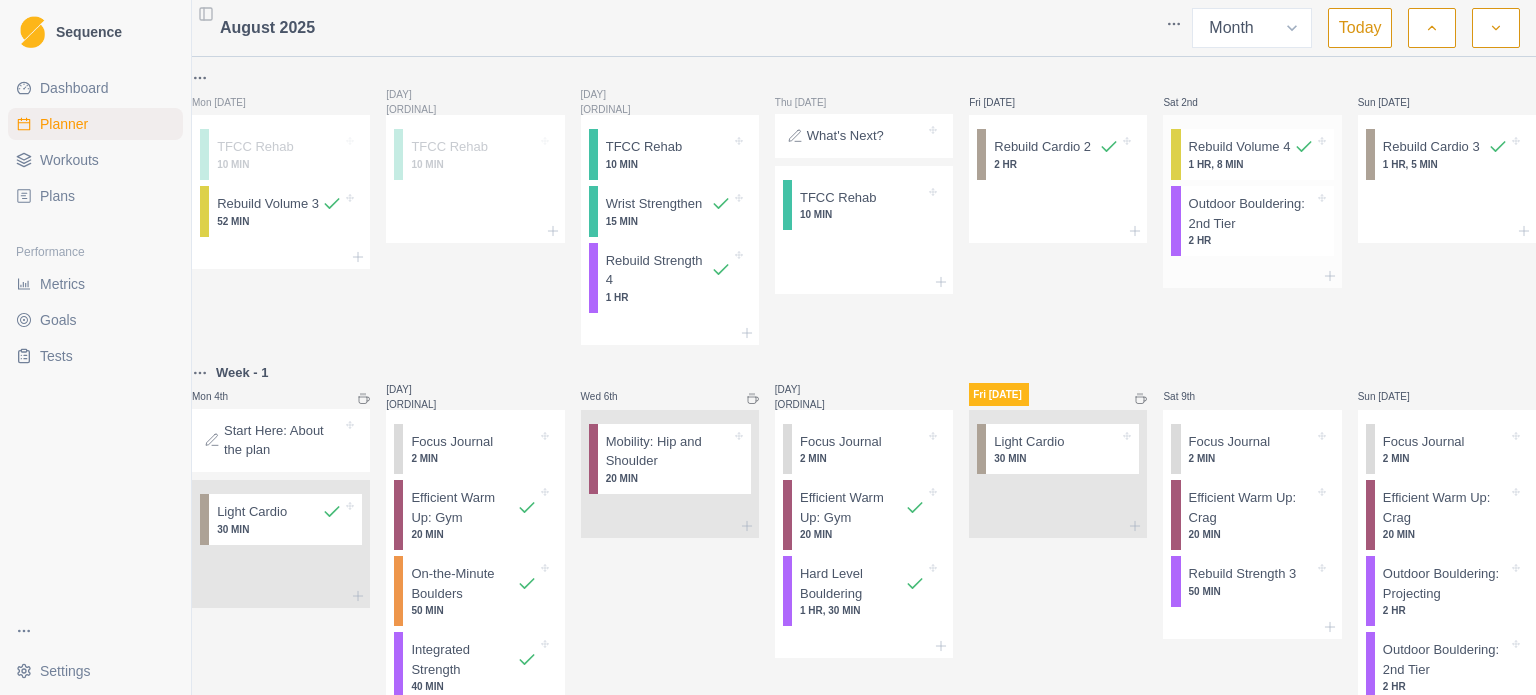 click on "Rebuild Volume 4" at bounding box center (1240, 147) 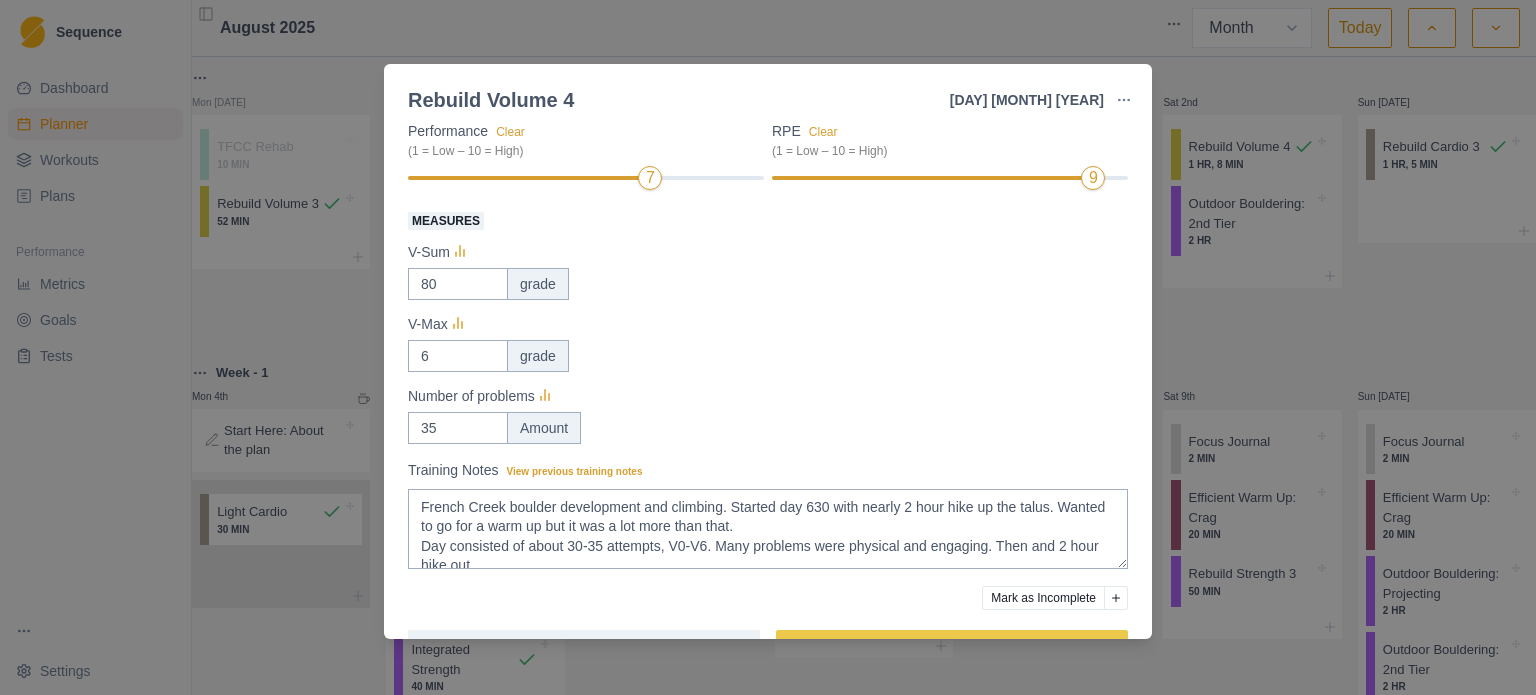 scroll, scrollTop: 342, scrollLeft: 0, axis: vertical 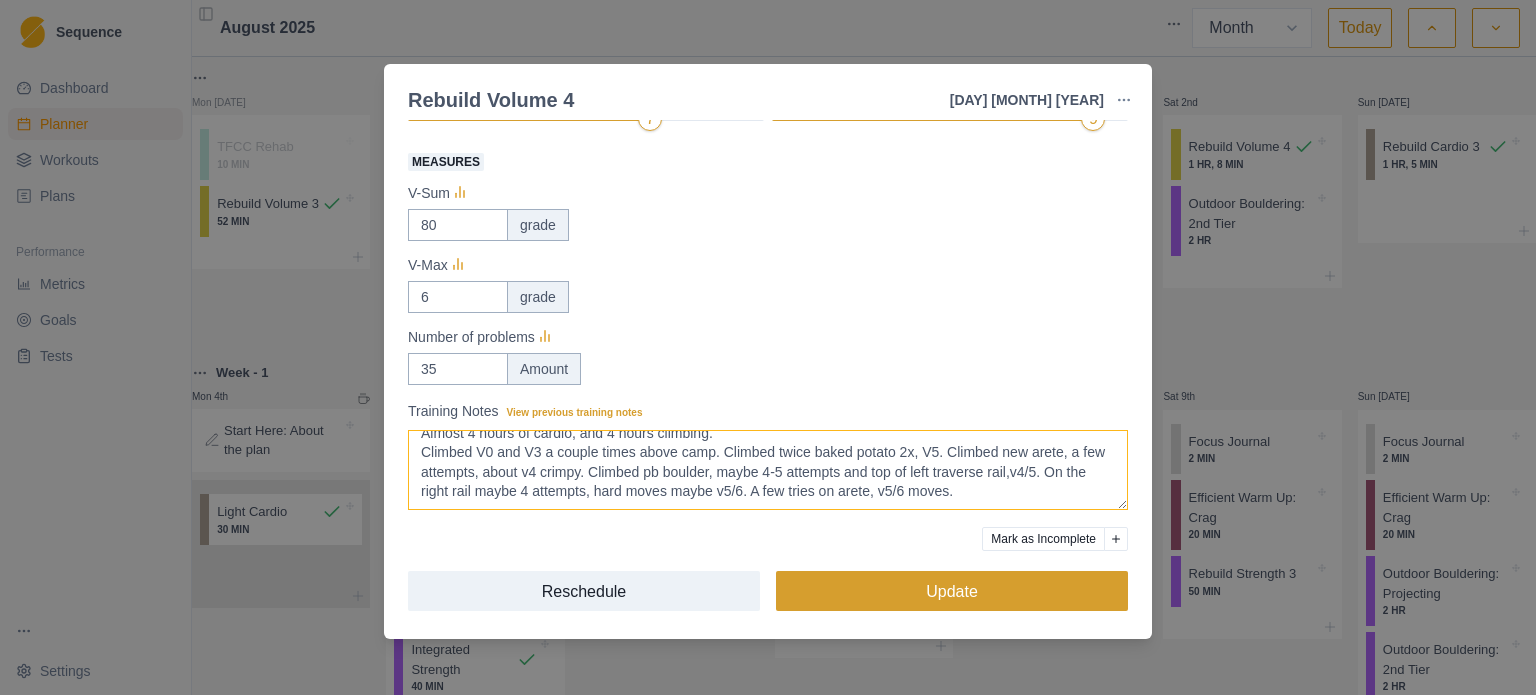 drag, startPoint x: 422, startPoint y: 444, endPoint x: 1093, endPoint y: 603, distance: 689.58105 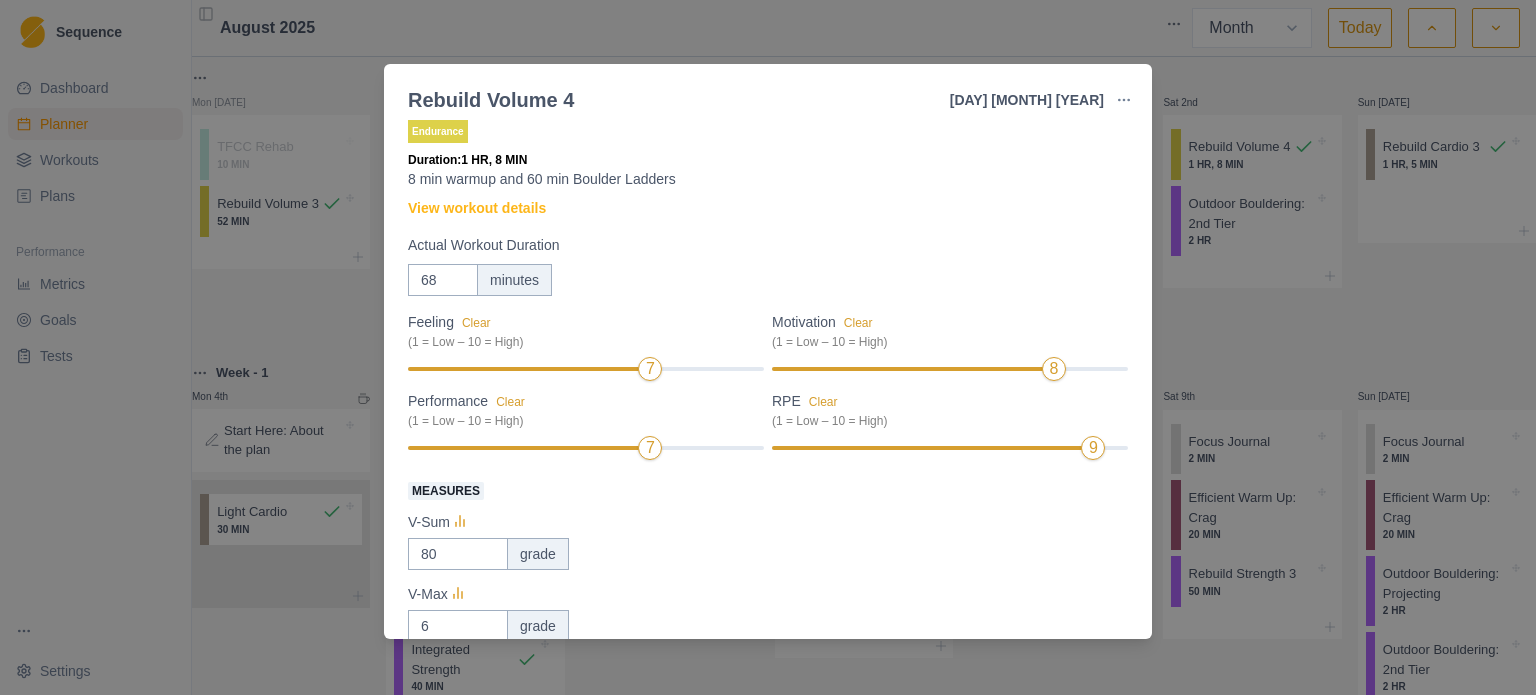 scroll, scrollTop: 0, scrollLeft: 0, axis: both 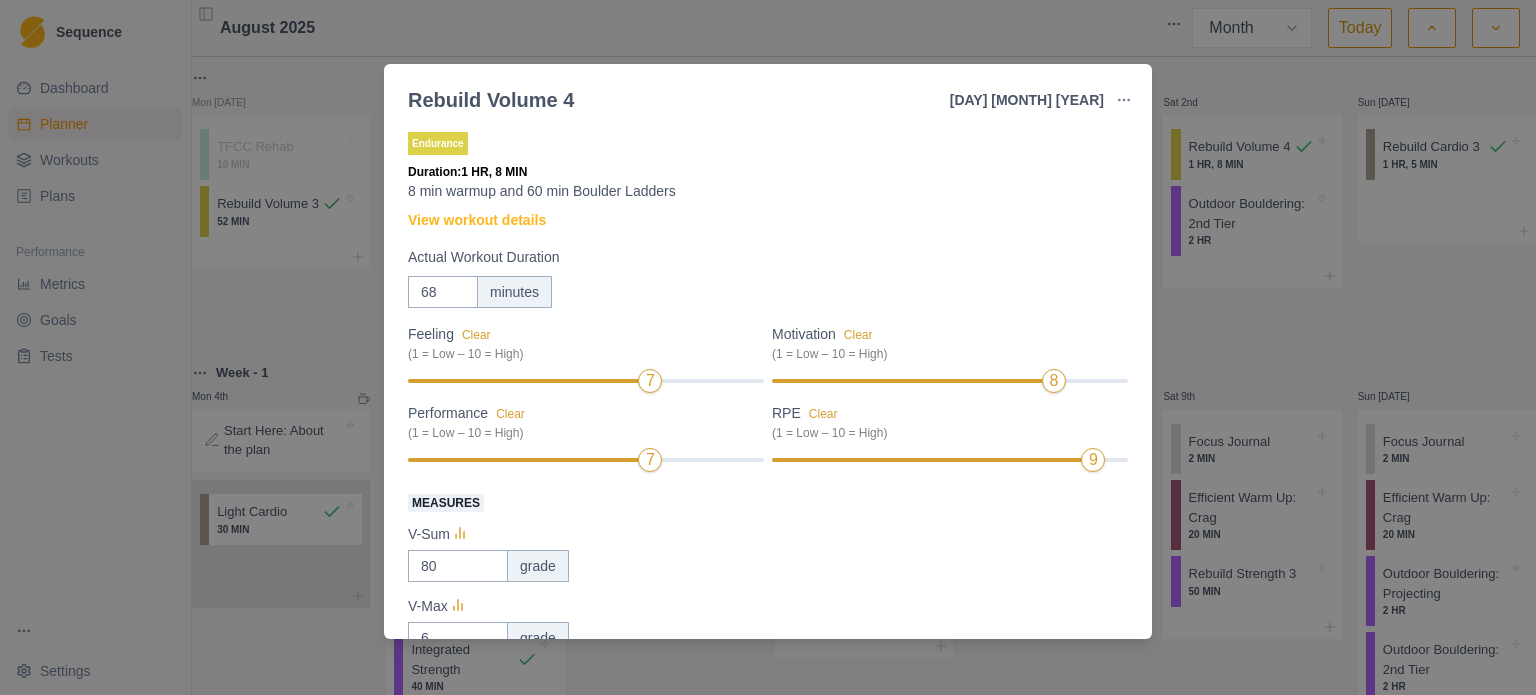 drag, startPoint x: 905, startPoint y: 26, endPoint x: 932, endPoint y: 39, distance: 29.966648 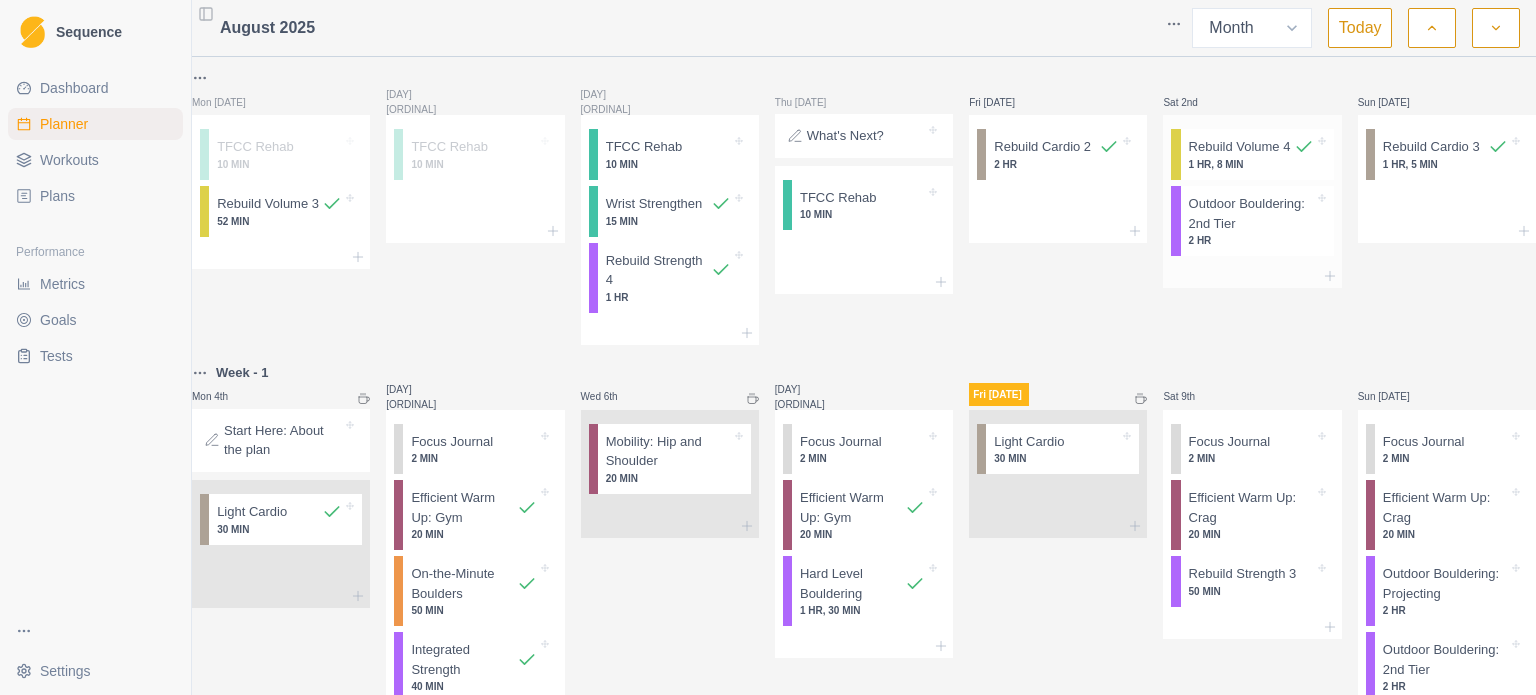 click on "Outdoor Bouldering: 2nd Tier" at bounding box center (1251, 213) 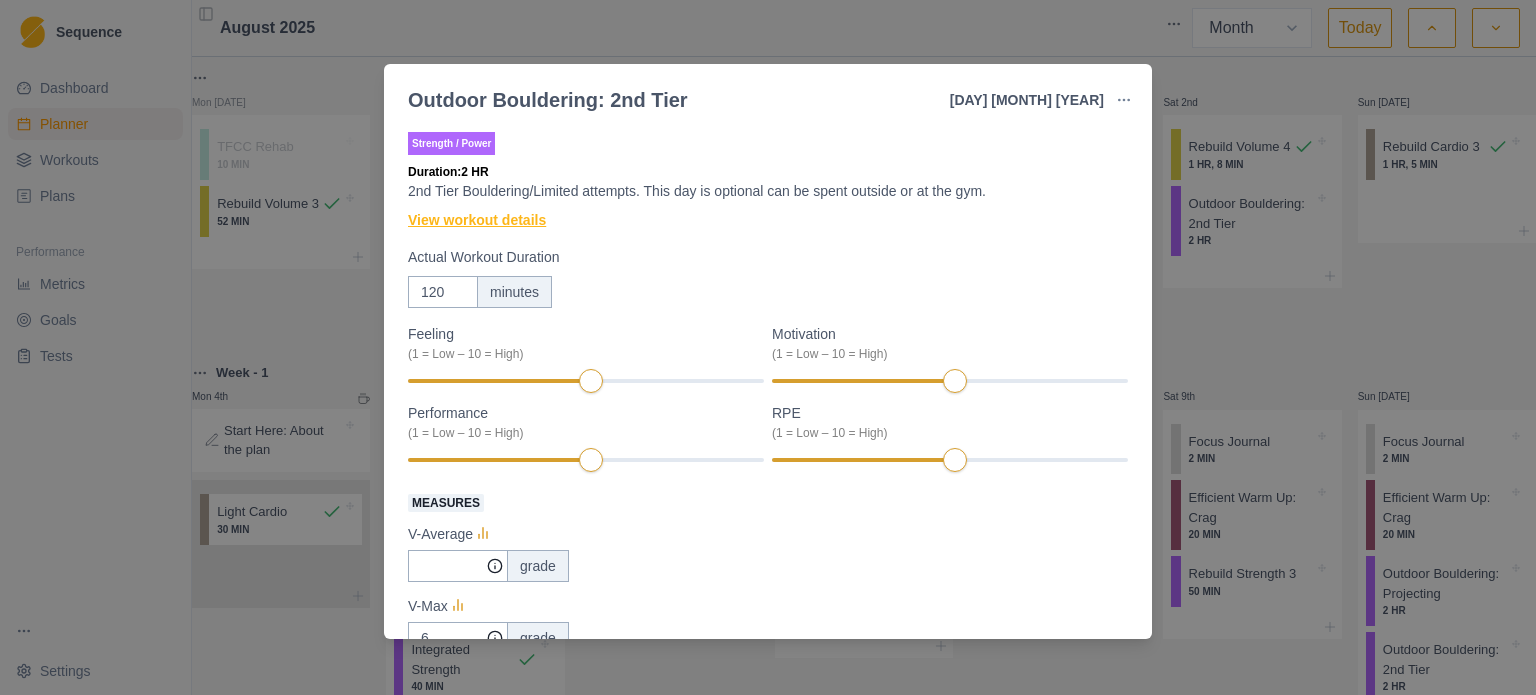 click on "View workout details" at bounding box center [477, 220] 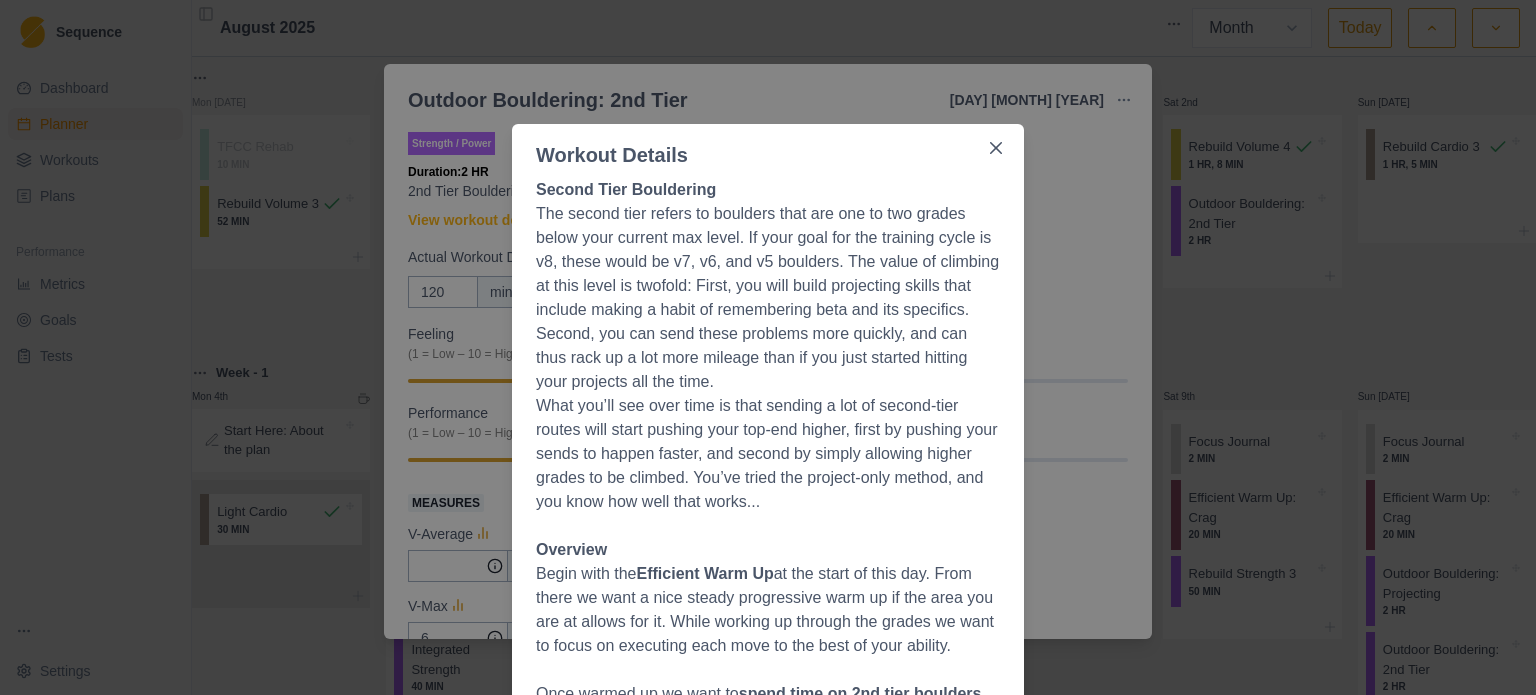 click on "Workout Details Second Tier Bouldering The second tier refers to boulders that are one to two grades below your current max level. If your goal for the training cycle is v8, these would be v7, v6, and v5 boulders. The value of climbing at this level is twofold: First, you will build projecting skills that include making a habit of remembering beta and its specifics. Second, you can send these problems more quickly, and can thus rack up a lot more mileage than if you just started hitting your projects all the time. What you’ll see over time is that sending a lot of second-tier routes will start pushing your top-end higher, first by pushing your sends to happen faster, and second by simply allowing higher grades to be climbed. You’ve tried the project-only method, and you know how well that works... Overview Begin with the  Efficient Warm Up Once warmed up we want to  spend time on 2nd tier boulders In this session we look to try 4-6 boulders honoring the 3 attempts rule" at bounding box center (768, 347) 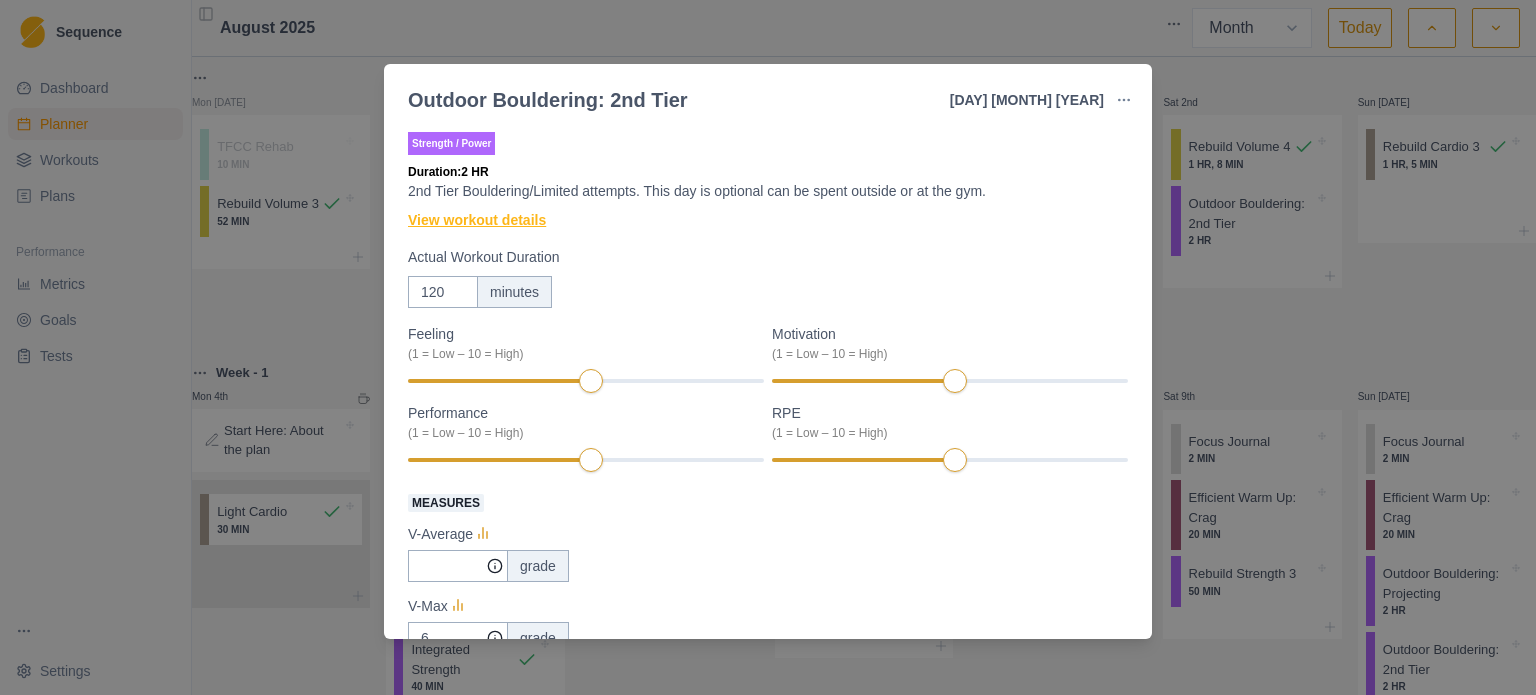 click on "View workout details" at bounding box center (477, 220) 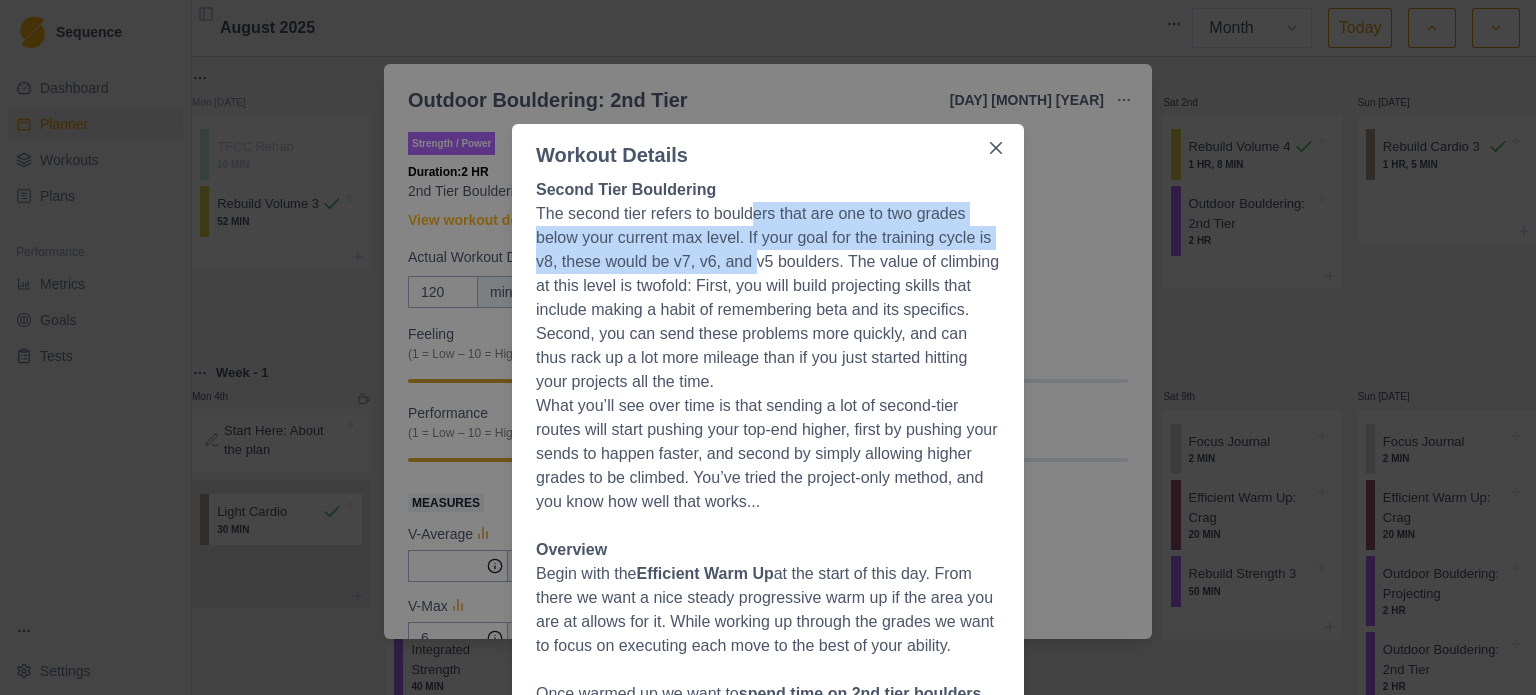 drag, startPoint x: 745, startPoint y: 216, endPoint x: 746, endPoint y: 274, distance: 58.00862 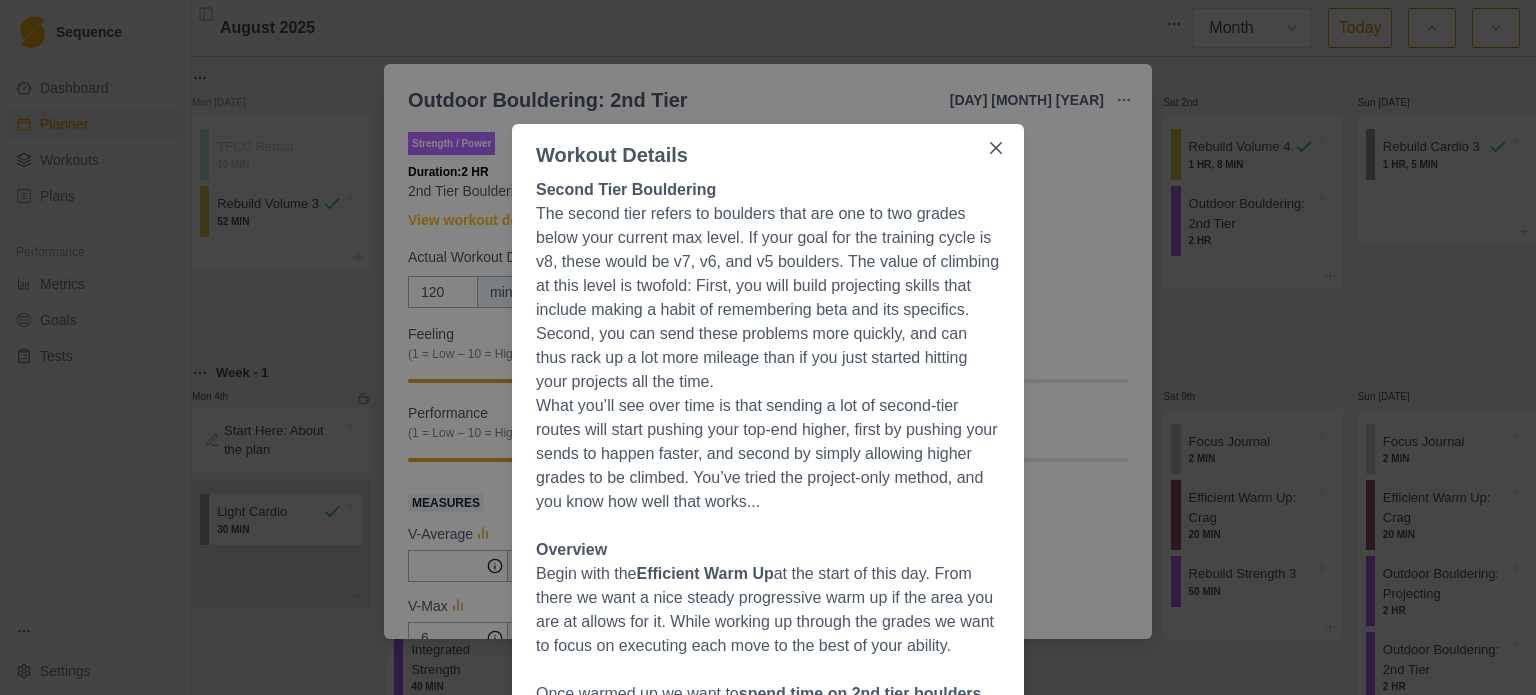 click on "Workout Details" at bounding box center (768, 147) 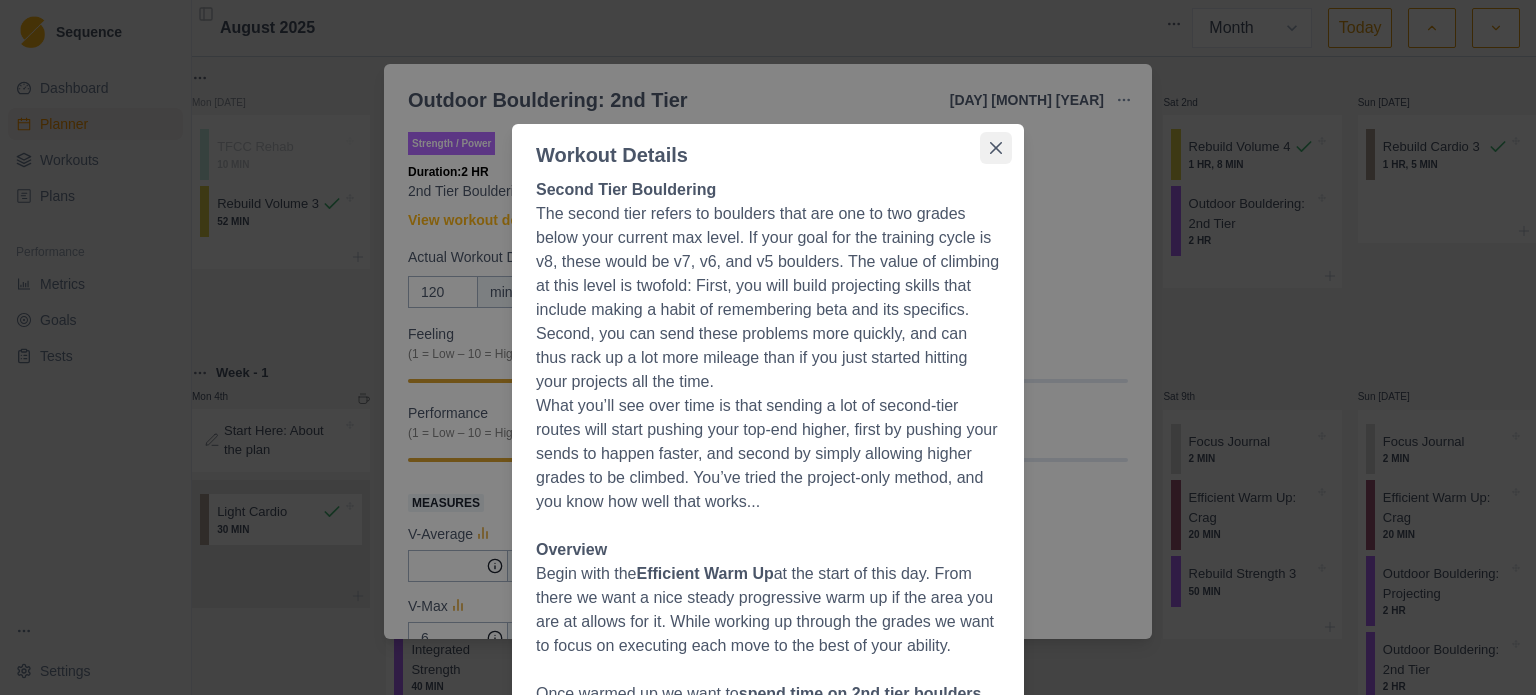 click 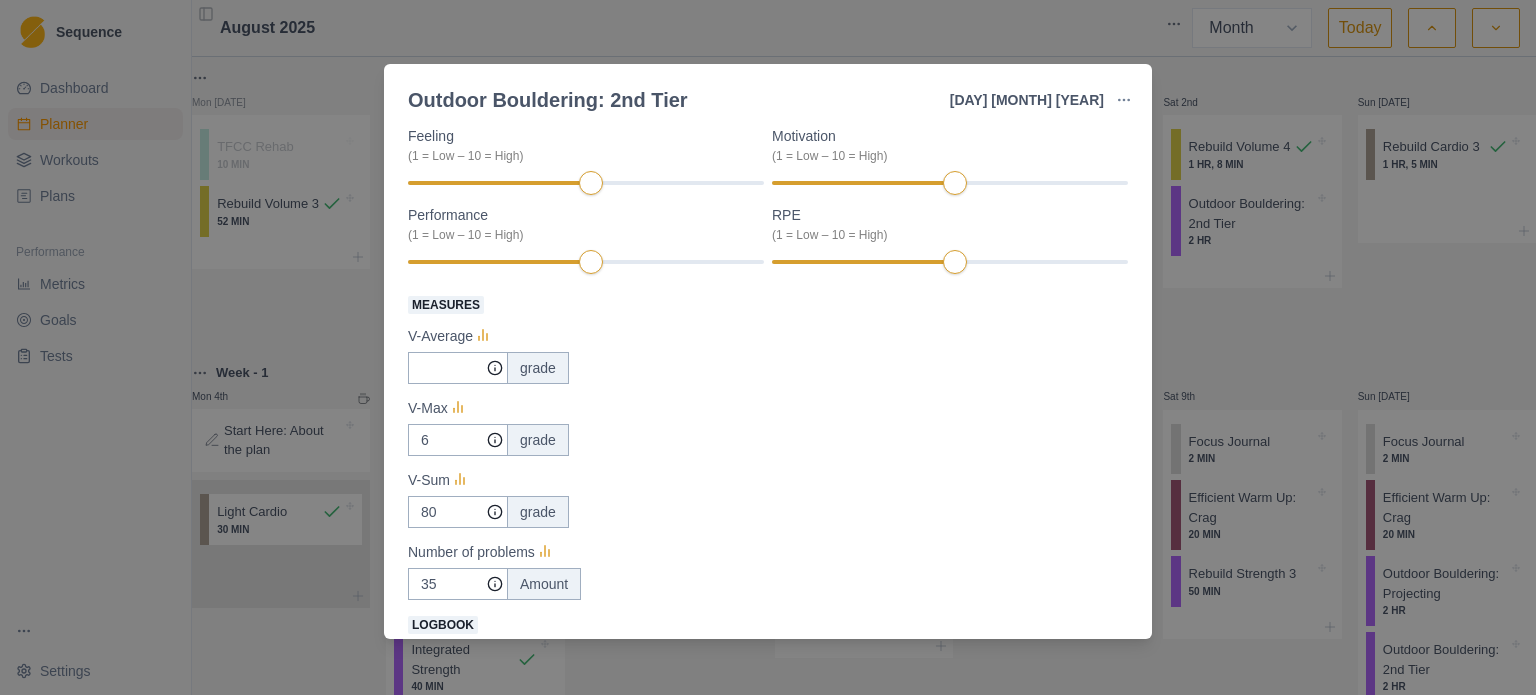 scroll, scrollTop: 200, scrollLeft: 0, axis: vertical 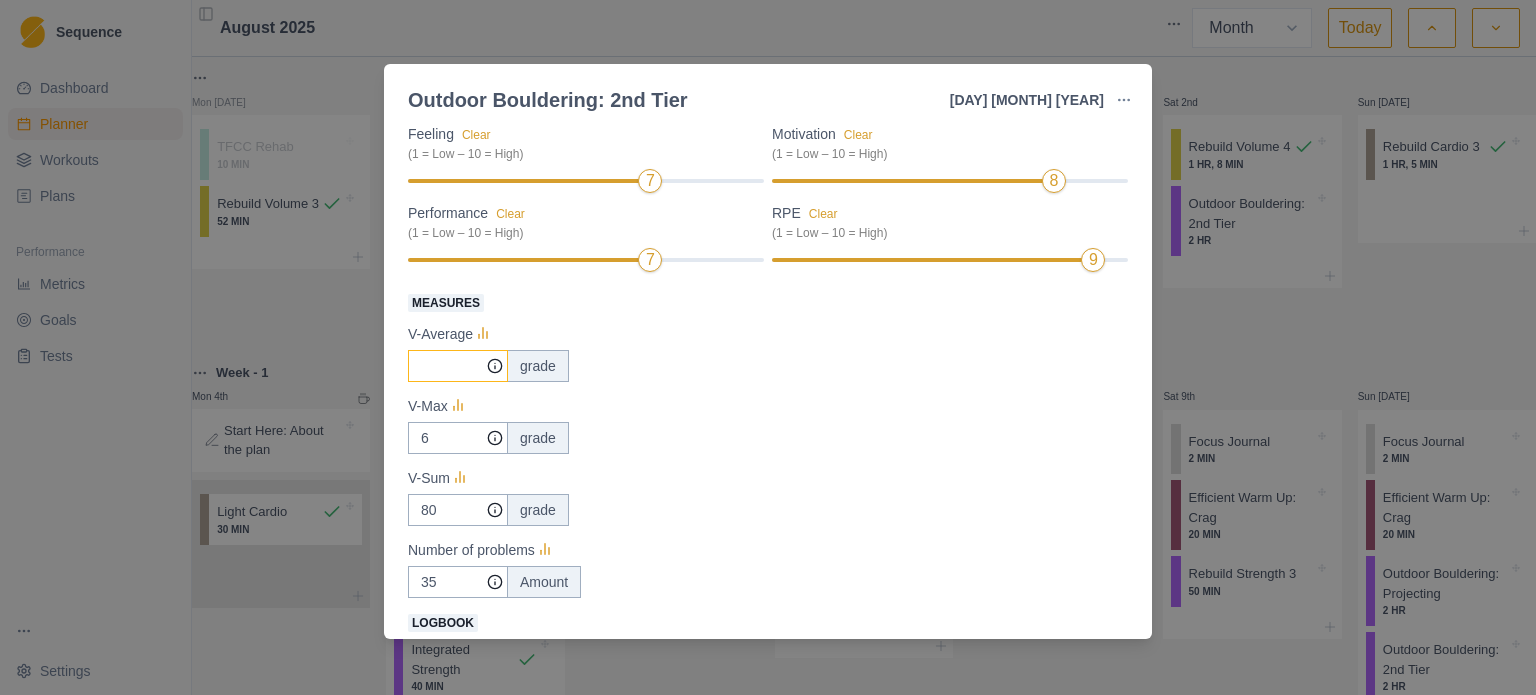 click on "Measures" at bounding box center [458, 366] 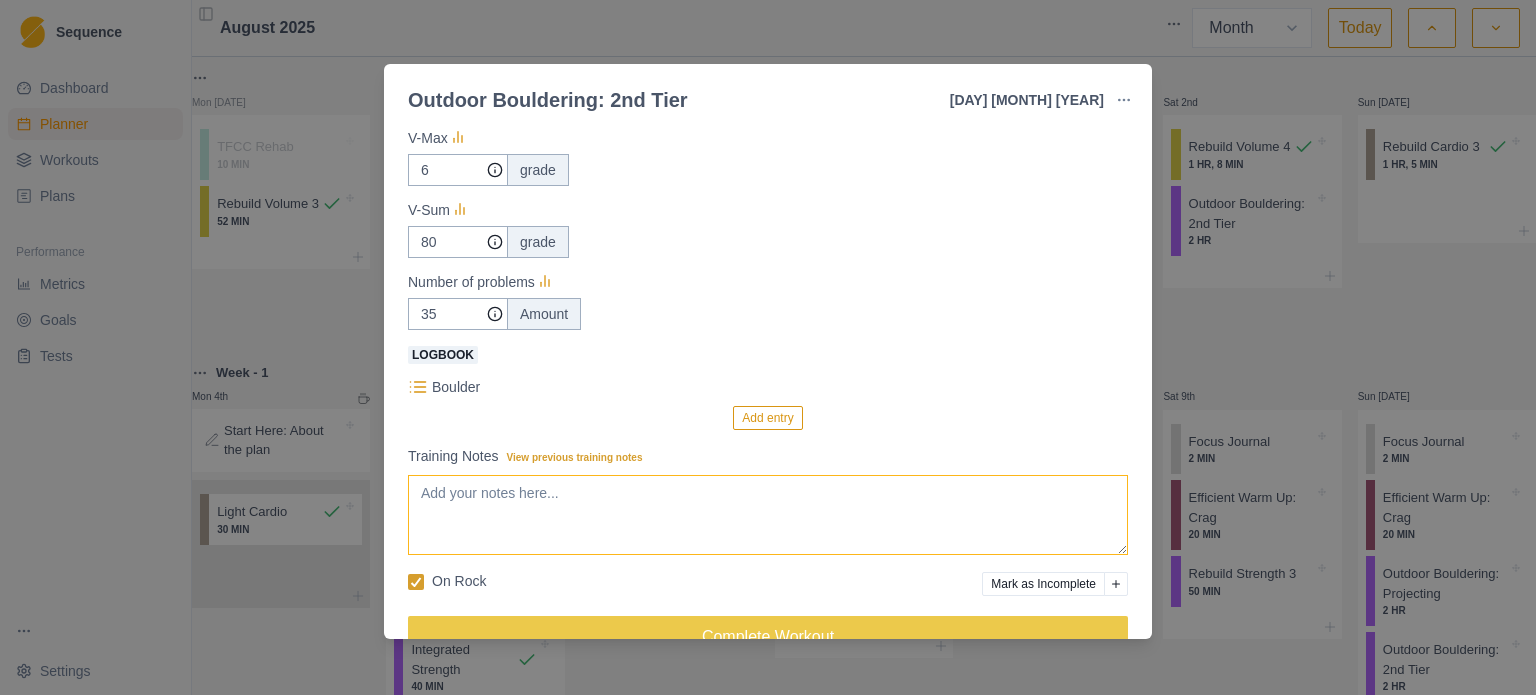 scroll, scrollTop: 515, scrollLeft: 0, axis: vertical 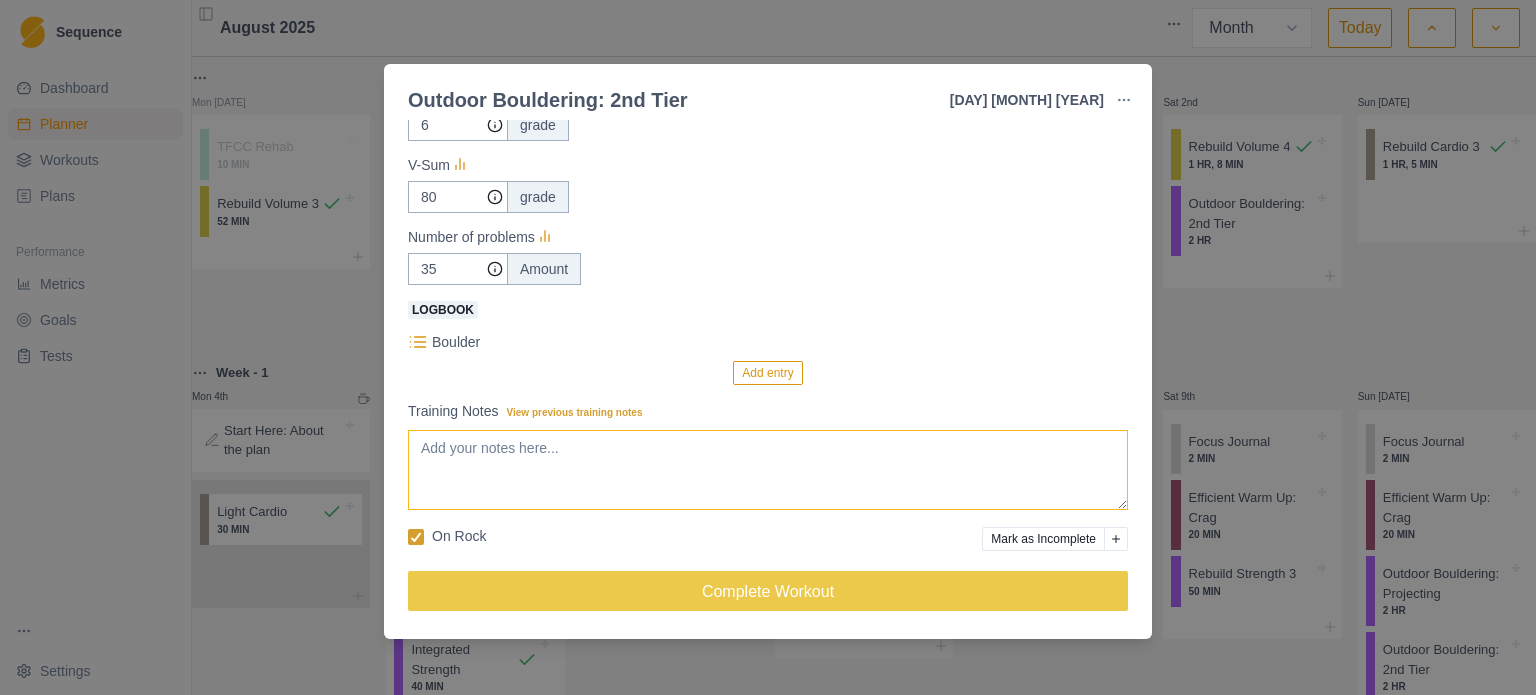 click on "Training Notes View previous training notes" at bounding box center [768, 470] 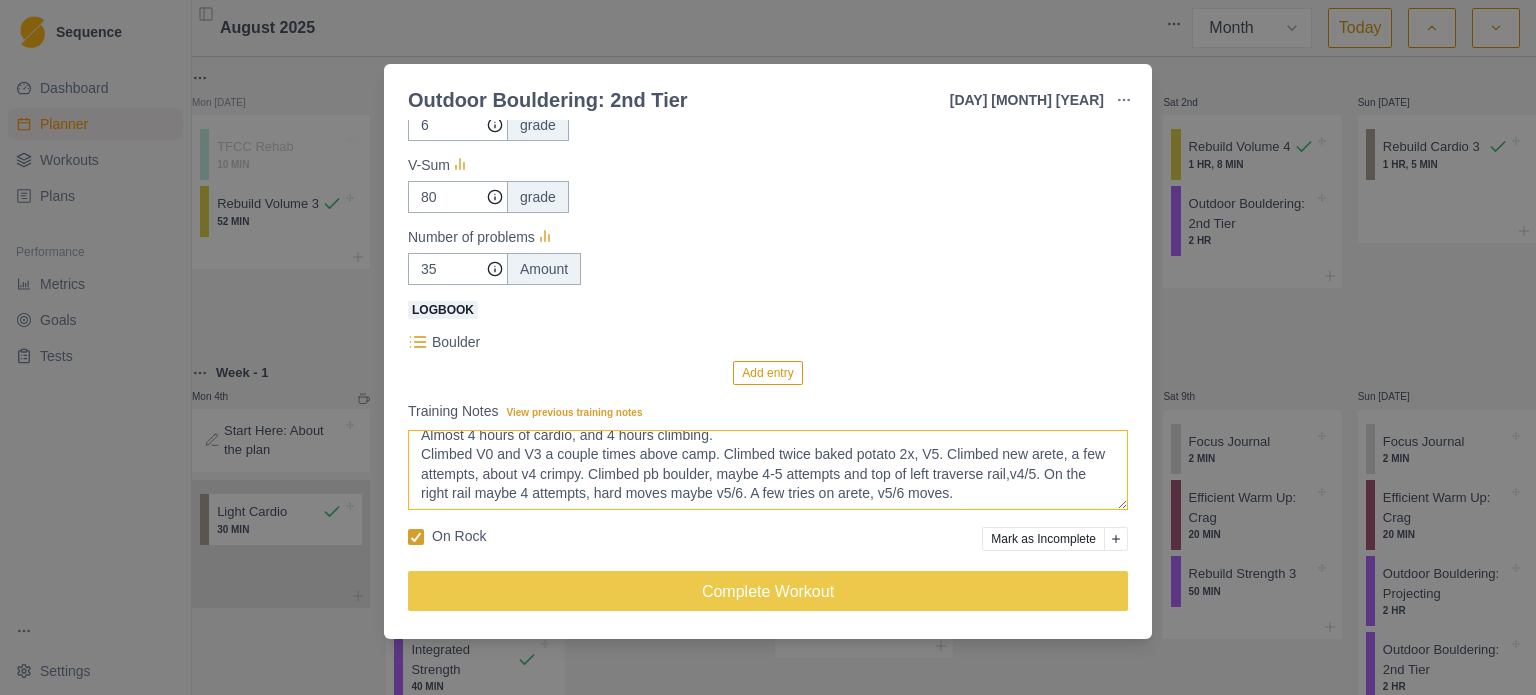 scroll, scrollTop: 92, scrollLeft: 0, axis: vertical 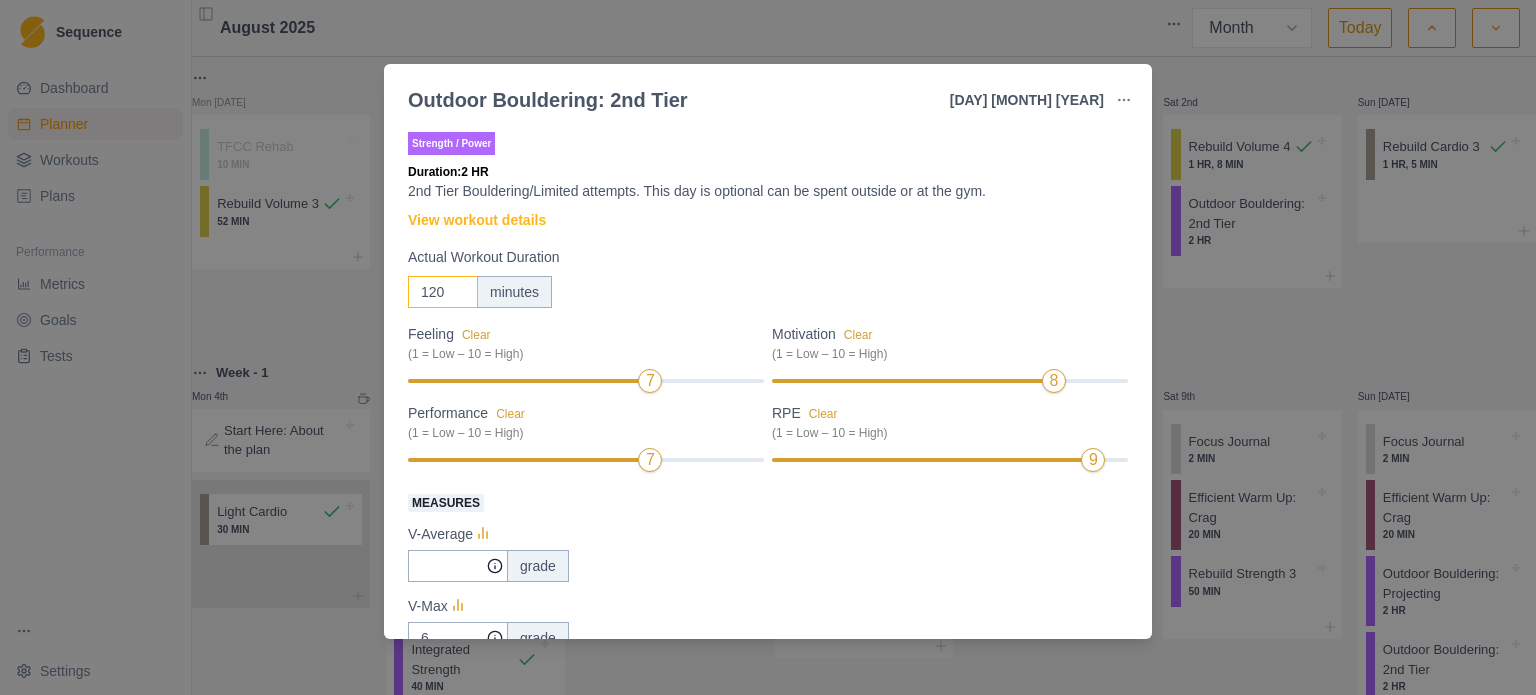 type on "French Creek boulder development and climbing. Started day 630 with nearly 2 hour hike up the talus. Wanted to go for a warm up but it was a lot more than that.
Day consisted of about 30-35 attempts, V0-V6. Many problems were physical and engaging. Then and 2 hour hike out.
Almost 4 hours of cardio, and 4 hours climbing.
Climbed V0 and V3 a couple times above camp. Climbed twice baked potato 2x, V5. Climbed new arete, a few attempts, about v4 crimpy. Climbed pb boulder, maybe 4-5 attempts and top of left traverse rail,v4/5. On the right rail maybe 4 attempts, hard moves maybe v5/6. A few tries on arete, v5/6 moves." 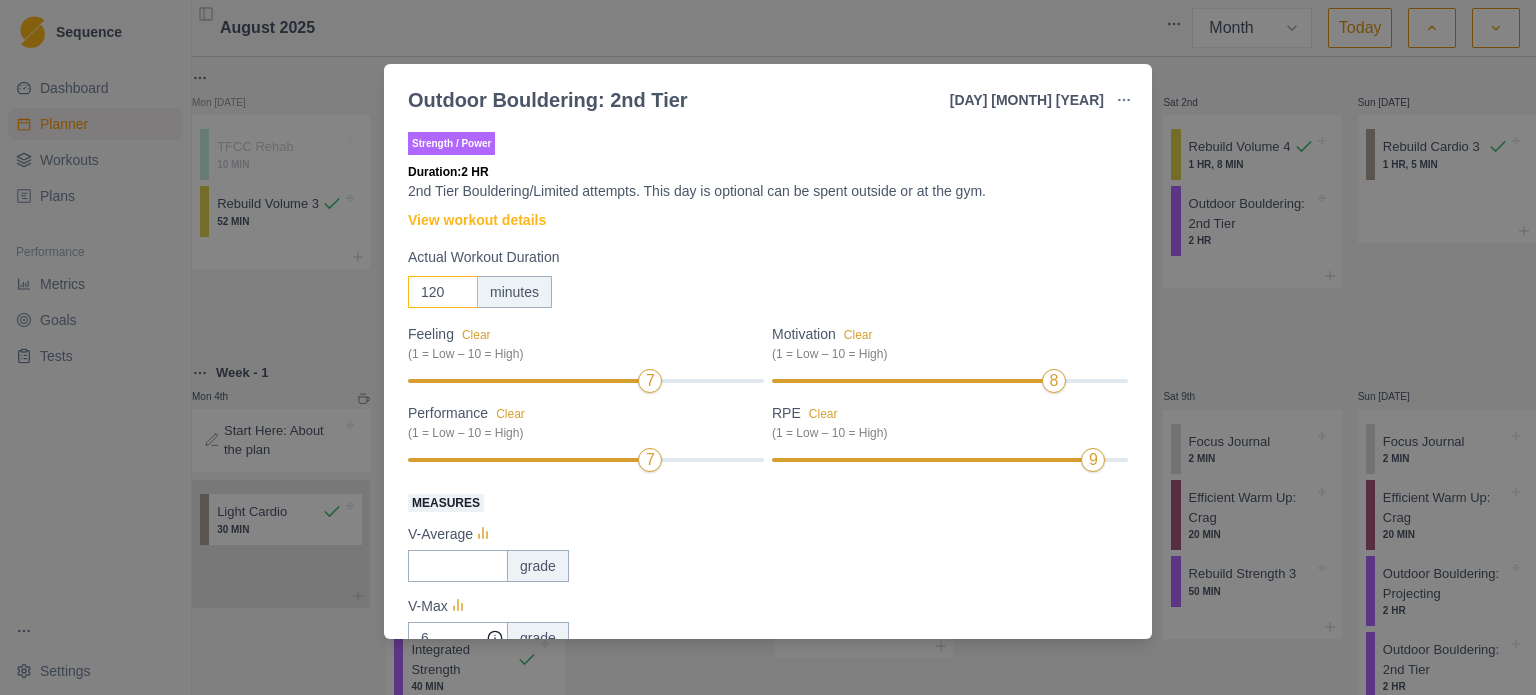 click on "120" at bounding box center [443, 292] 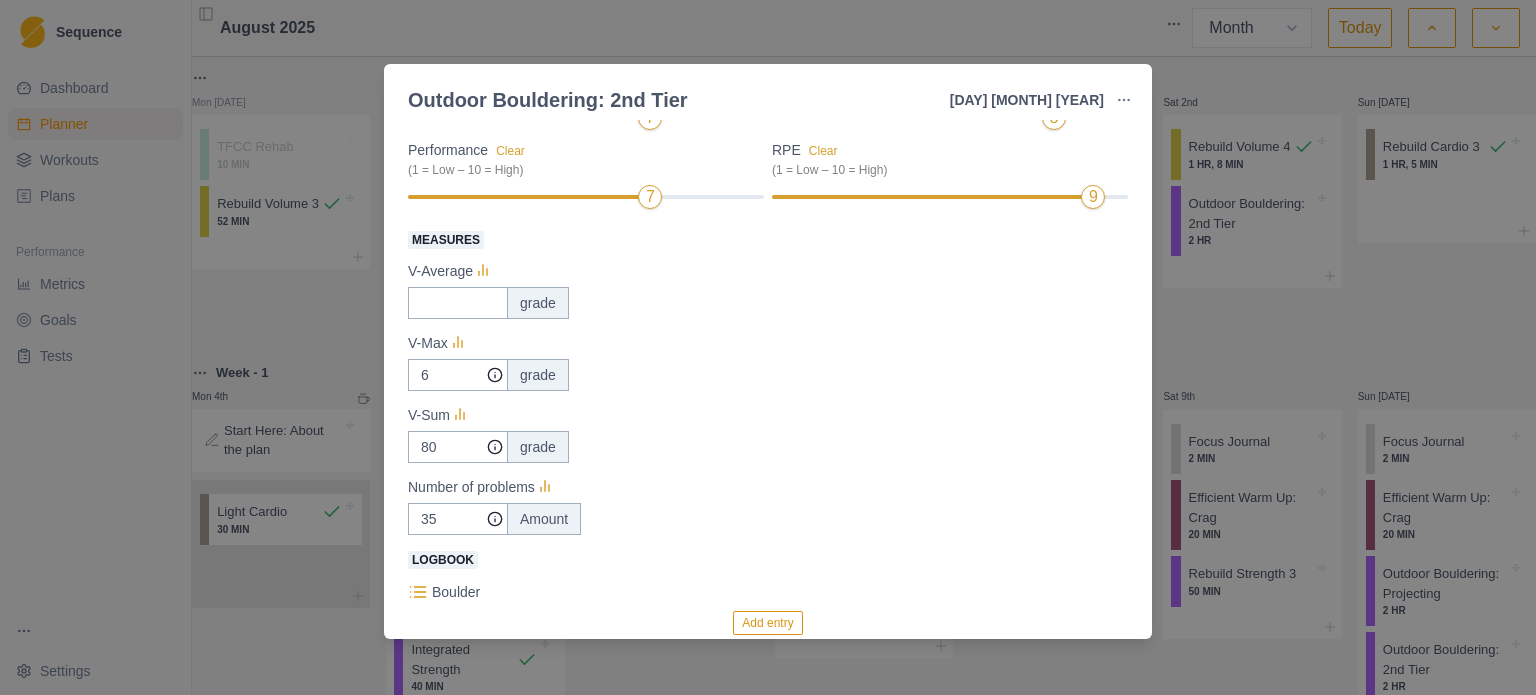 scroll, scrollTop: 100, scrollLeft: 0, axis: vertical 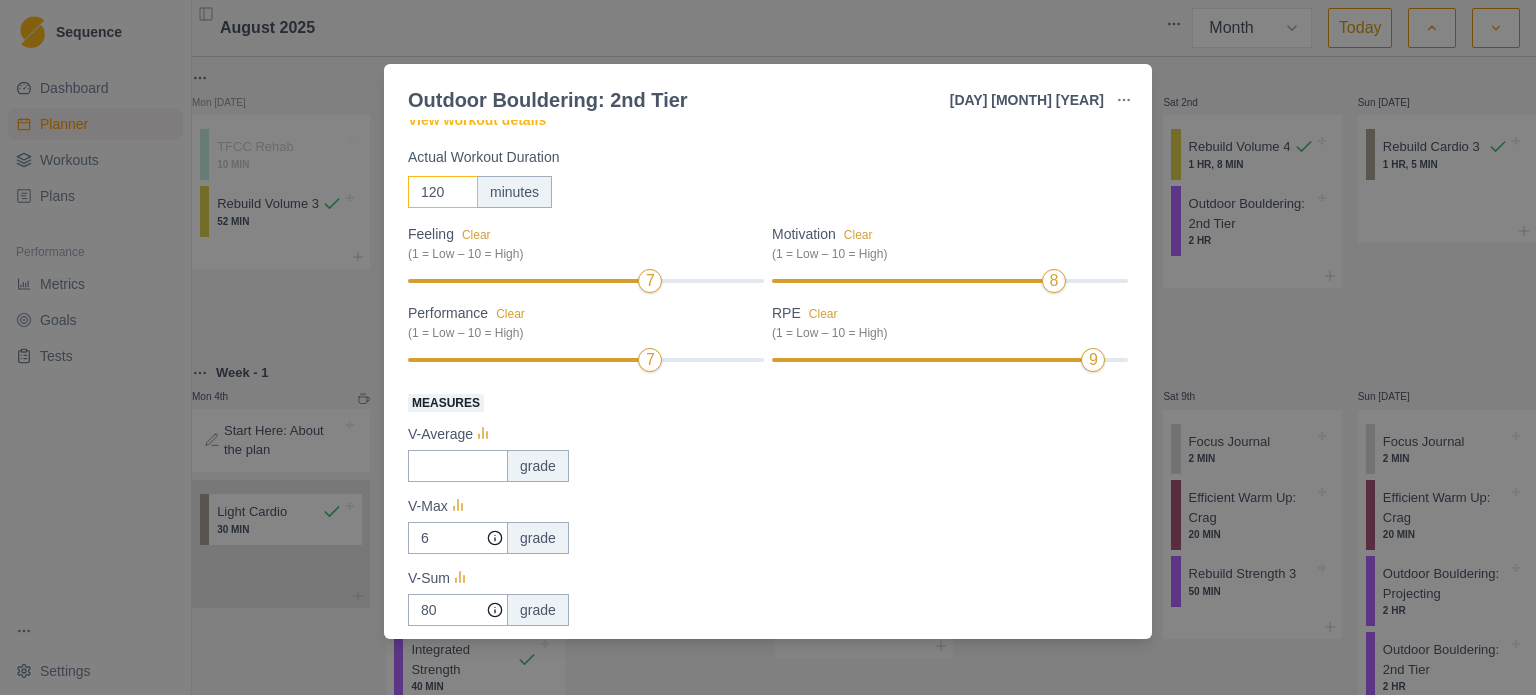 type on "4" 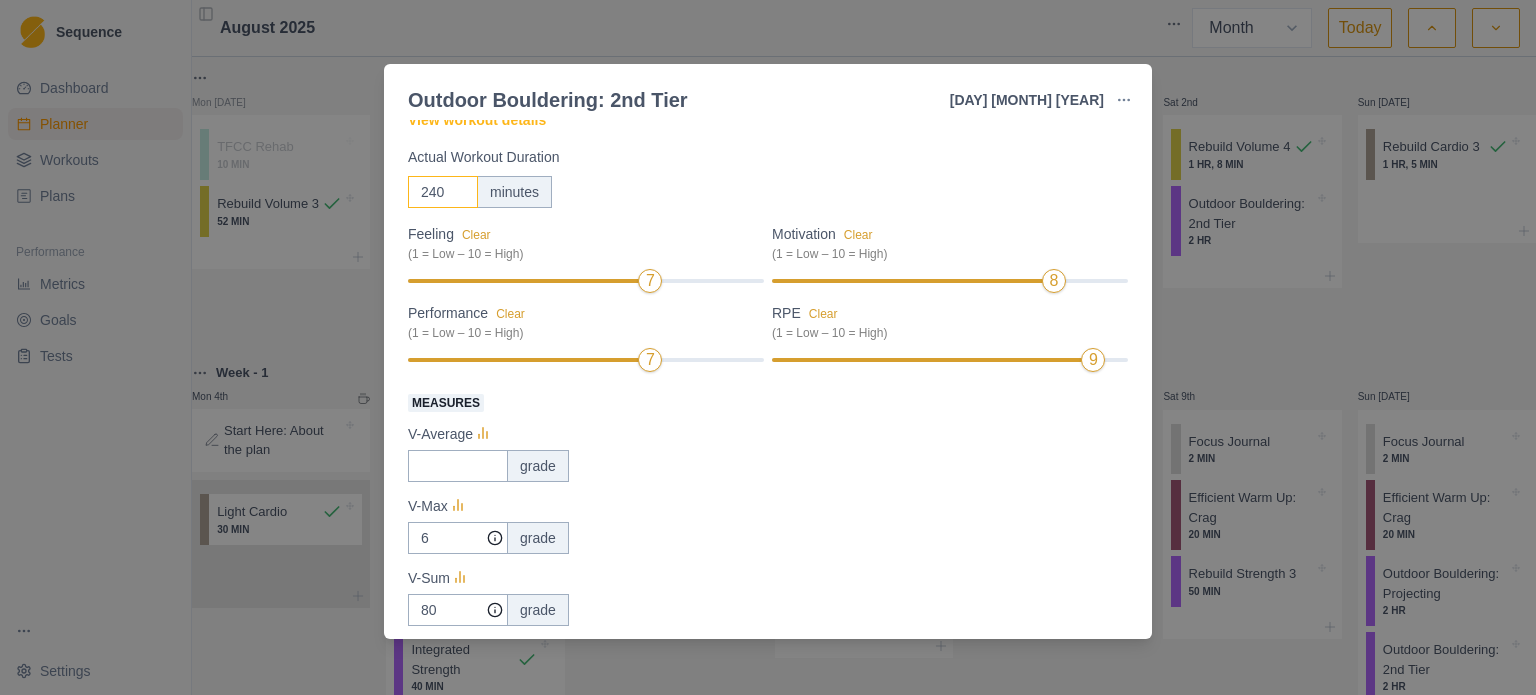 type on "240" 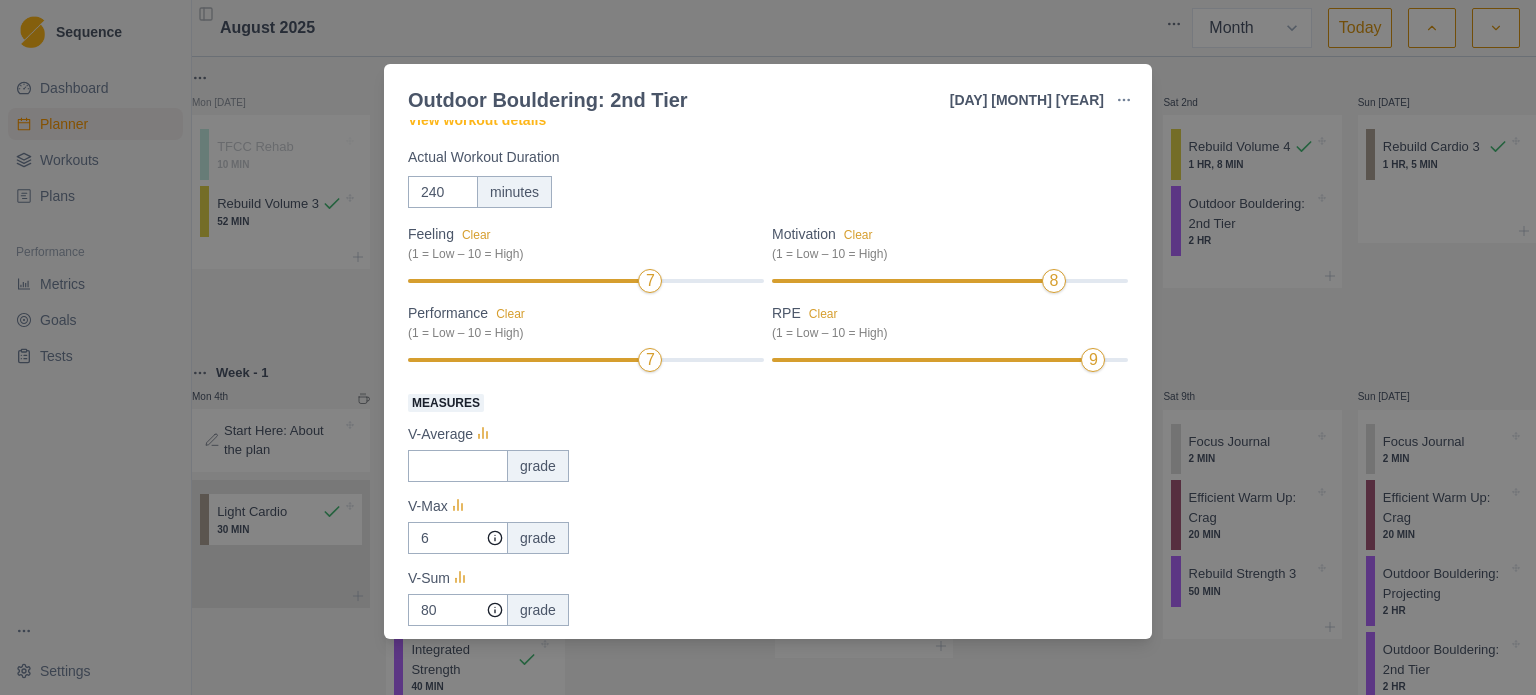click on "Actual Workout Duration 240 minutes" at bounding box center [768, 177] 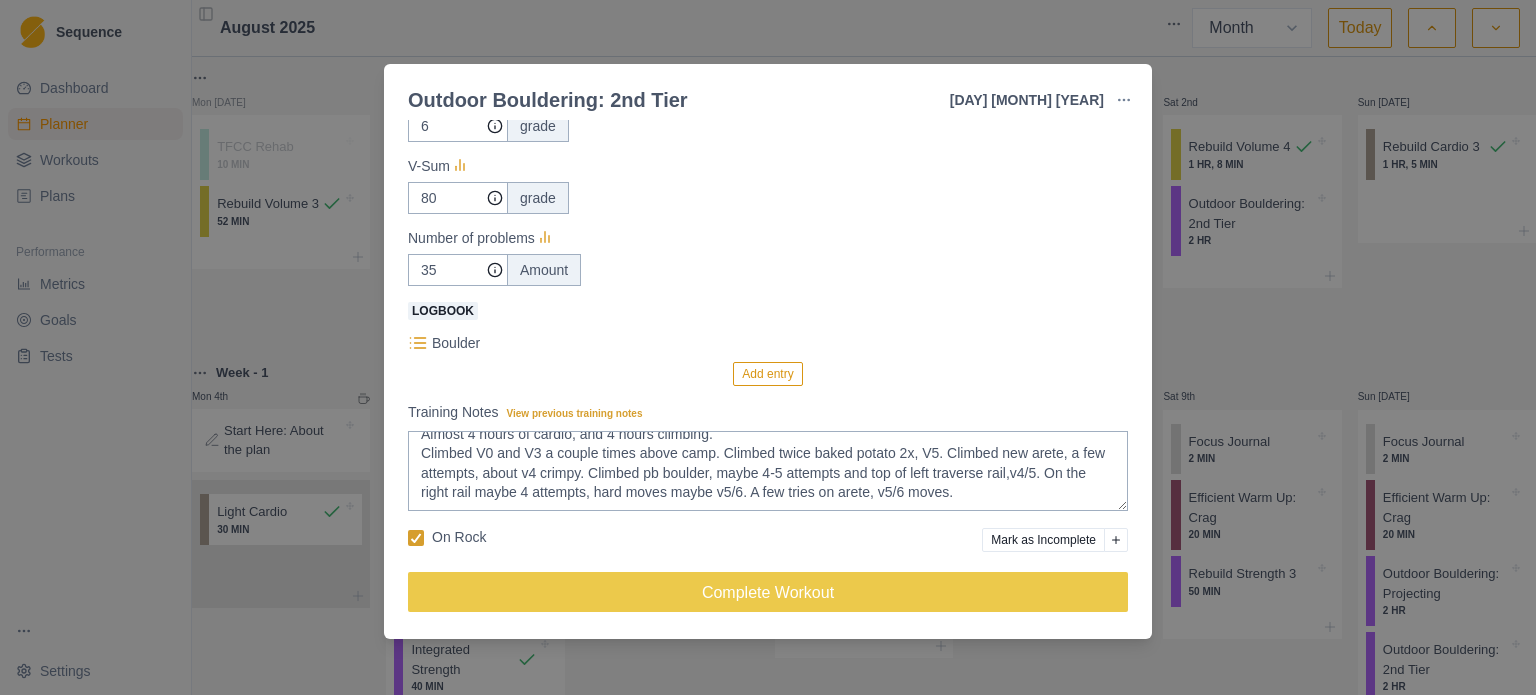 scroll, scrollTop: 515, scrollLeft: 0, axis: vertical 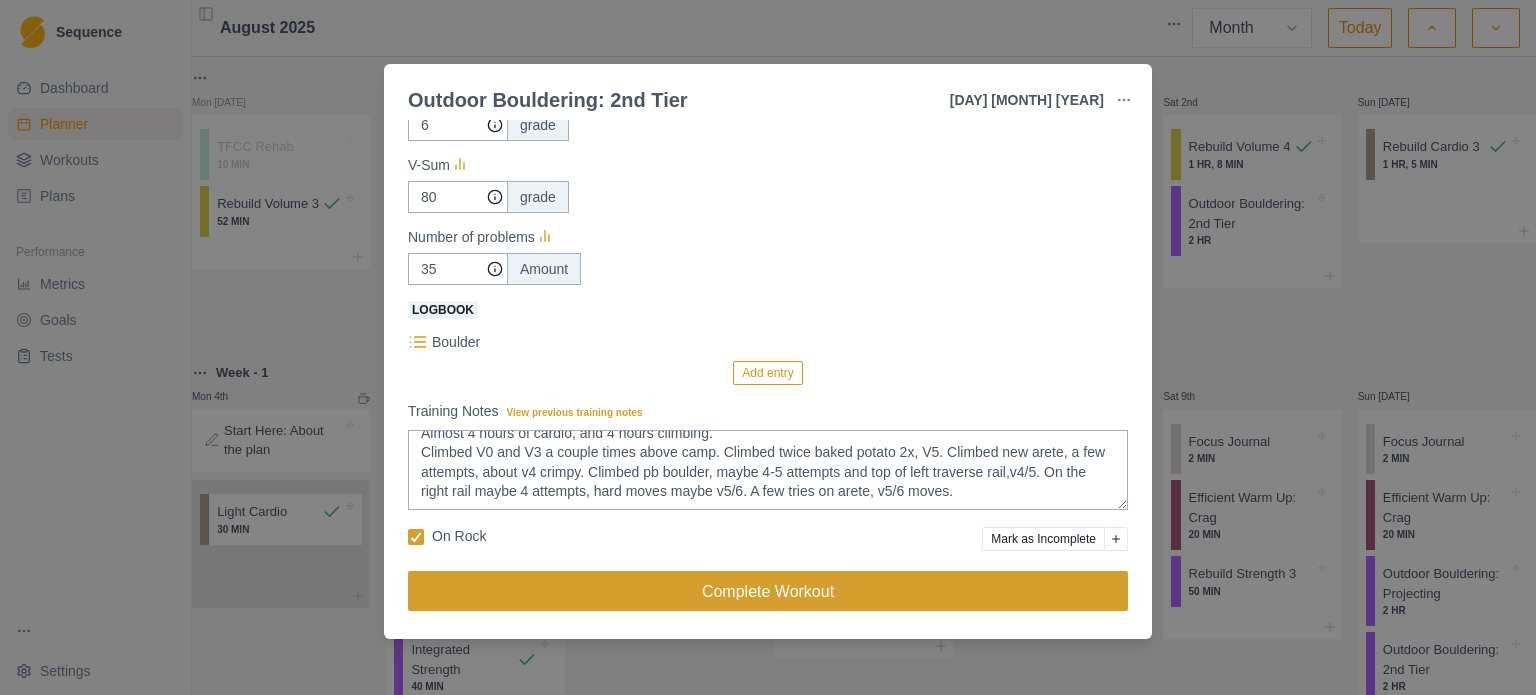click on "Complete Workout" at bounding box center [768, 591] 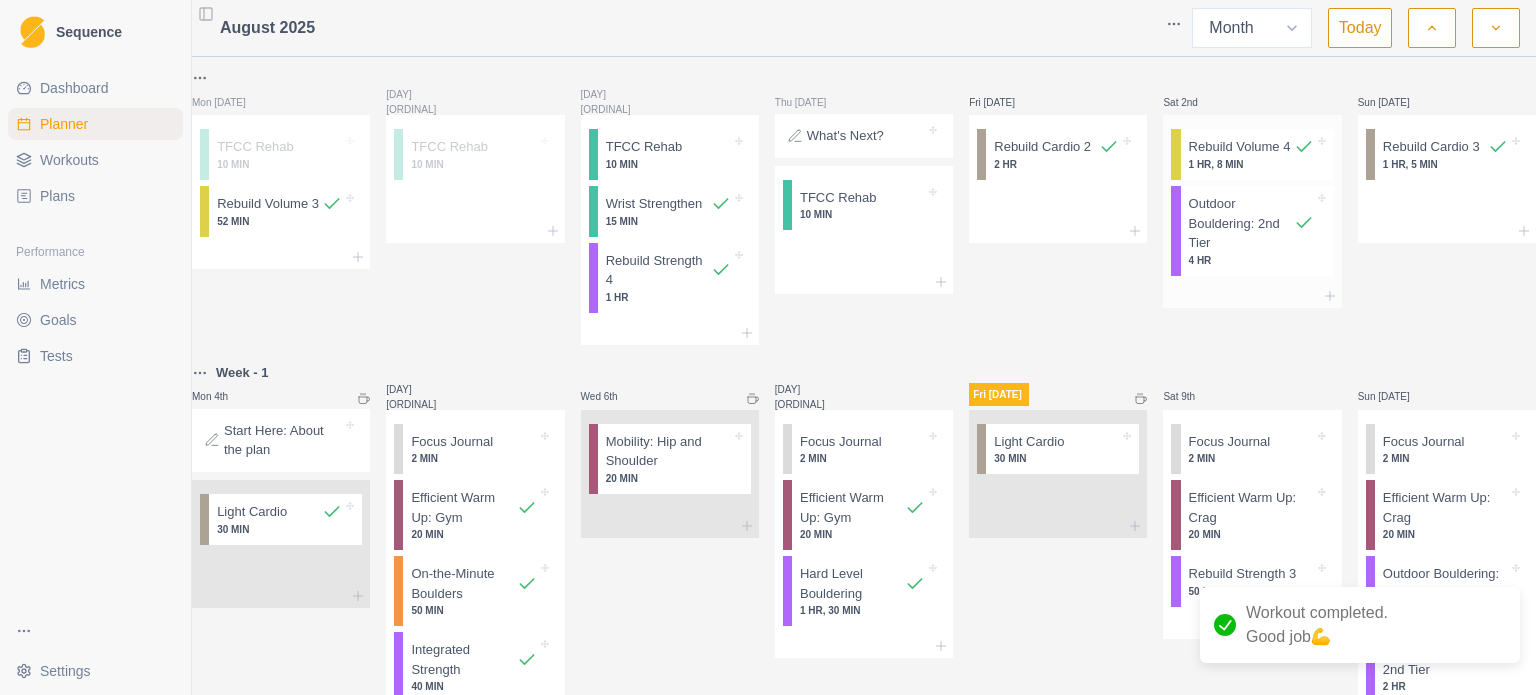 click on "Rebuild Volume 4" at bounding box center [1240, 147] 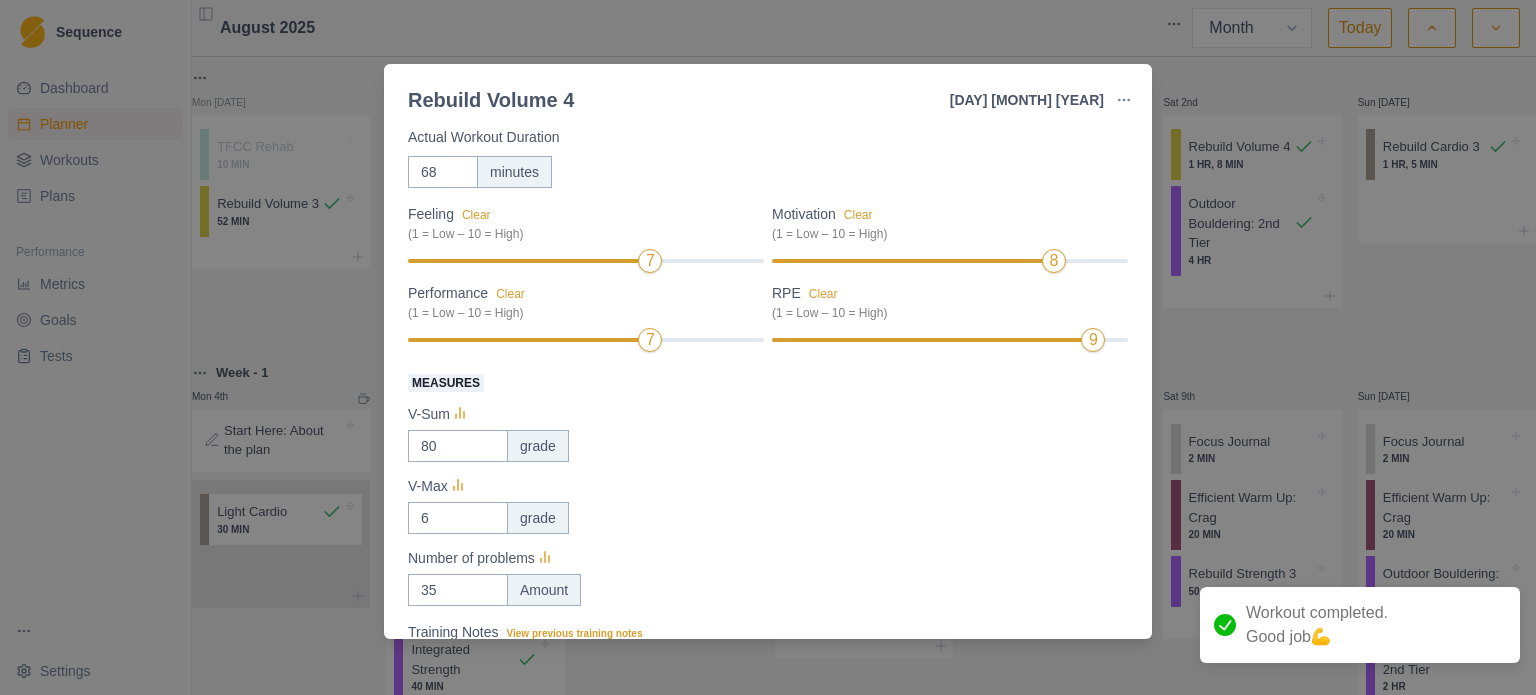 scroll, scrollTop: 342, scrollLeft: 0, axis: vertical 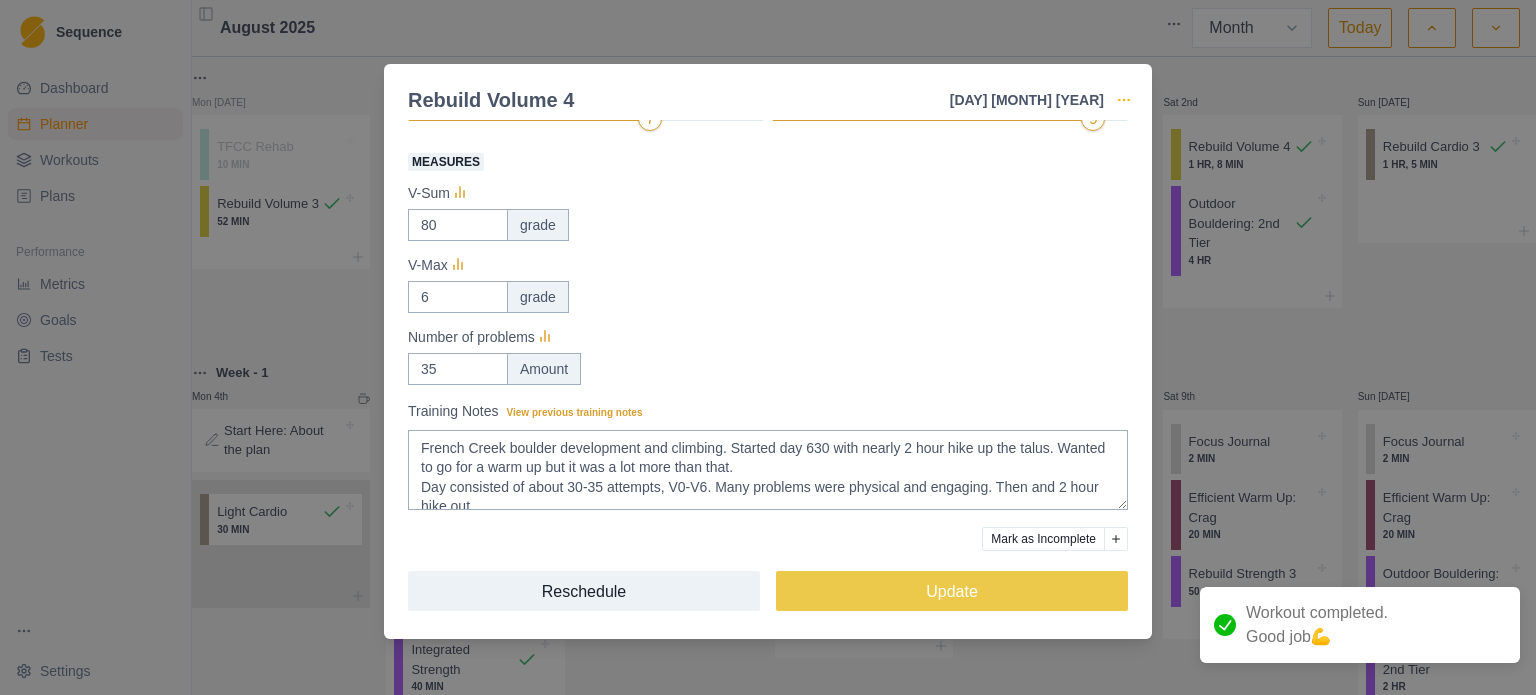 drag, startPoint x: 1125, startPoint y: 81, endPoint x: 1128, endPoint y: 95, distance: 14.3178215 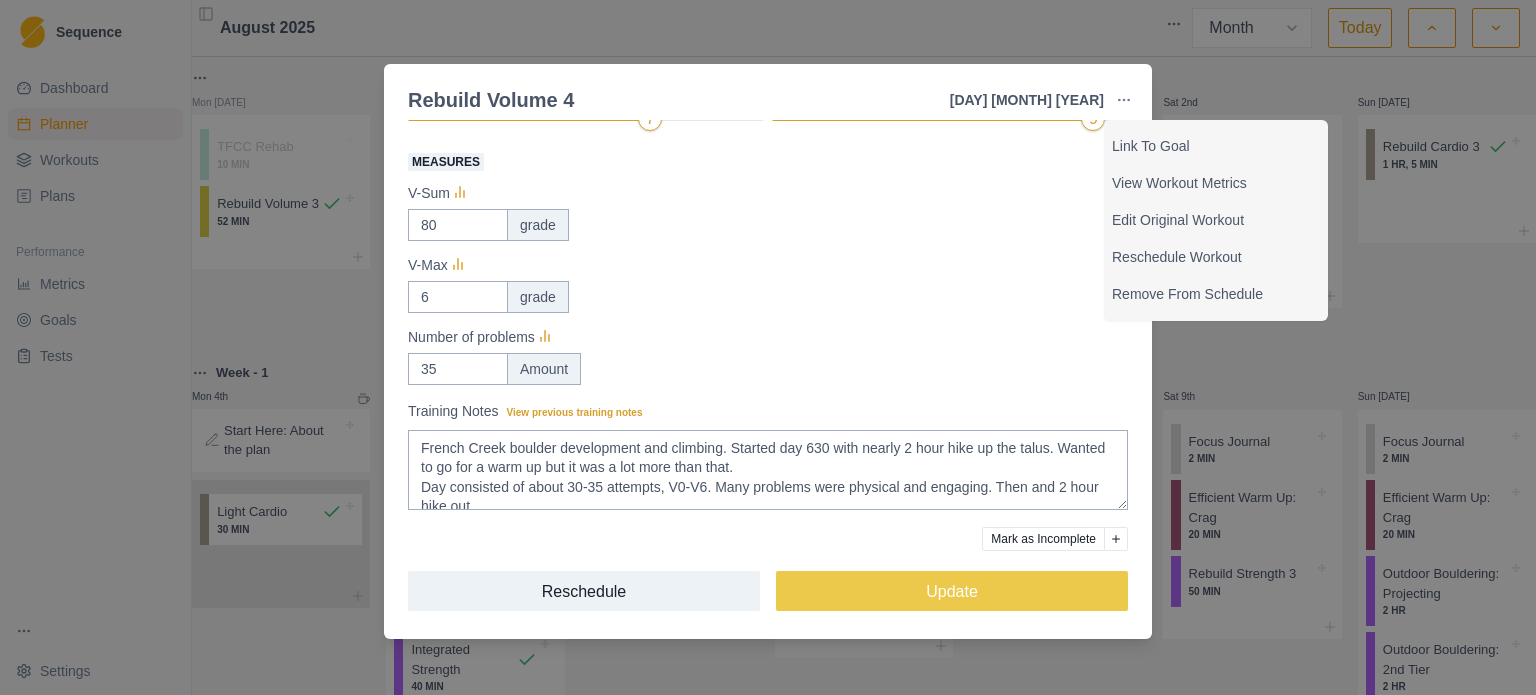 click on "Rebuild Volume 4 2 [MONTH] [YEAR] Link To Goal View Workout Metrics Edit Original Workout Reschedule Workout Remove From Schedule Endurance Duration:  1 HR, 8 MIN 8 min warmup and 60 min Boulder Ladders View workout details Actual Workout Duration 68 minutes Feeling Clear (1 = Low – 10 = High) 7 Motivation Clear (1 = Low – 10 = High) 8 Performance Clear (1 = Low – 10 = High) 7 RPE Clear (1 = Low – 10 = High) 9 Measures V-Sum 80 grade V-Max  6 grade Number of problems 35 Amount Training Notes View previous training notes Mark as Incomplete Reschedule Update" at bounding box center [768, 347] 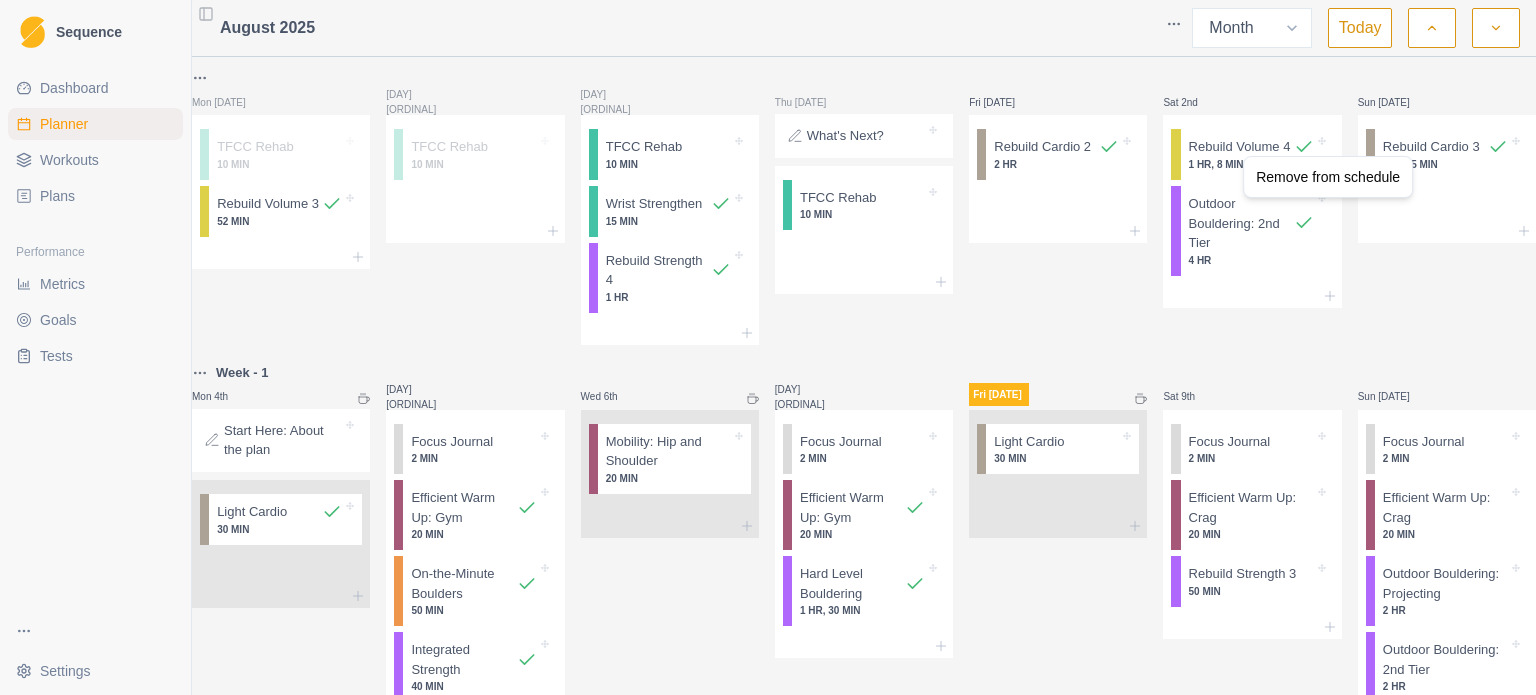 click on "August 2025 Week Month Today Mon 28th TFCC Rehab 10 MIN Rebuild Volume 3 52 MIN Tue 29th TFCC Rehab 10 MIN Wed 30th TFCC Rehab 10 MIN Wrist Strengthen 15 MIN Rebuild Strength 4 1 HR Thu 31st What's Next? TFCC Rehab 10 MIN Fri 1st Rebuild Cardio 2 2 HR Sat 2nd Rebuild Volume 4 1 HR, 8 MIN Outdoor Bouldering: 2nd Tier 4 HR Sun 3rd Rebuild Cardio 3 1 HR, 5 MIN Week - 1 Mon 4th Start Here: About the plan Light Cardio 30 MIN Tue 5th Focus Journal 2 MIN Efficient Warm Up: Gym 20 MIN On-the-Minute Boulders 50 MIN Integrated Strength 40 MIN Wed 6th Mobility: Hip and Shoulder 20 MIN Thu 7th Focus Journal 2 MIN Efficient Warm Up: Gym 20 MIN Hard Level Bouldering 1 HR, 30 MIN Fri 8th Light Cardio 30 MIN Sat 9th Focus Journal 2 MIN Efficient Warm Up: Crag 20 MIN Rebuild Strength 3 50 MIN Sun 10th Focus Journal 2 MIN Efficient Warm Up: Crag 20 MIN Outdoor Bouldering: Projecting 2 HR 2 HR Week - 2 Mon 11th" at bounding box center (768, 347) 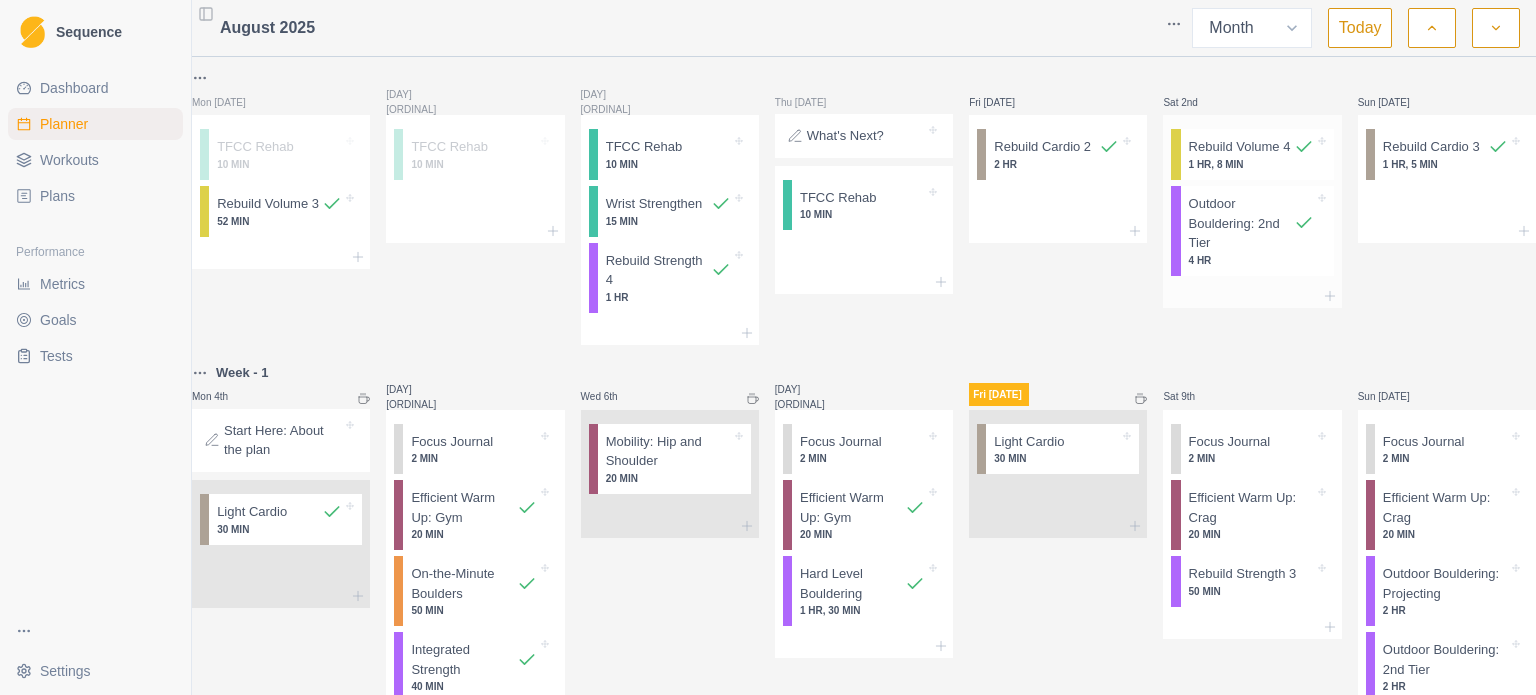 click on "Rebuild Volume 4" at bounding box center [1240, 147] 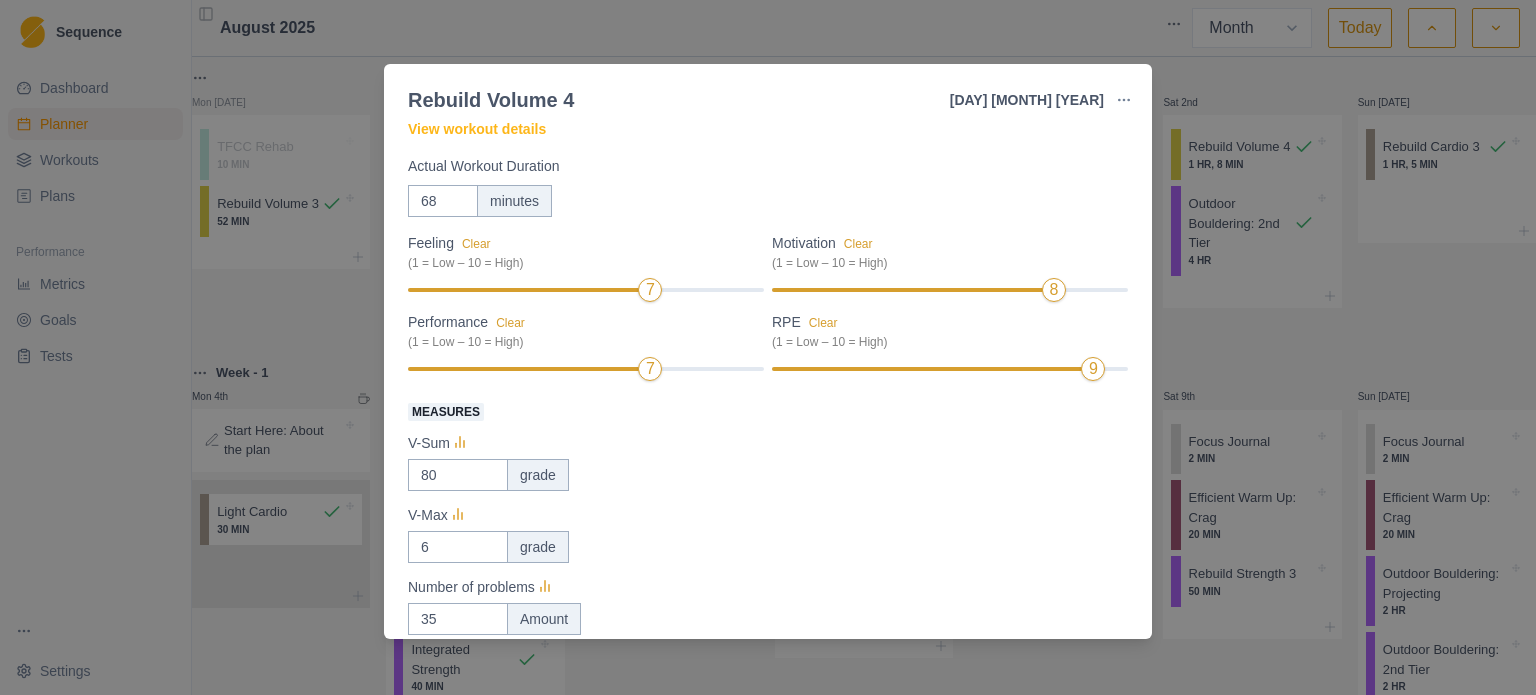 scroll, scrollTop: 342, scrollLeft: 0, axis: vertical 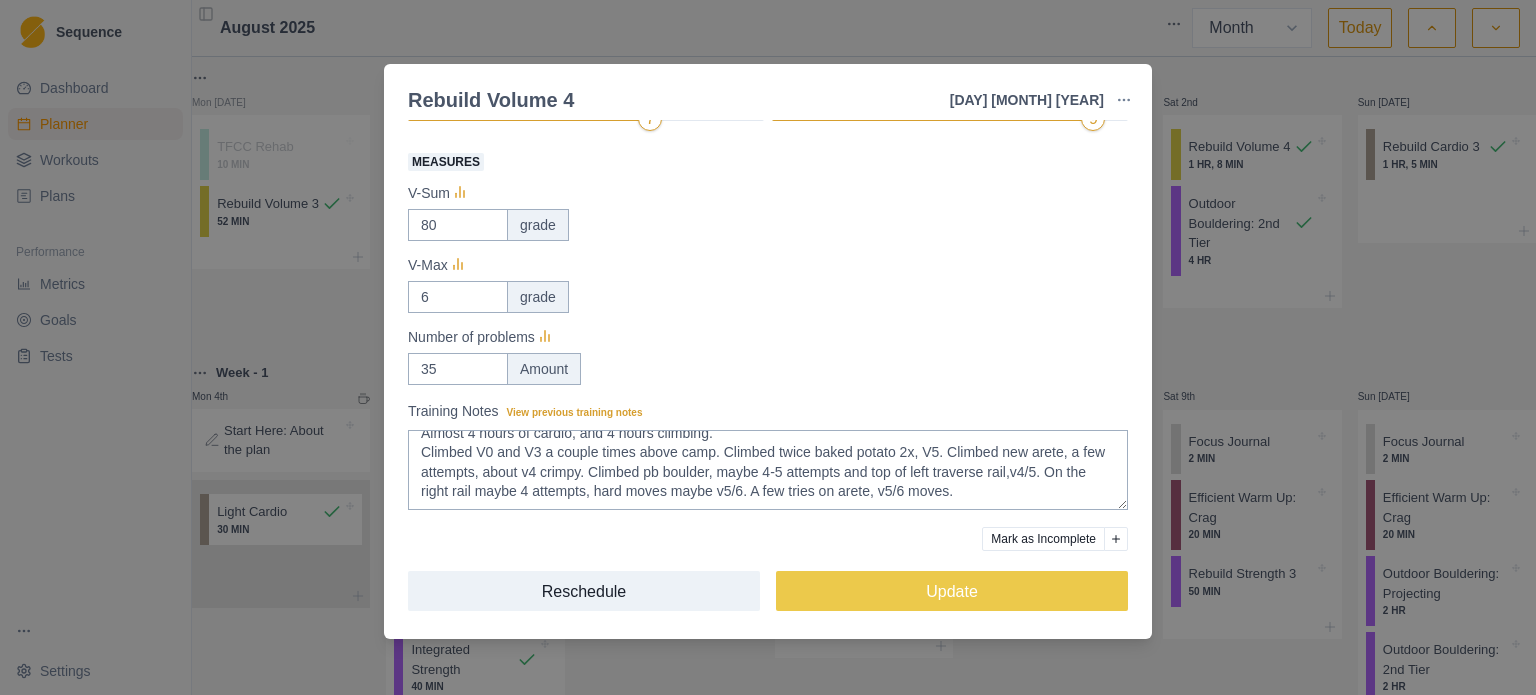 click at bounding box center (1116, 539) 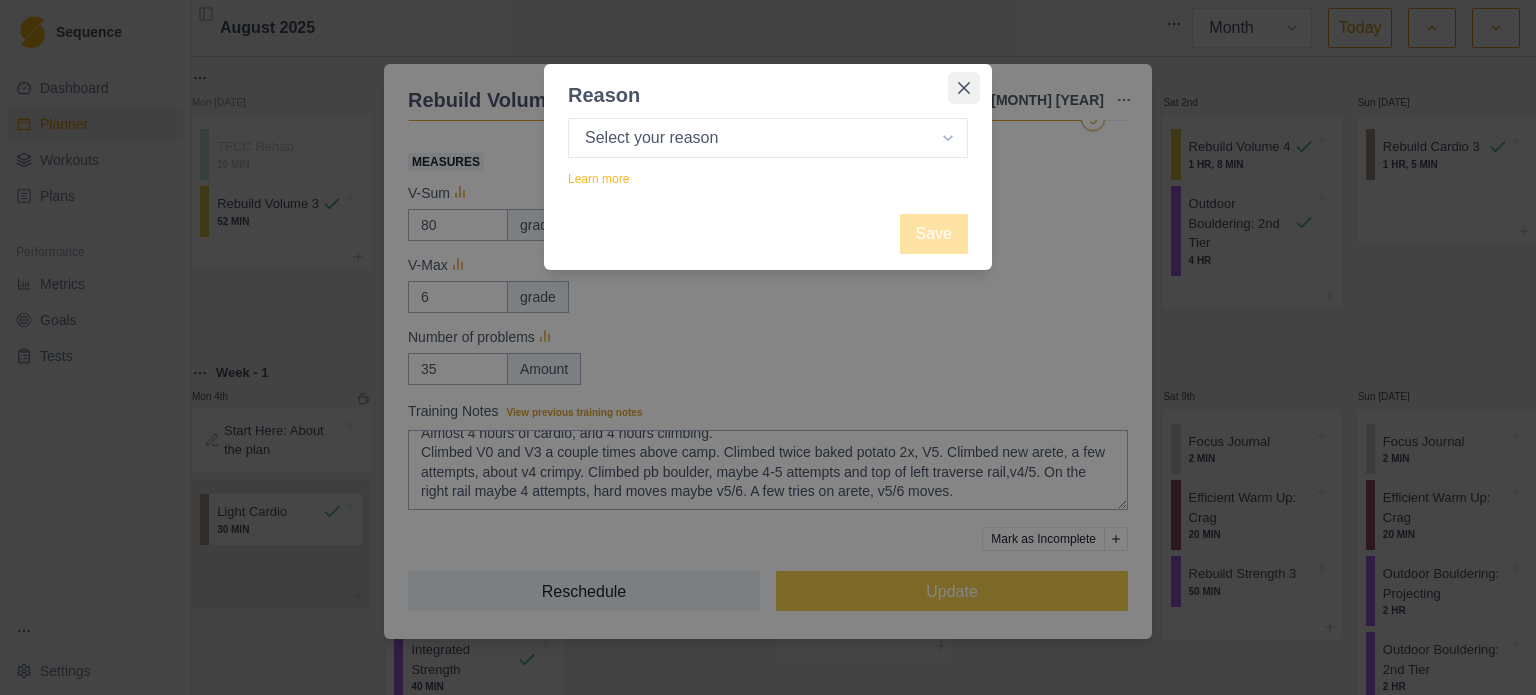click at bounding box center [964, 88] 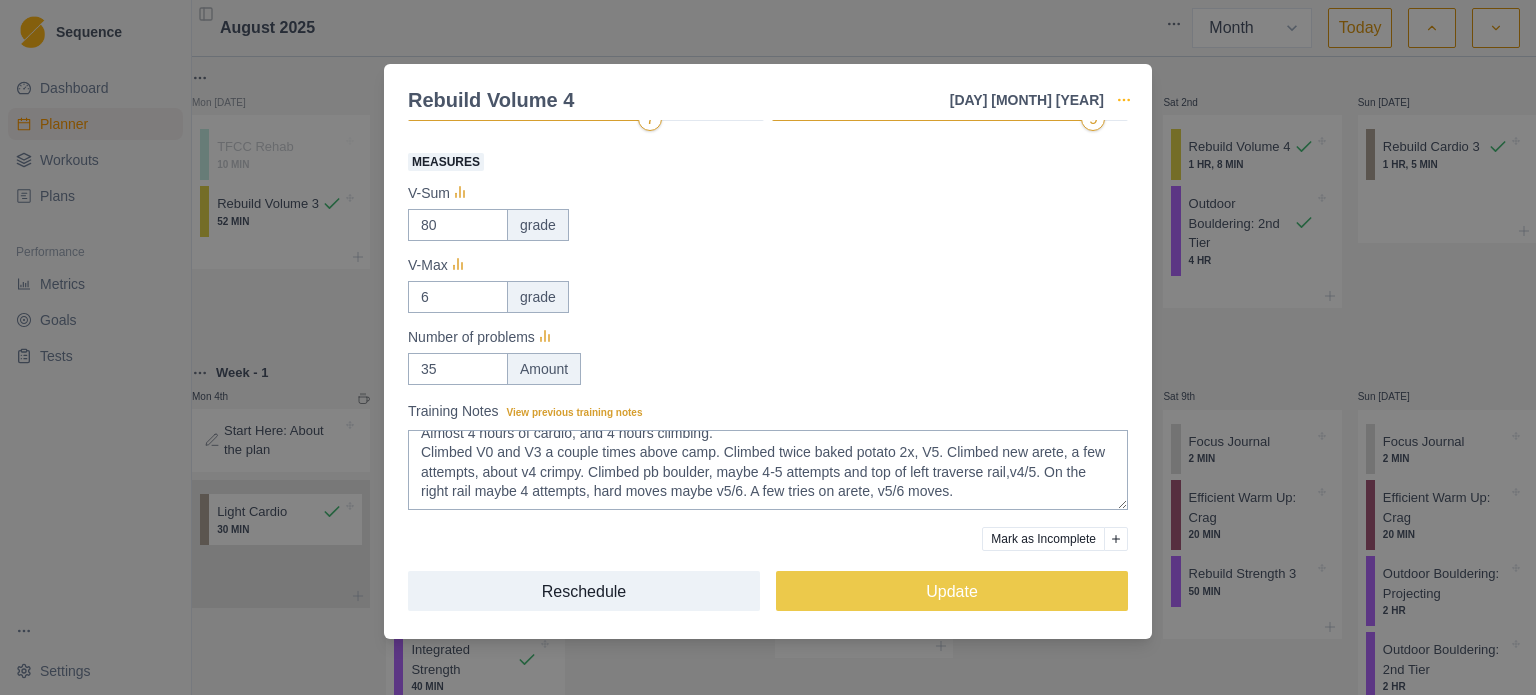 click 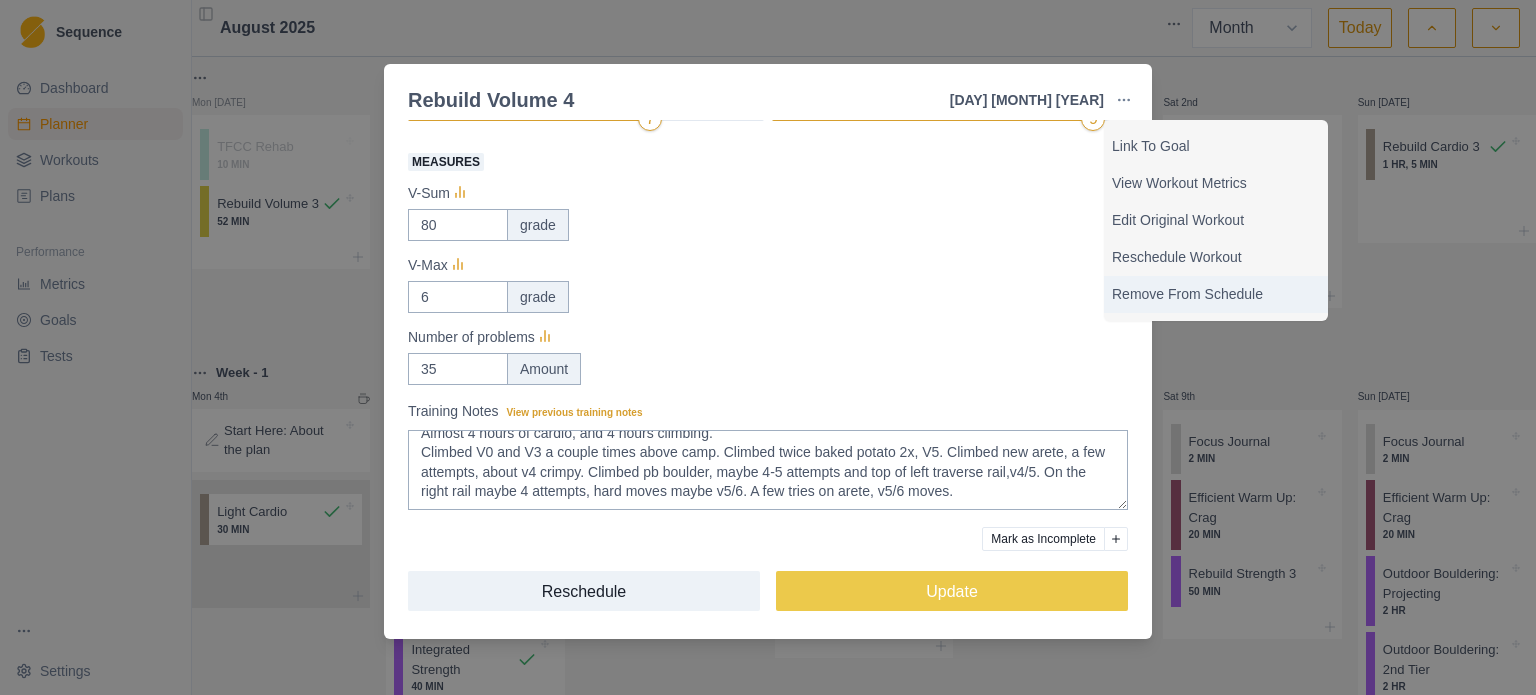 click on "Remove From Schedule" at bounding box center (1216, 294) 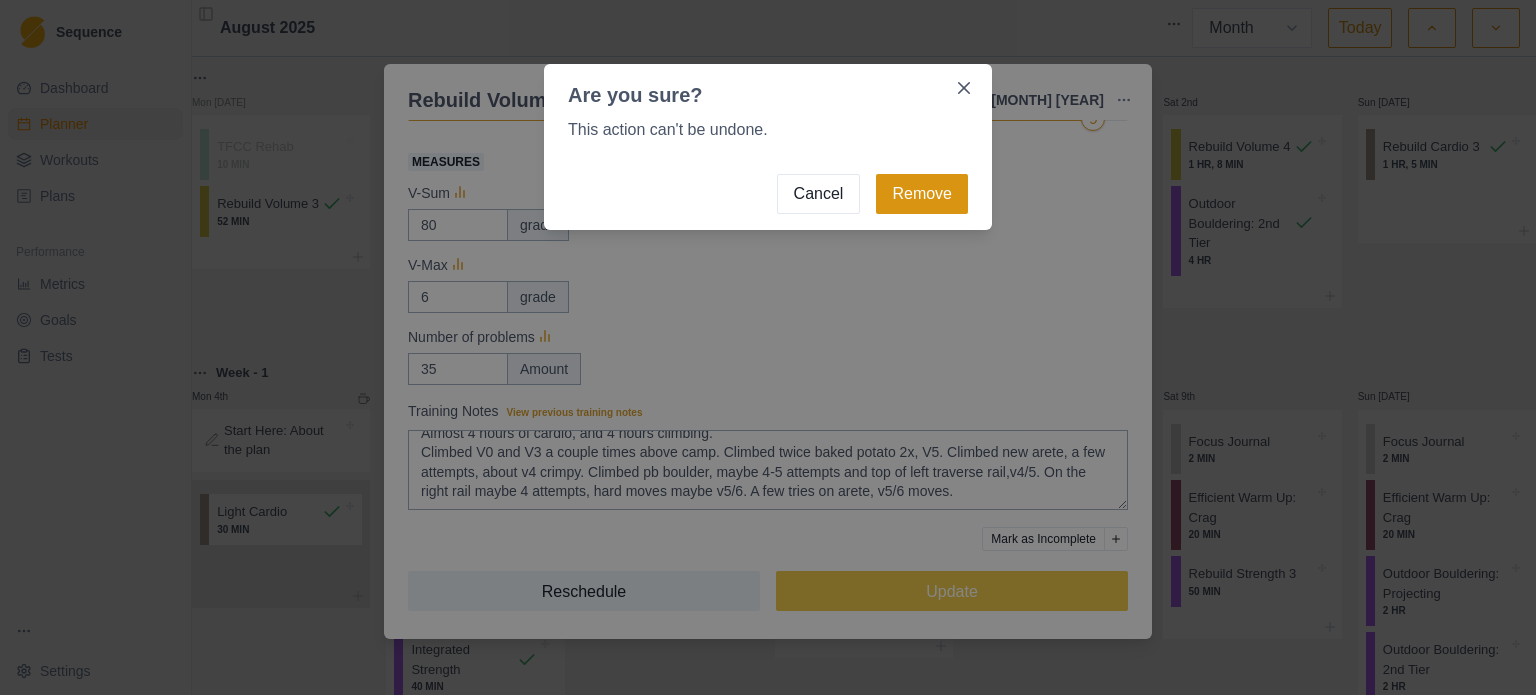 click on "Remove" at bounding box center [922, 194] 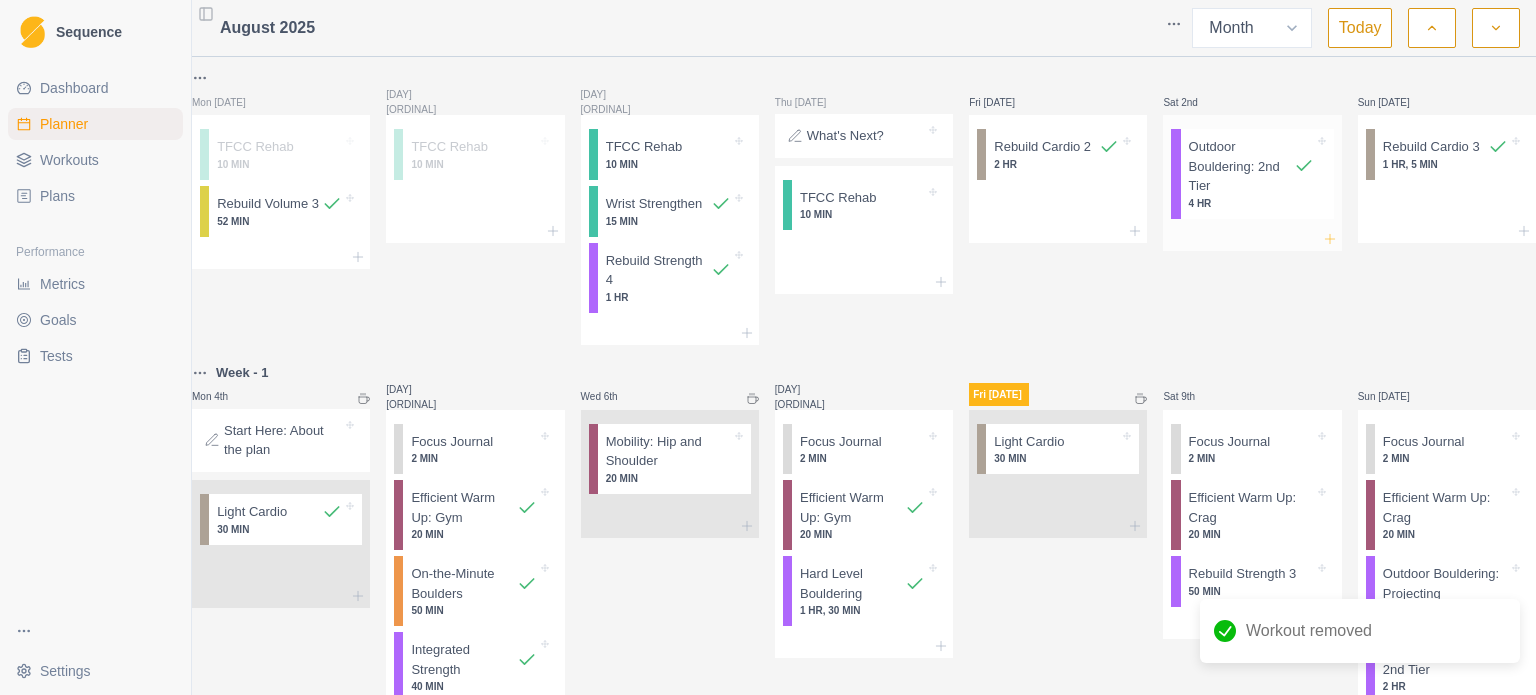 click 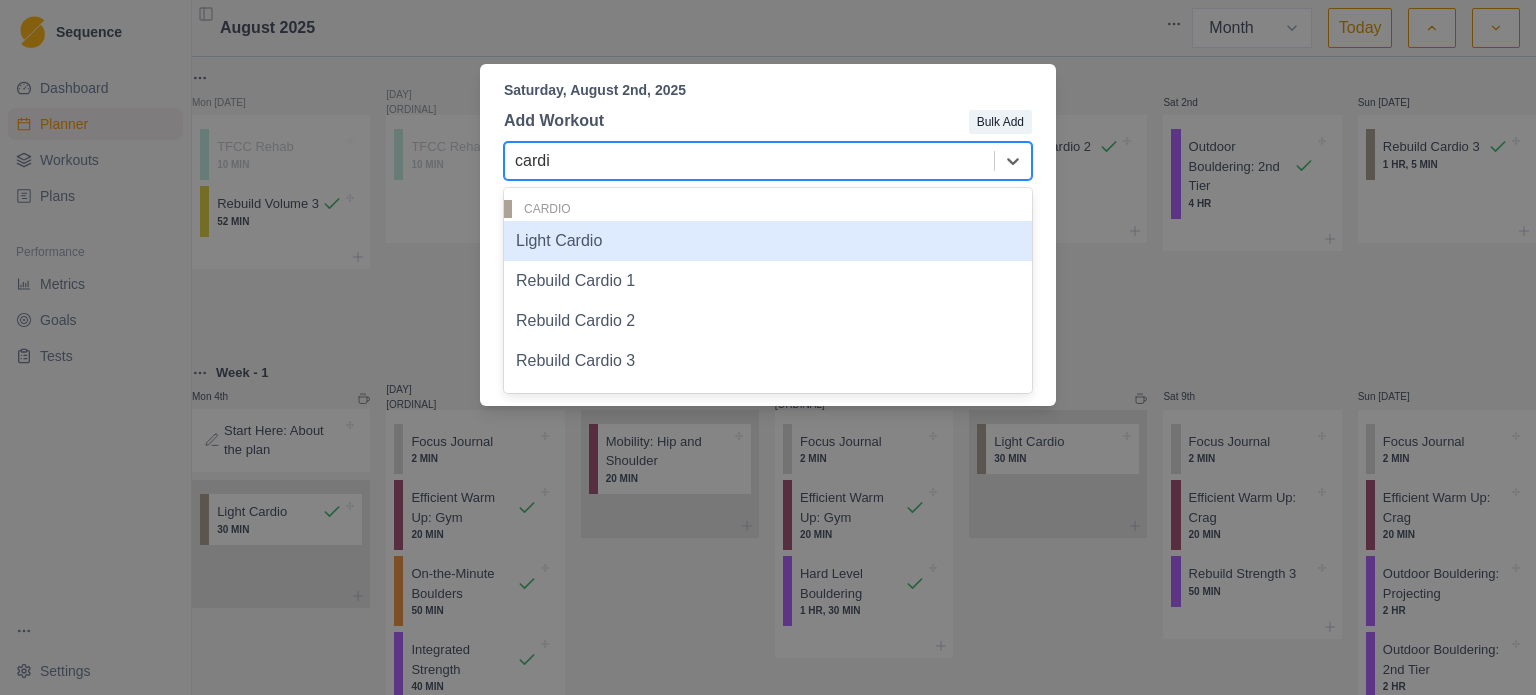 type on "cardio" 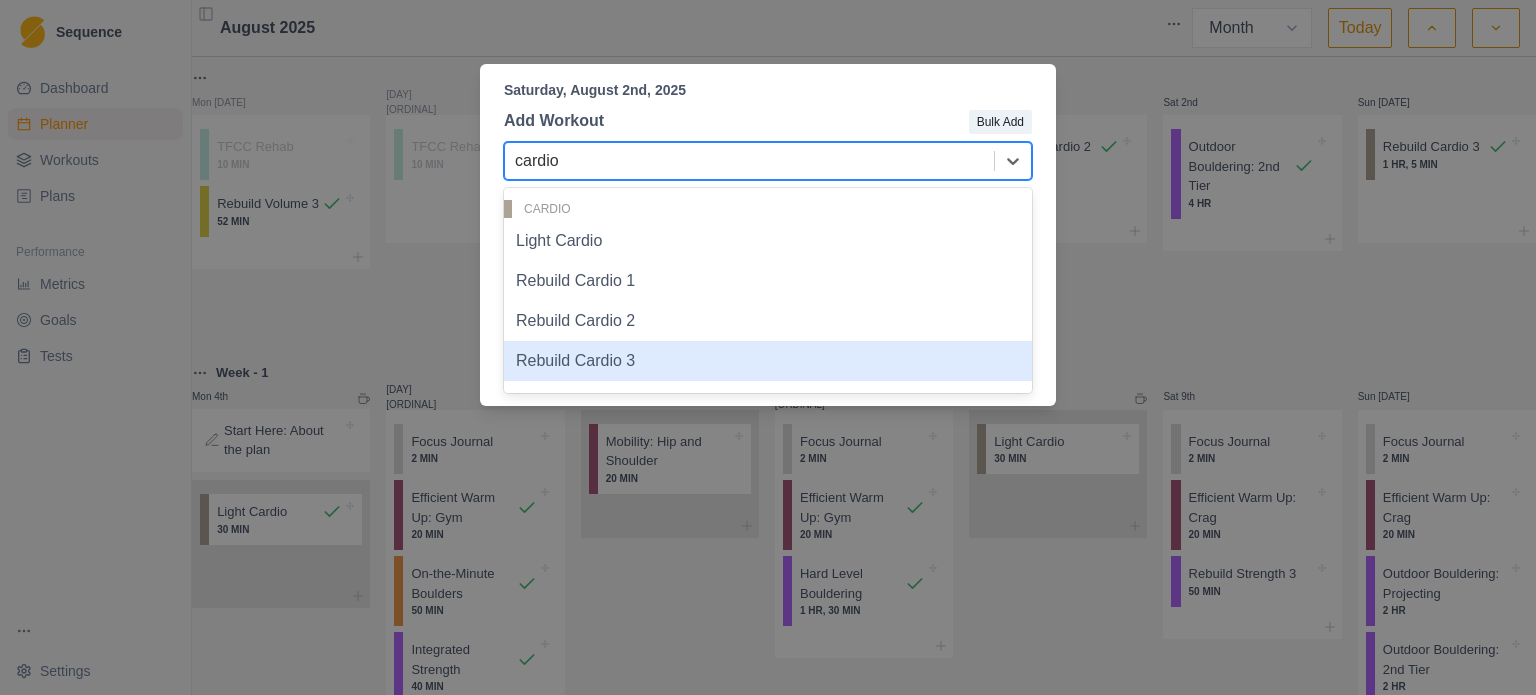 click on "Rebuild Cardio 3" at bounding box center [768, 361] 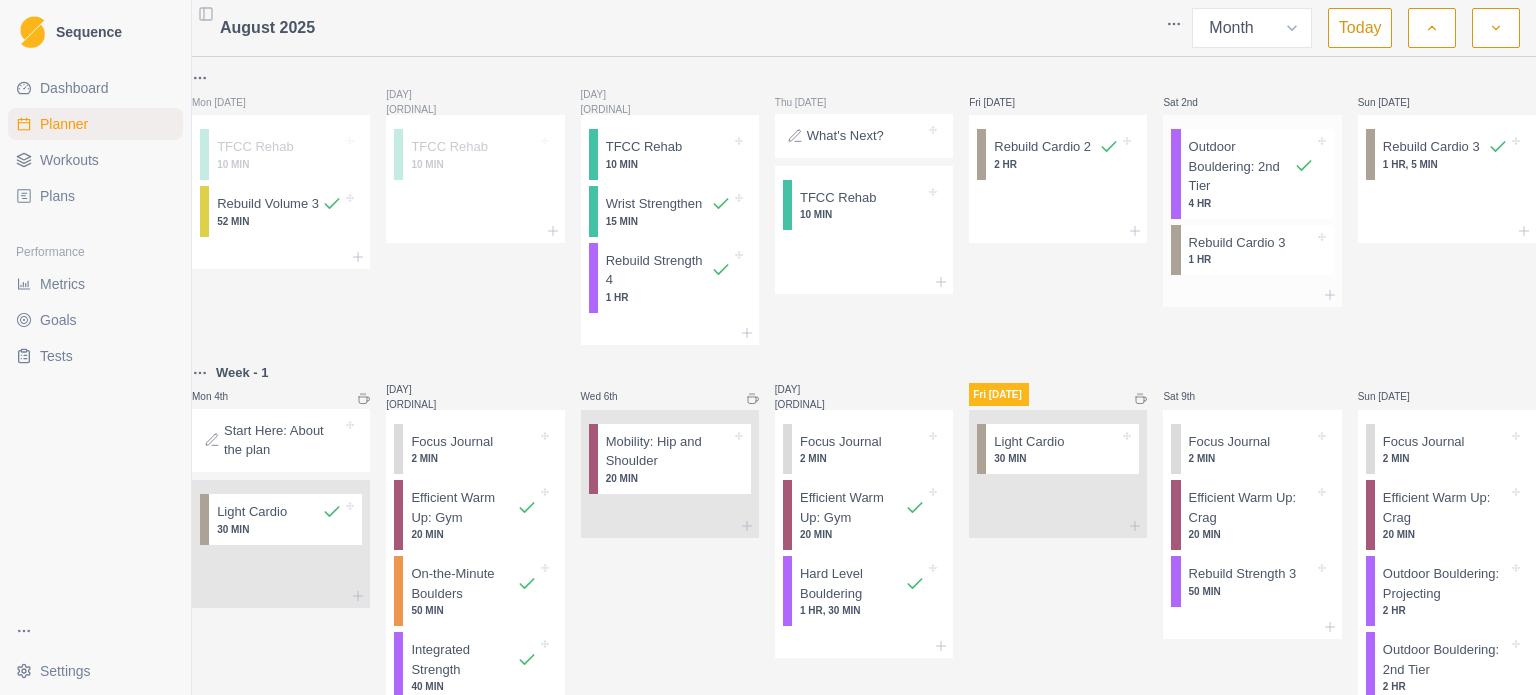 click on "Rebuild Cardio 3" at bounding box center (1237, 243) 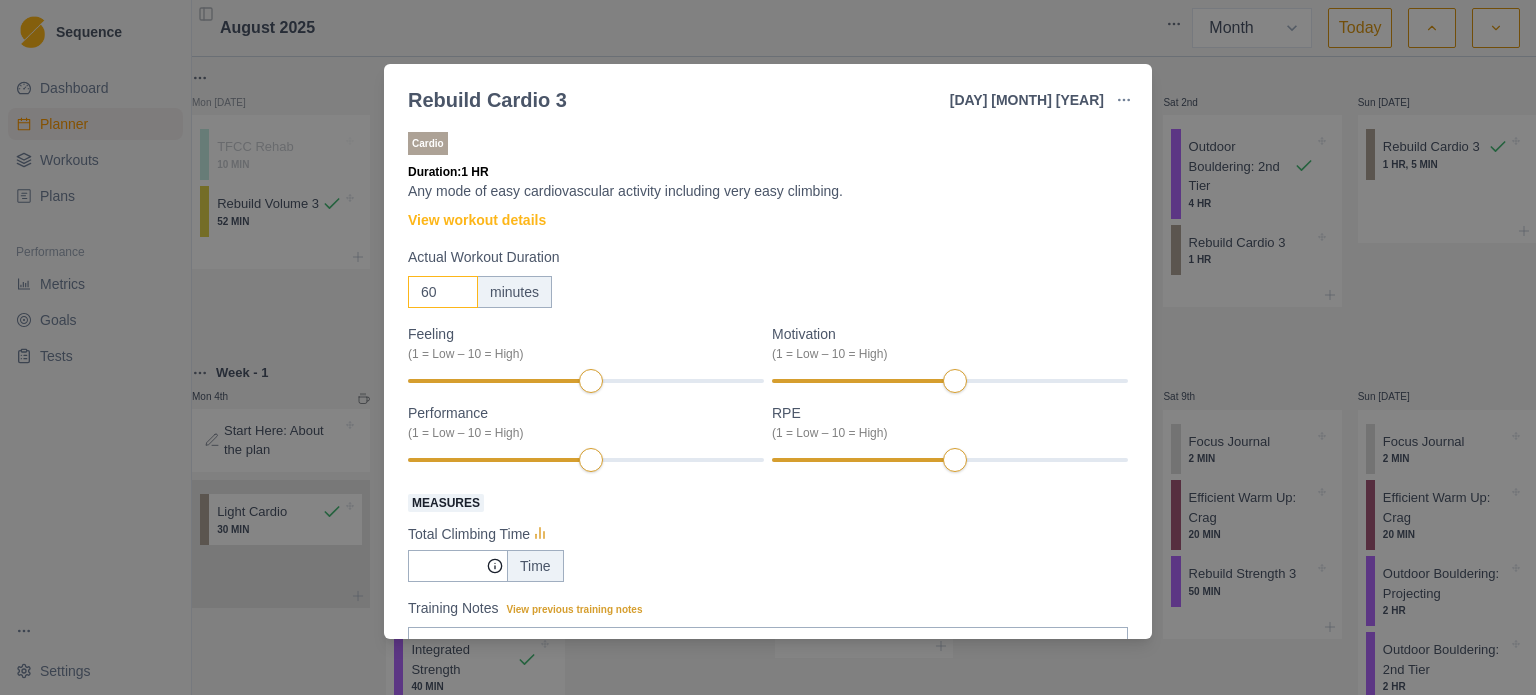 click on "60" at bounding box center (443, 292) 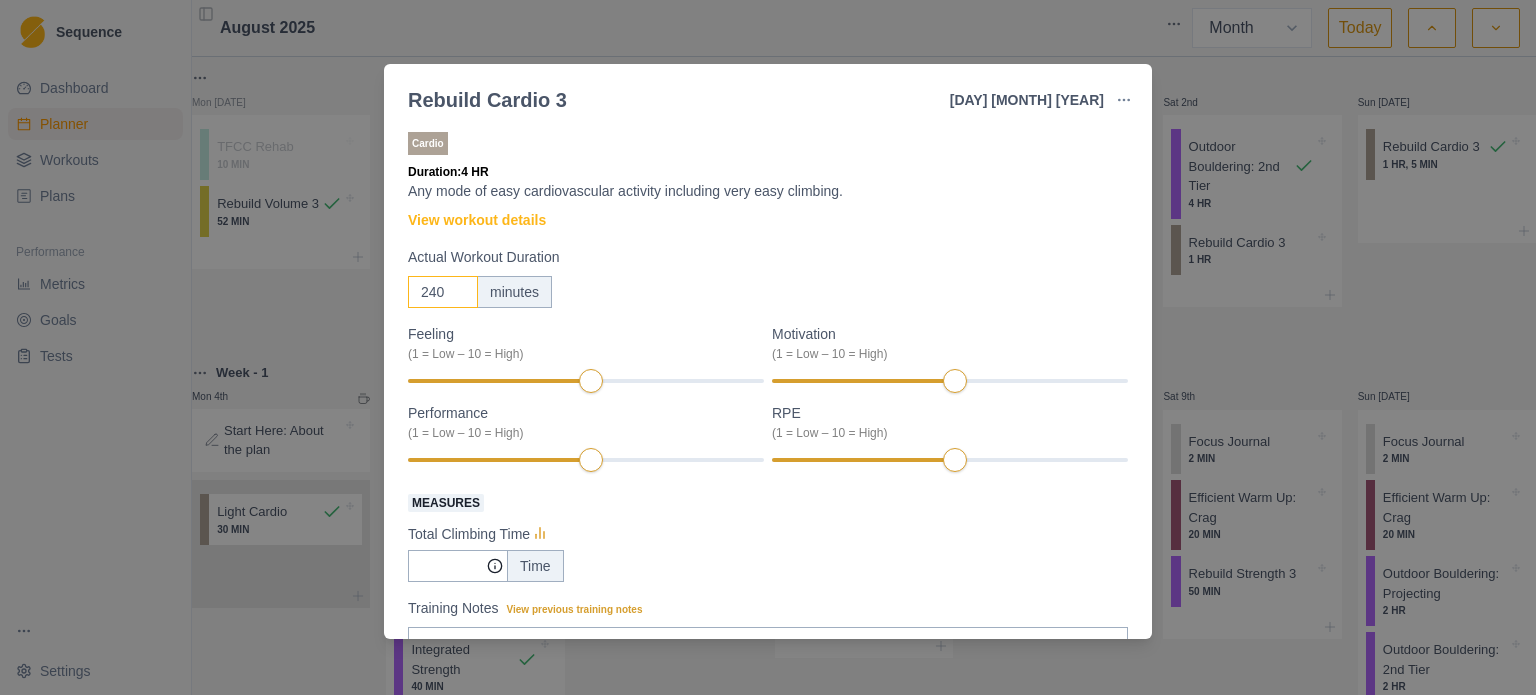 type on "240" 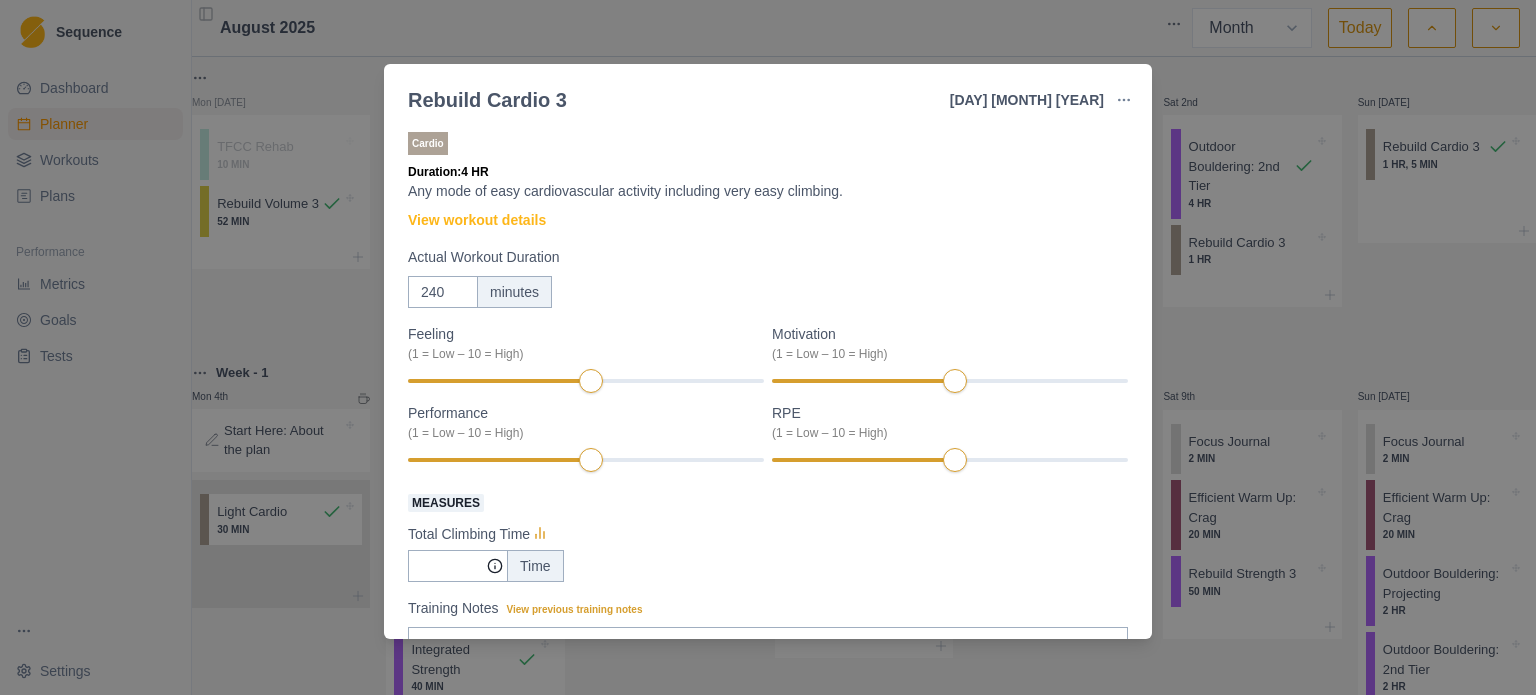 click on "240 minutes" at bounding box center (768, 292) 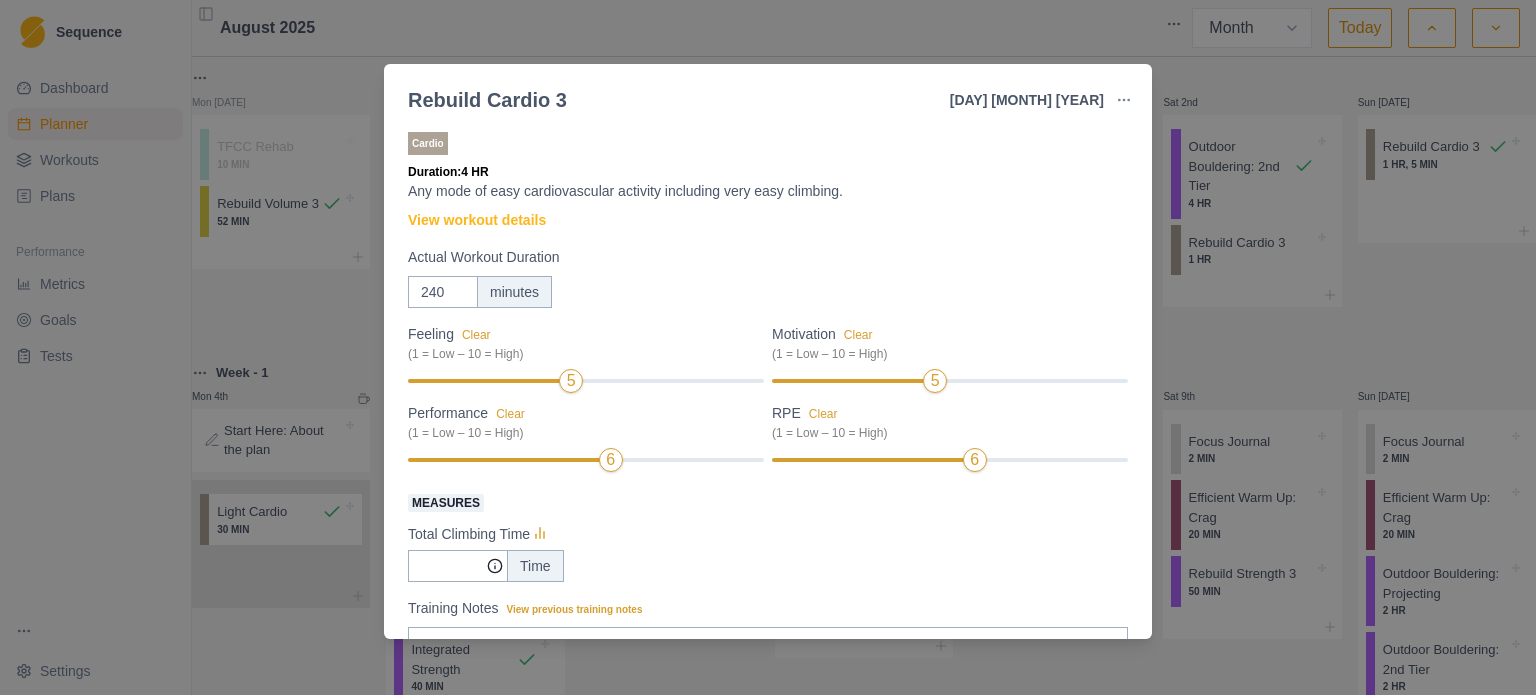 scroll, scrollTop: 197, scrollLeft: 0, axis: vertical 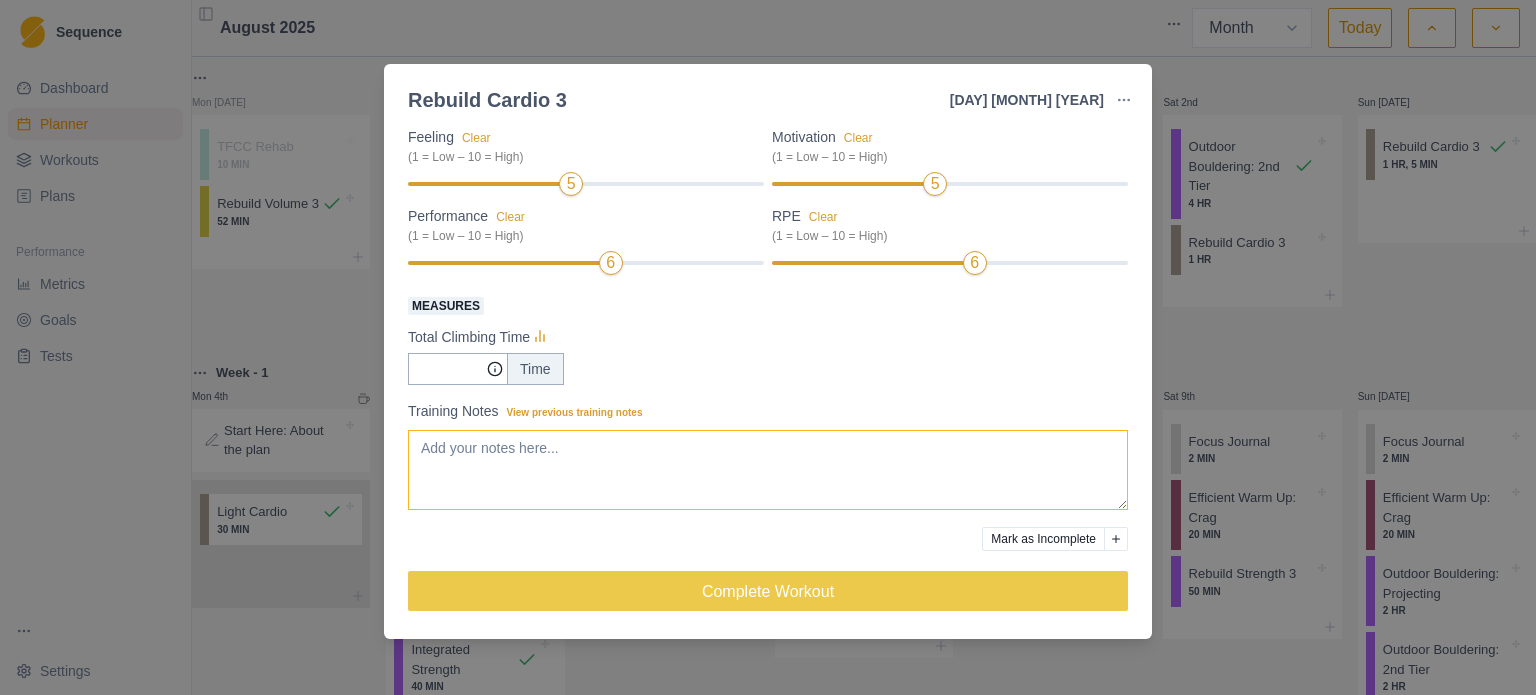 click on "Training Notes View previous training notes" at bounding box center (768, 470) 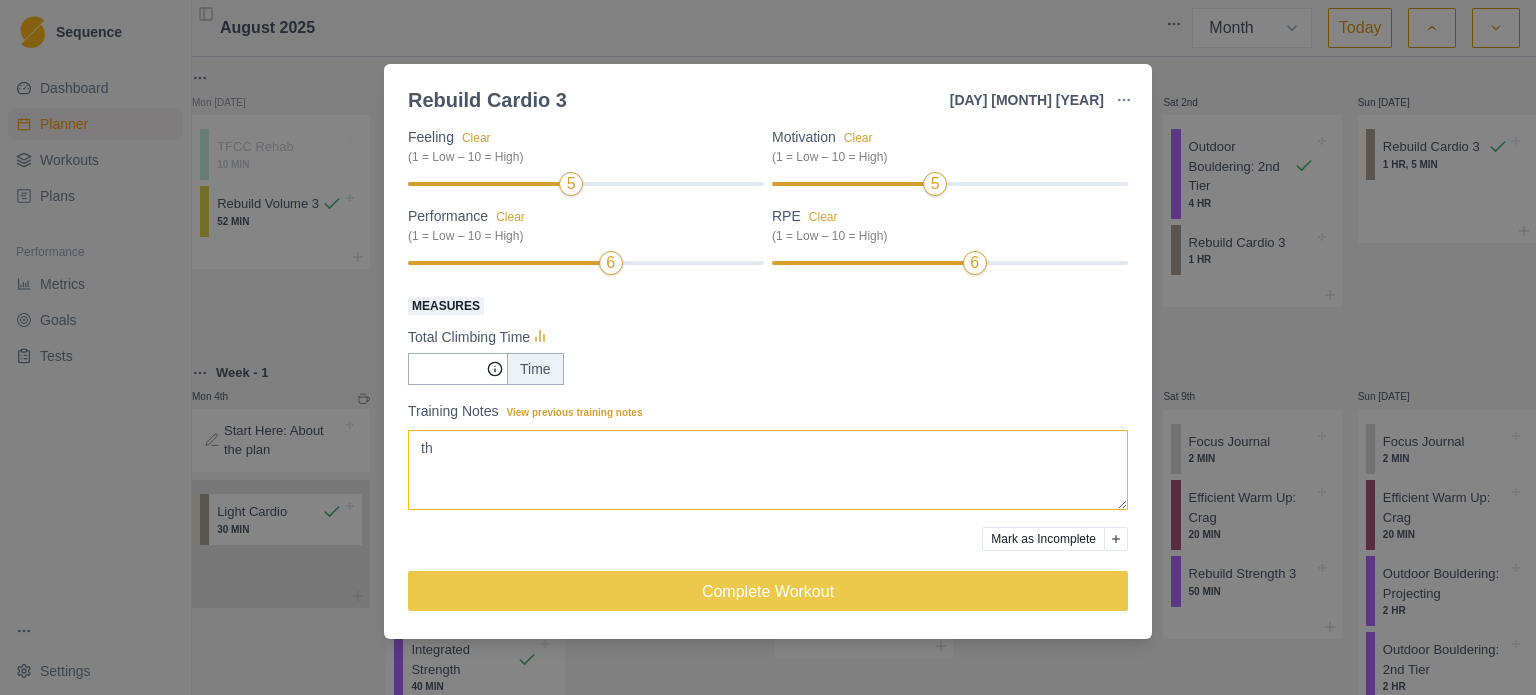 type on "t" 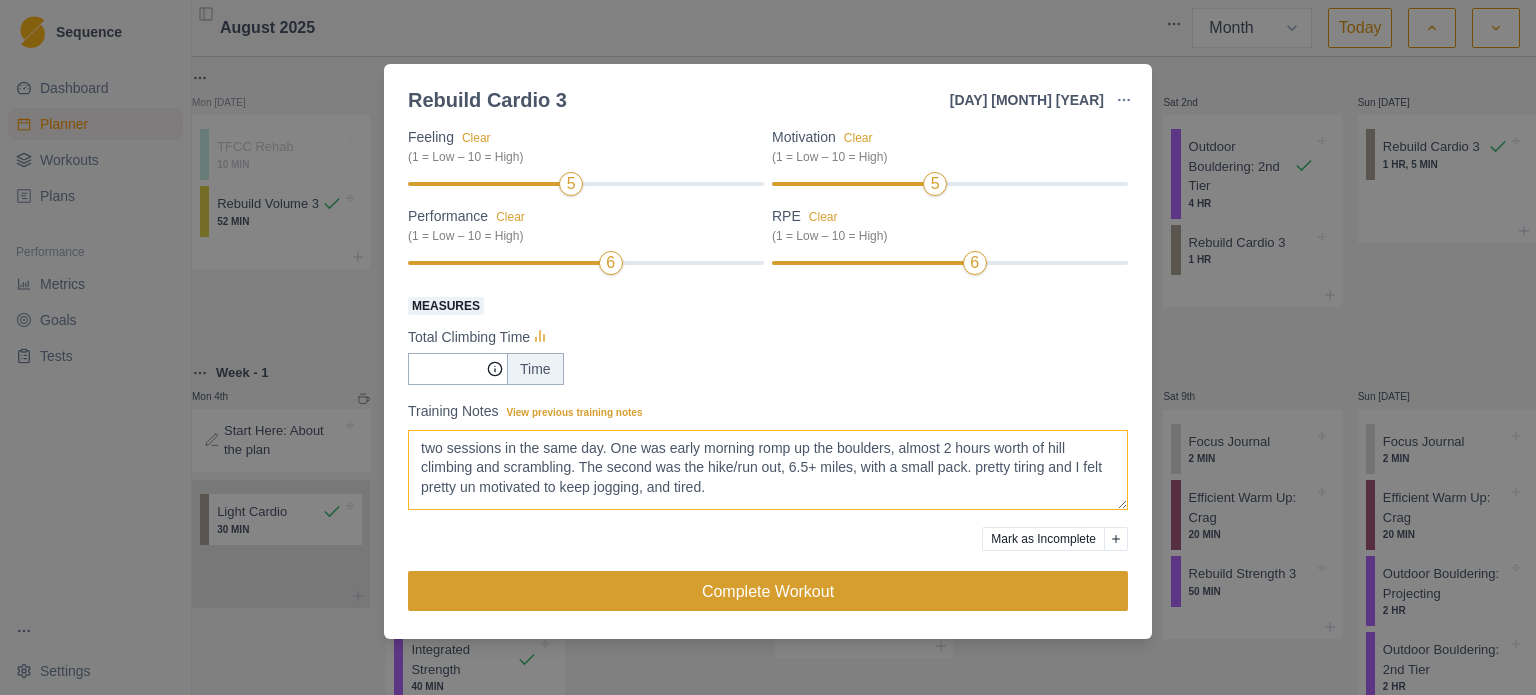 type on "two sessions in the same day. One was early morning romp up the boulders, almost 2 hours worth of hill climbing and scrambling. The second was the hike/run out, 6.5+ miles, with a small pack. pretty tiring and I felt pretty un motivated to keep jogging, and tired." 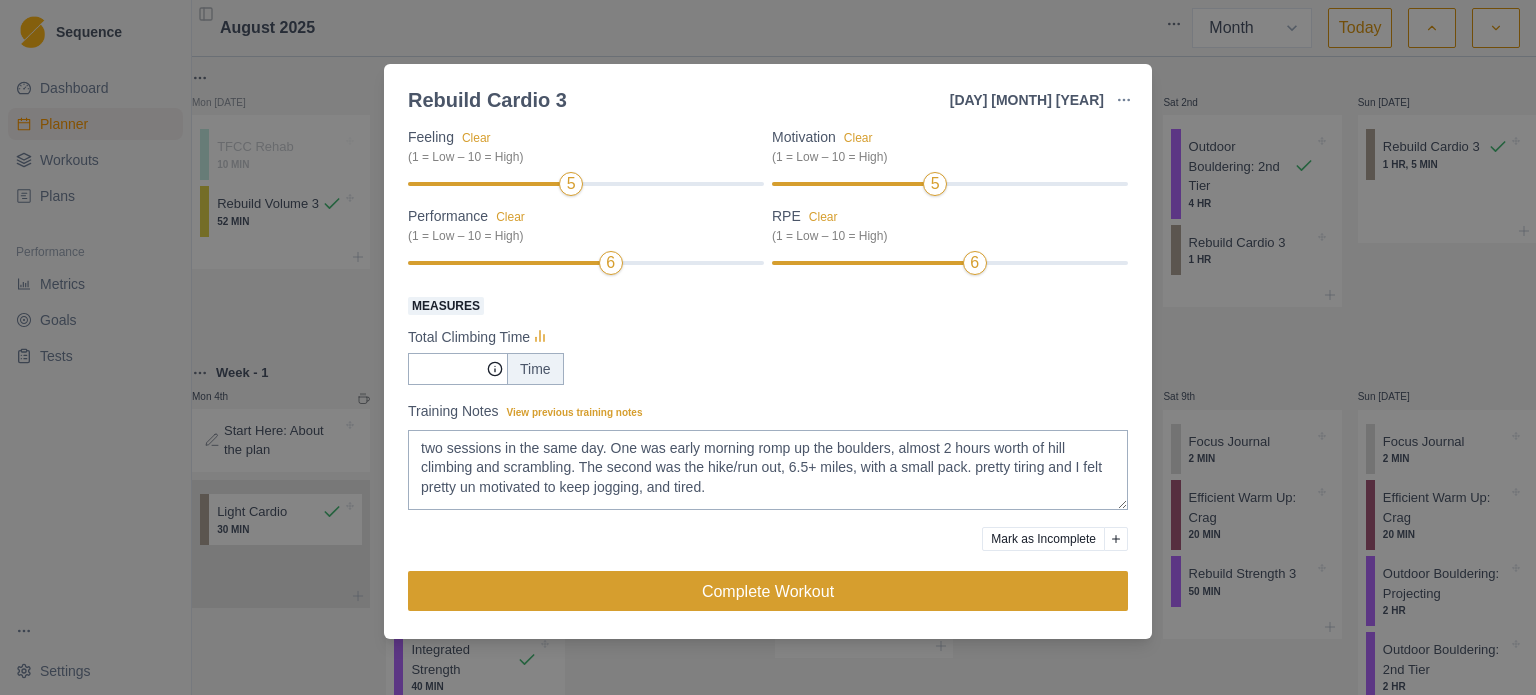 click on "Complete Workout" at bounding box center [768, 591] 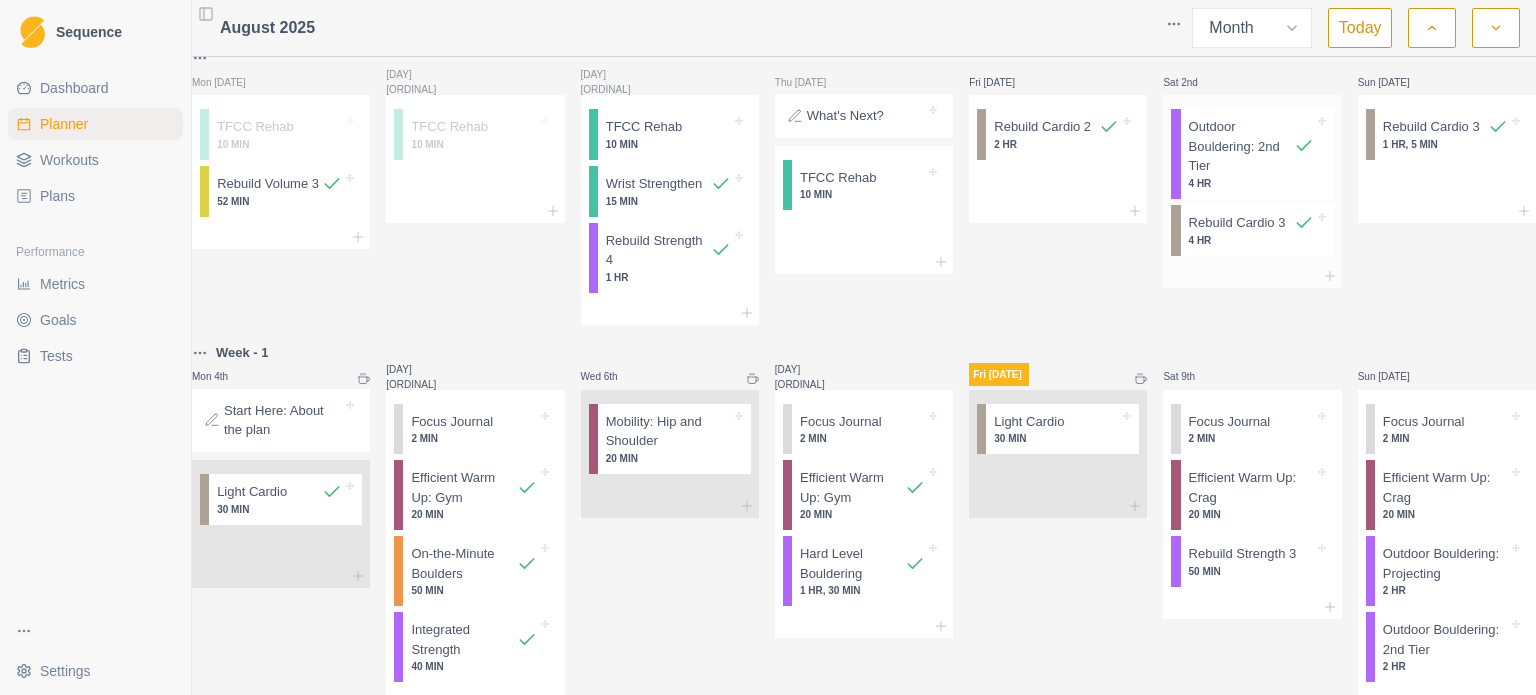 scroll, scrollTop: 0, scrollLeft: 0, axis: both 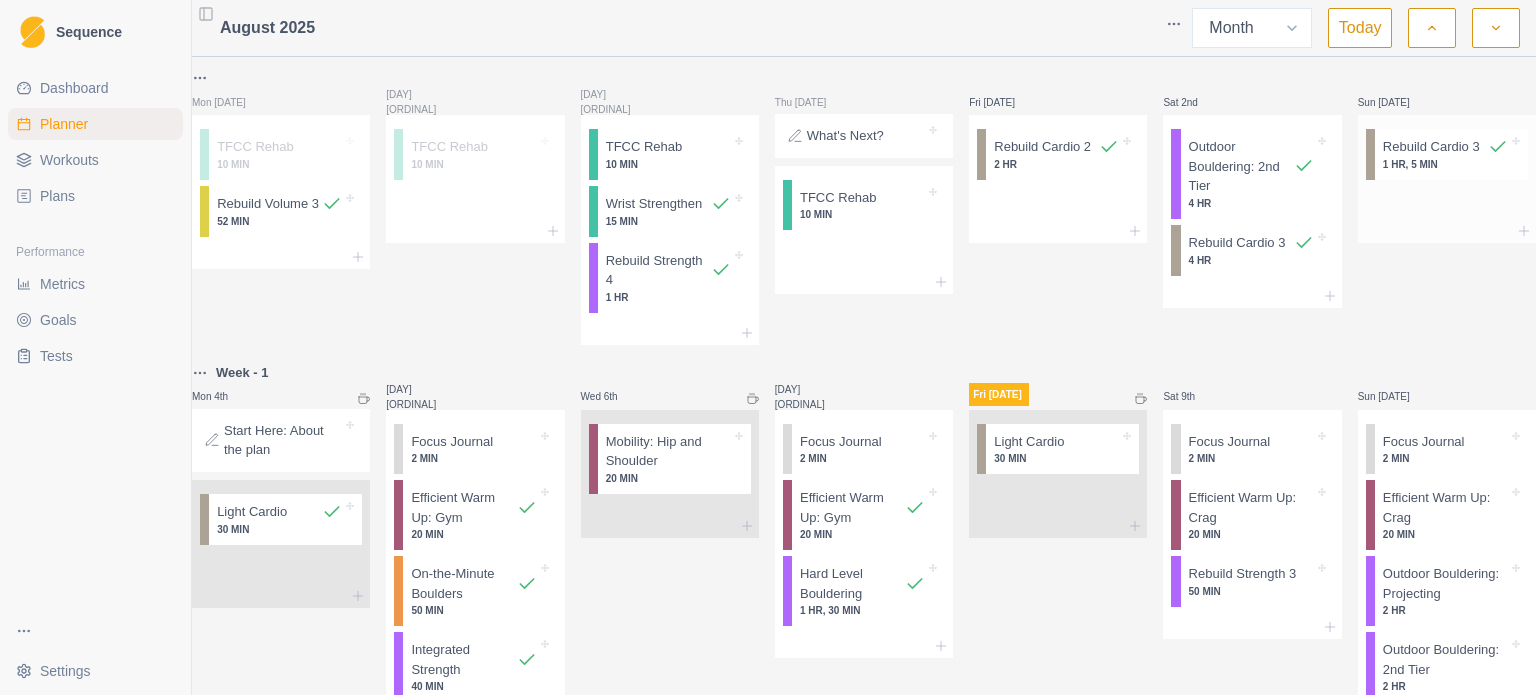 click on "1 HR, 5 MIN" at bounding box center (1445, 164) 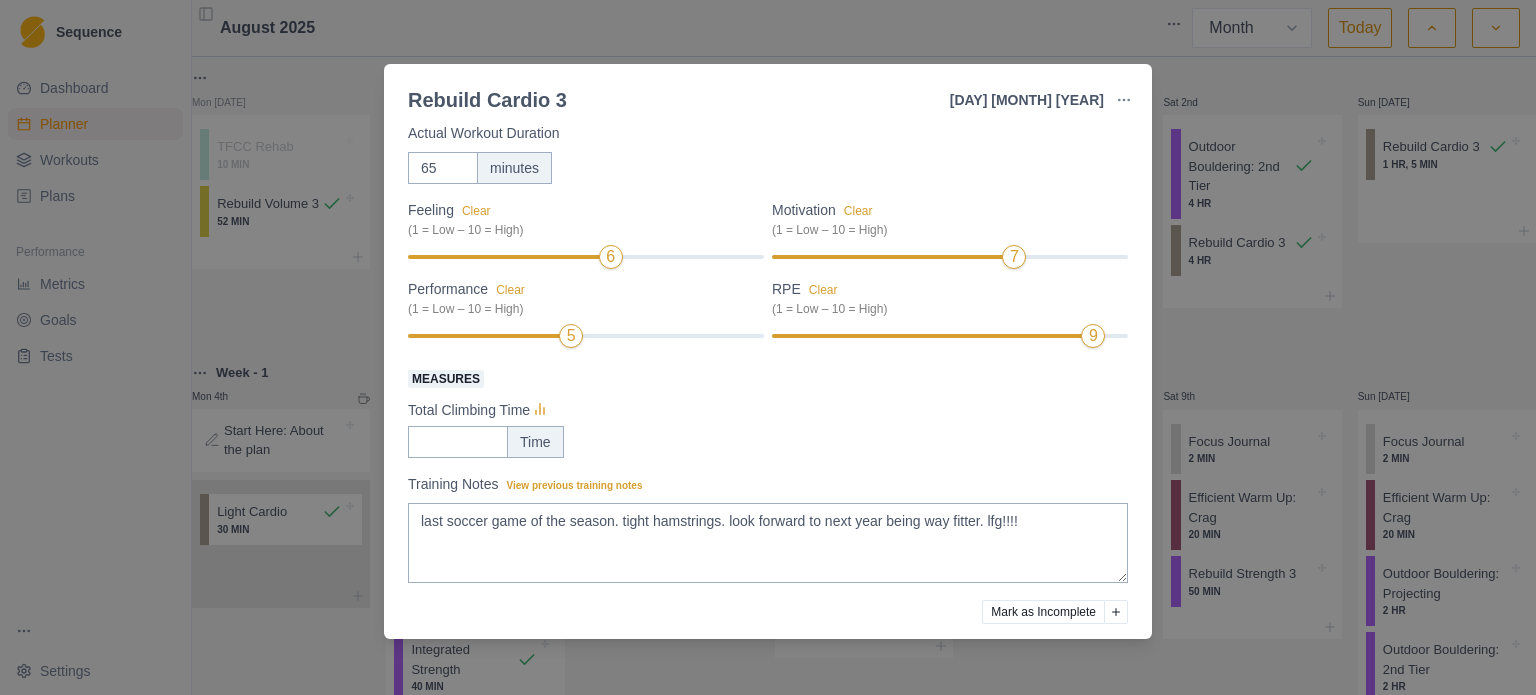 scroll, scrollTop: 197, scrollLeft: 0, axis: vertical 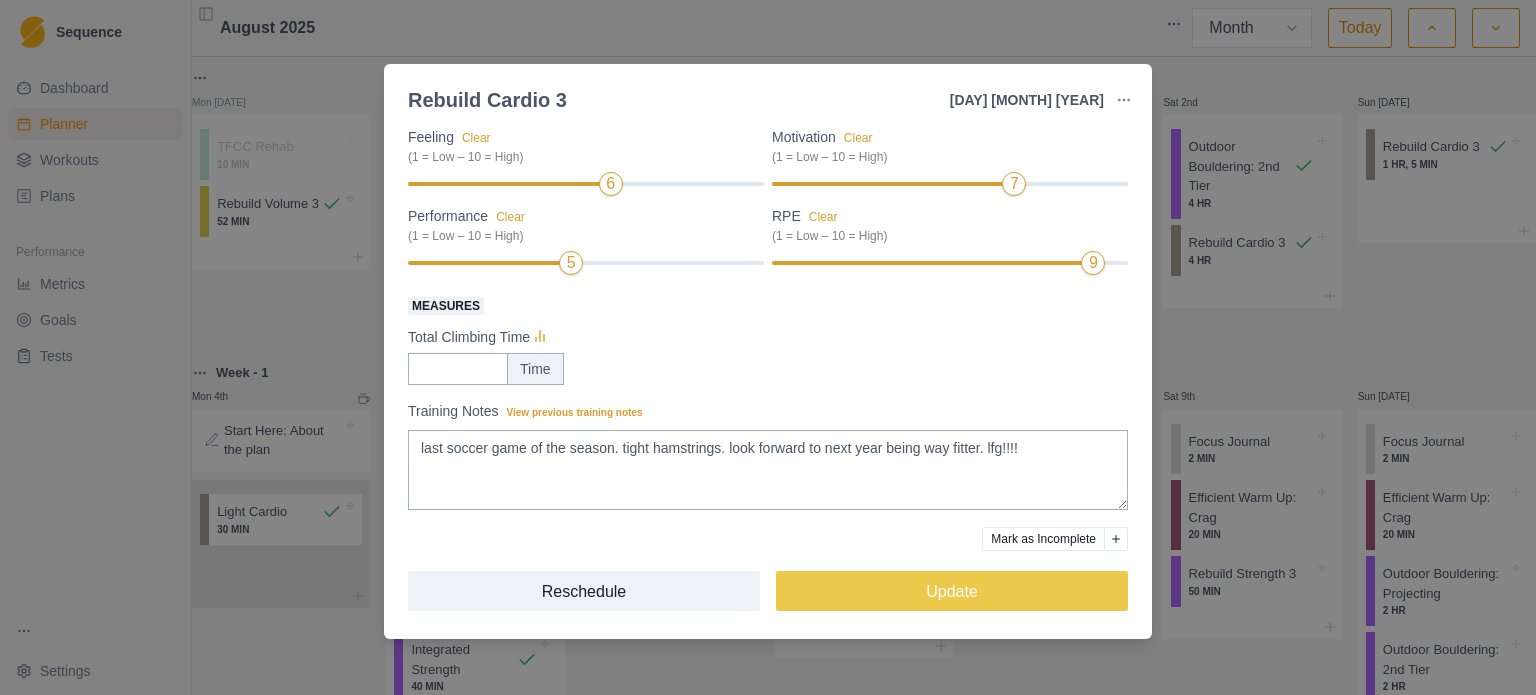 click on "Reschedule Workout Remove From Schedule Cardio Duration:  1 HR, 5 MIN Actual Workout Duration 65 minutes Feeling Clear (1 = Low – 10 = High) 6 Motivation Clear (1 = Low – 10 = High) 7 Performance Clear (1 = Low – 10 = High) 5 RPE Clear (1 = Low – 10 = High) 9 Measures Total Climbing Time Time Training Notes View previous training notes last soccer game of the season. tight hamstrings. look forward to next year being way fitter. lfg!!!! Mark as Incomplete Reschedule Update" at bounding box center (768, 347) 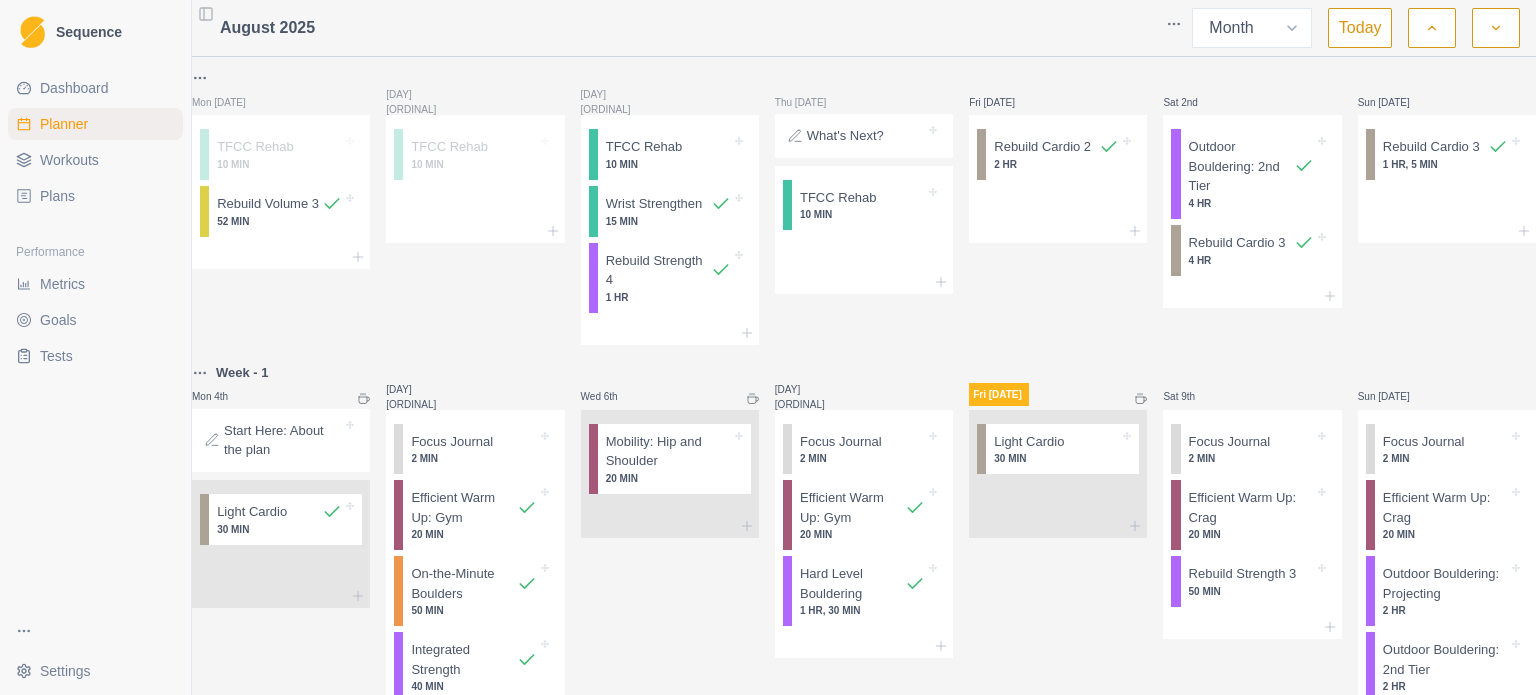 click at bounding box center [1432, 28] 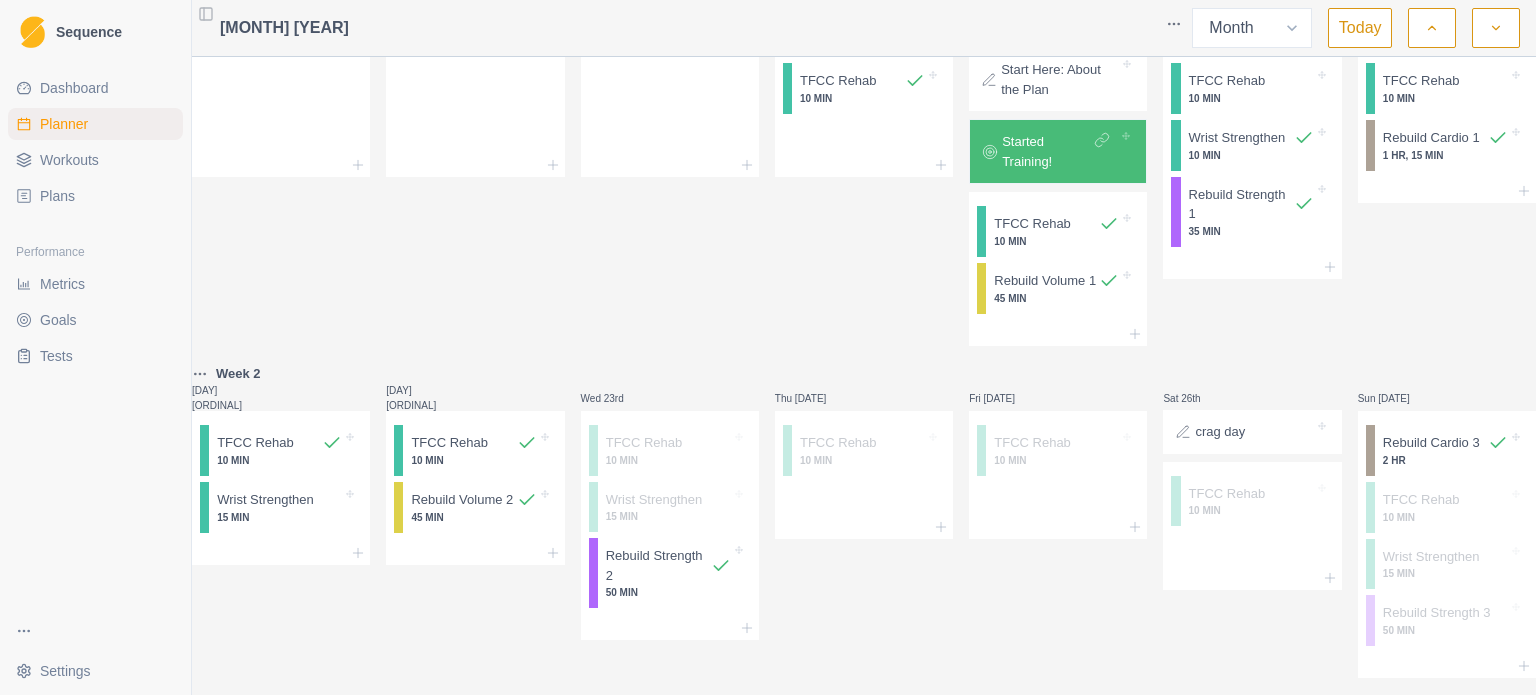 scroll, scrollTop: 419, scrollLeft: 0, axis: vertical 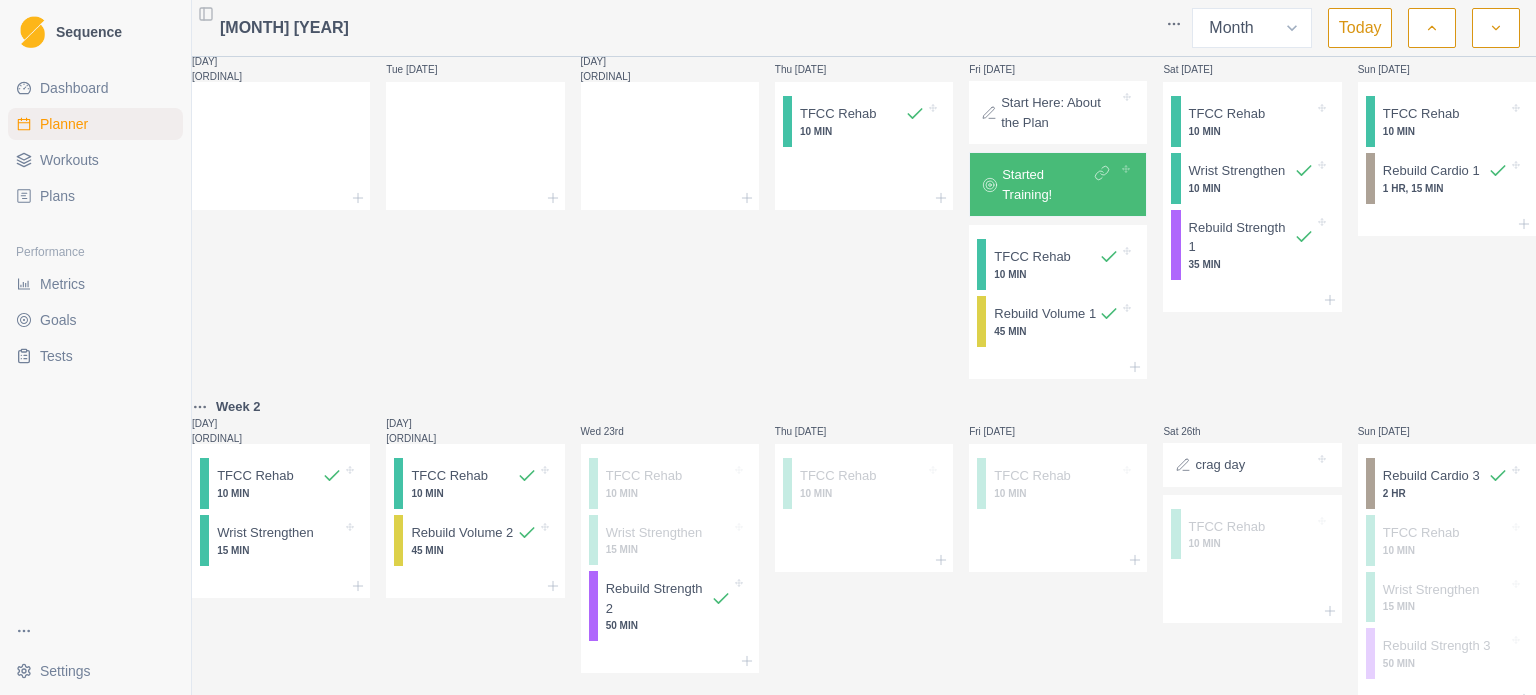 click at bounding box center (1496, 28) 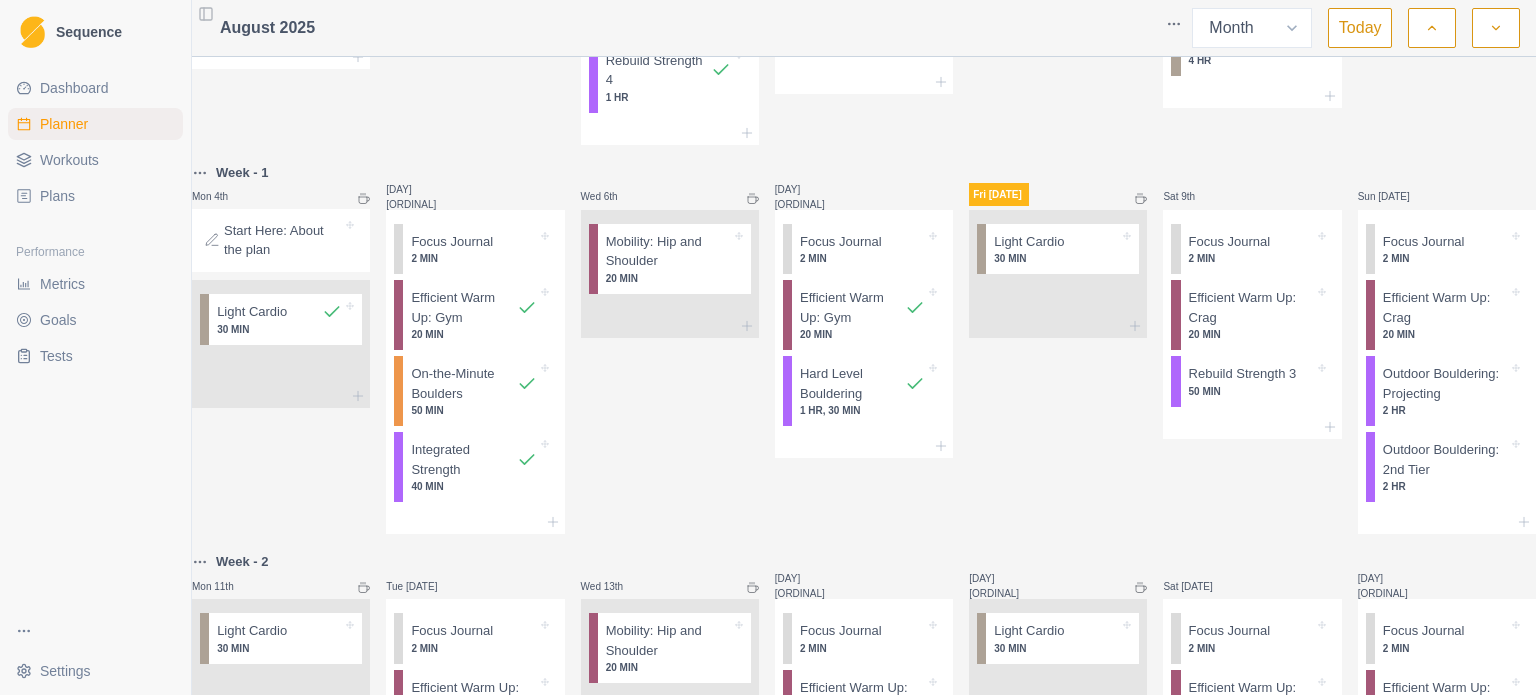 scroll, scrollTop: 100, scrollLeft: 0, axis: vertical 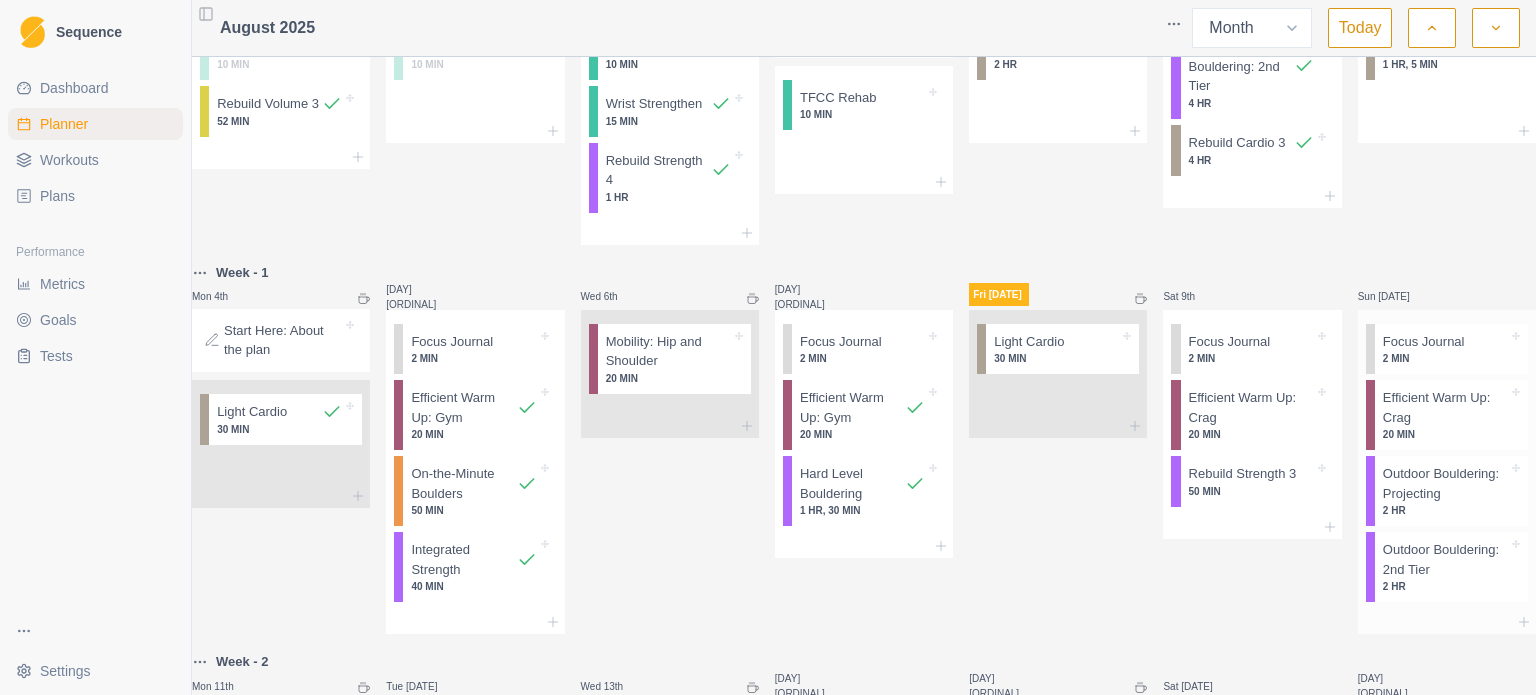 click on "Outdoor Bouldering: Projecting" at bounding box center [1445, 483] 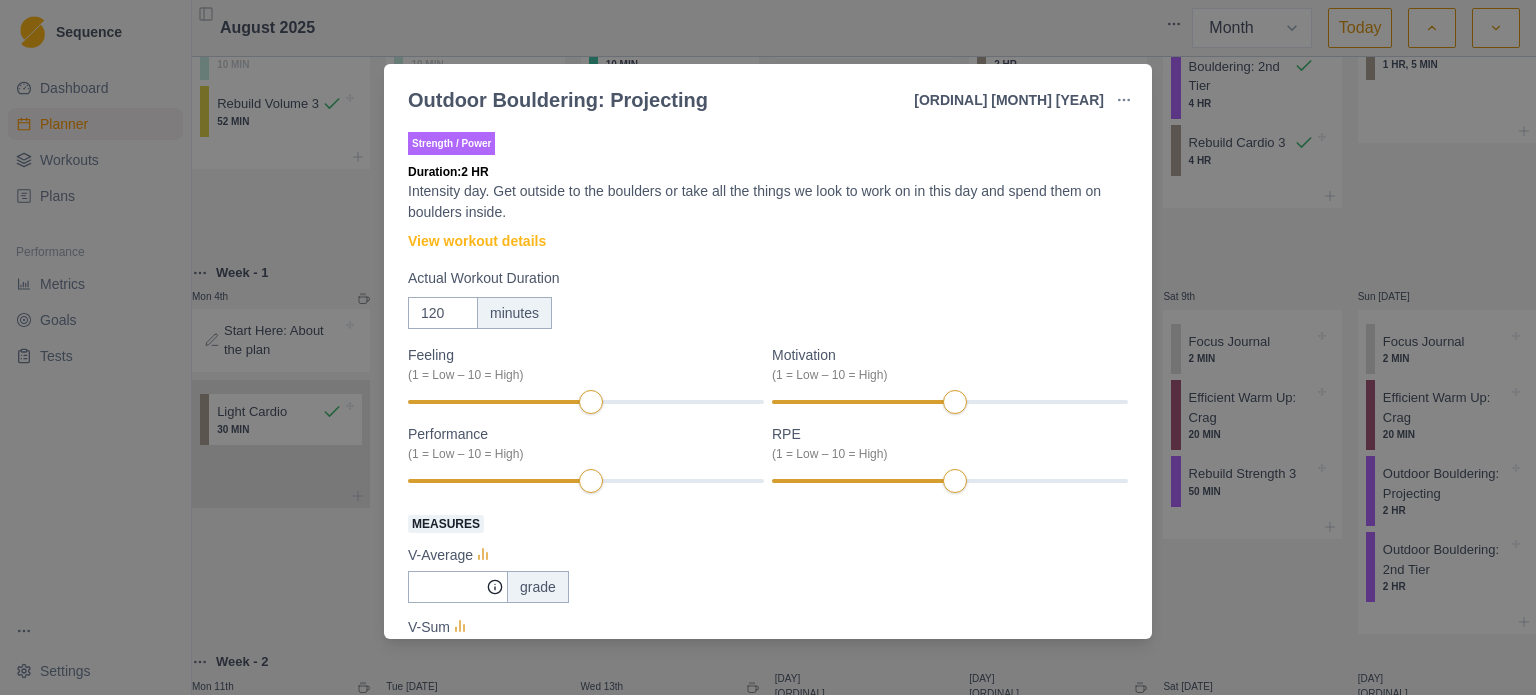 drag, startPoint x: 12, startPoint y: 688, endPoint x: 894, endPoint y: 41, distance: 1093.8615 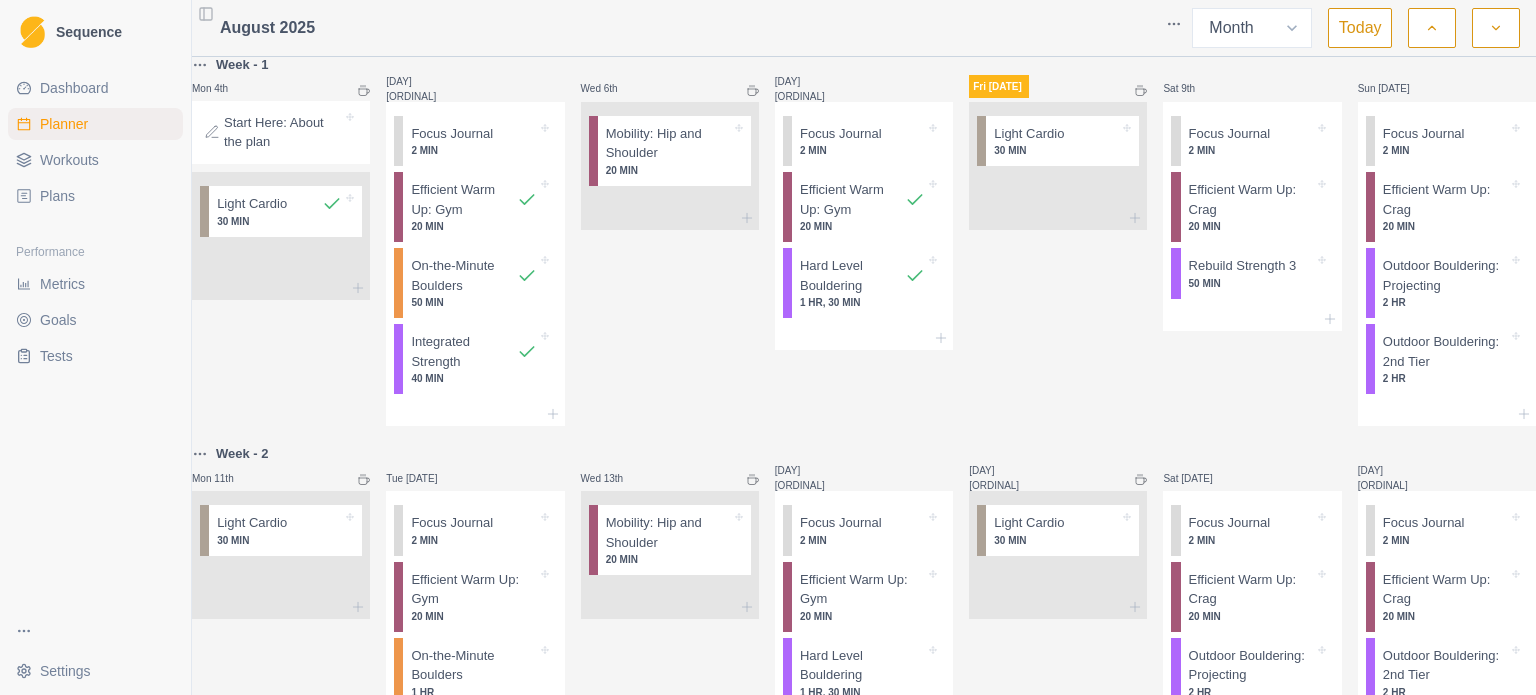 scroll, scrollTop: 200, scrollLeft: 0, axis: vertical 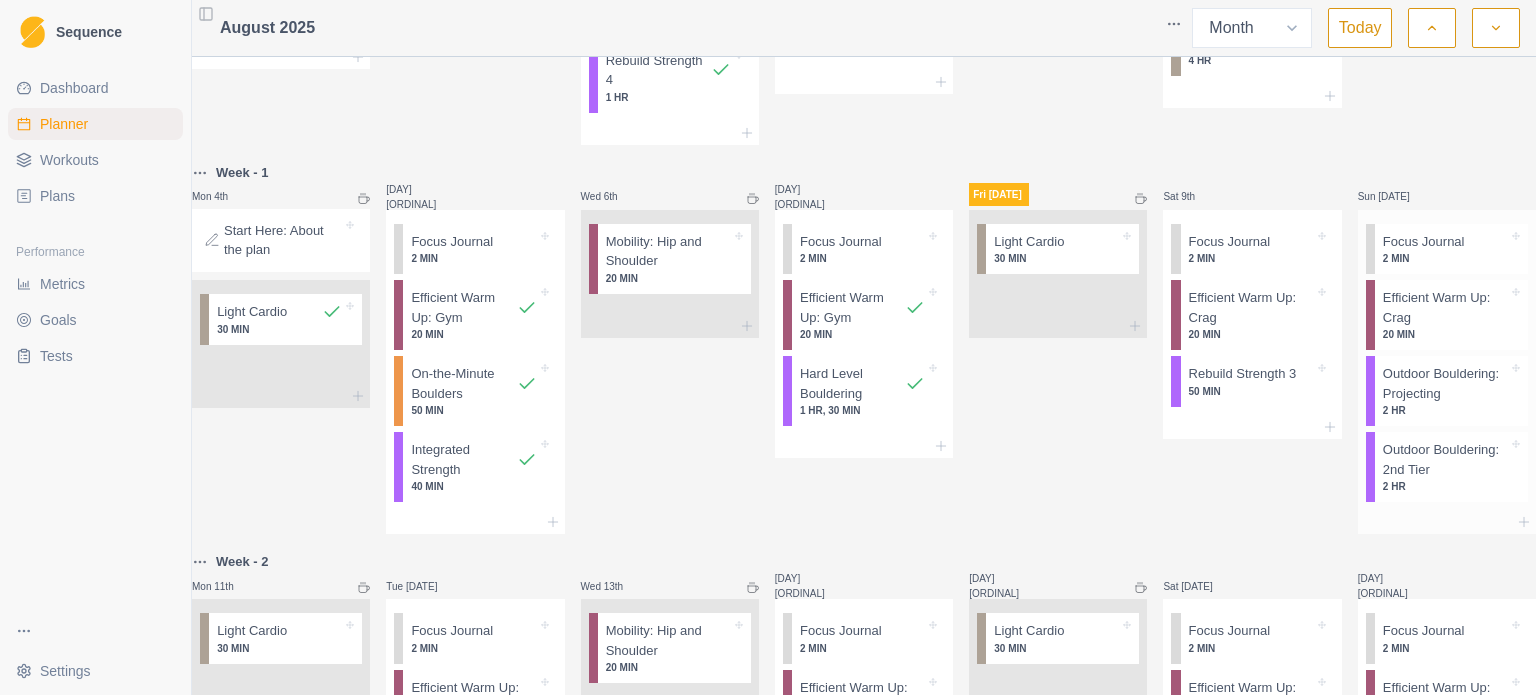 click on "Outdoor Bouldering: Projecting" at bounding box center [1445, 383] 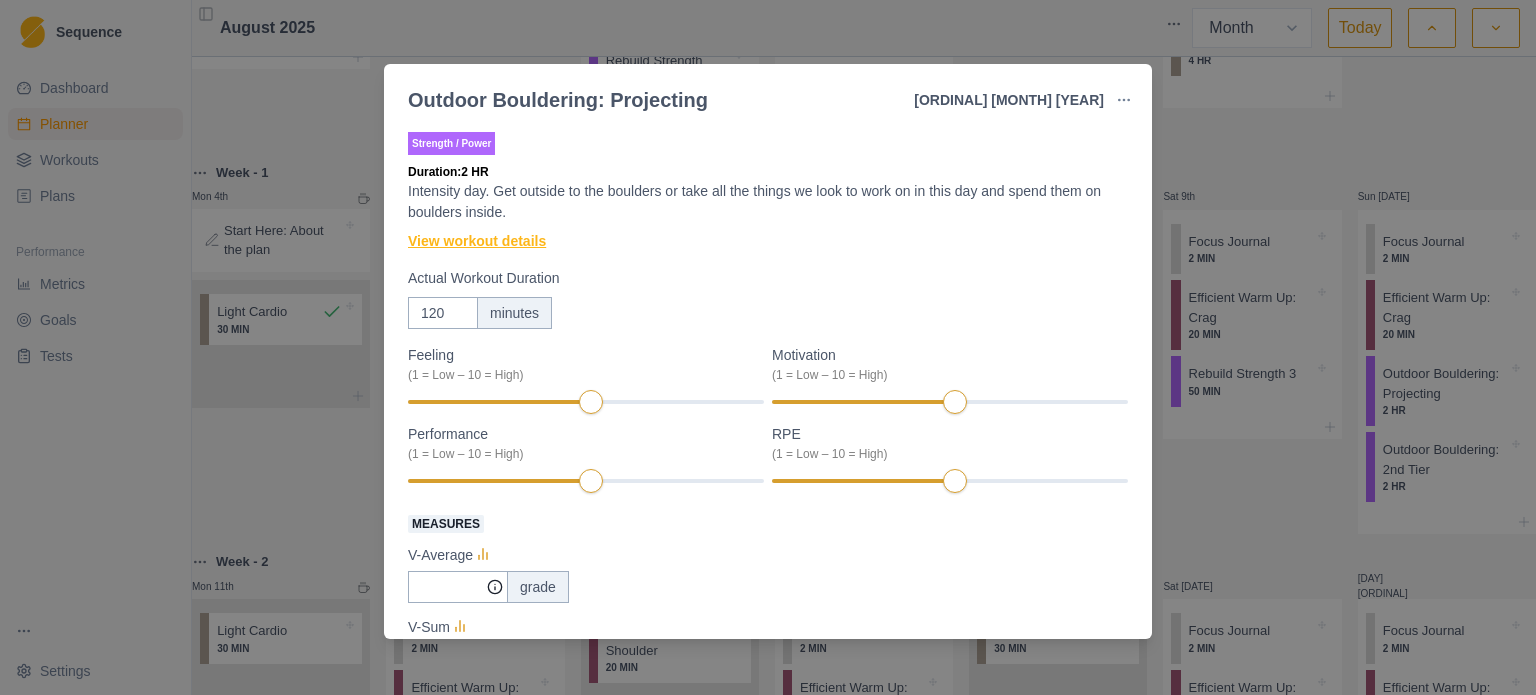 click on "View workout details" at bounding box center (477, 241) 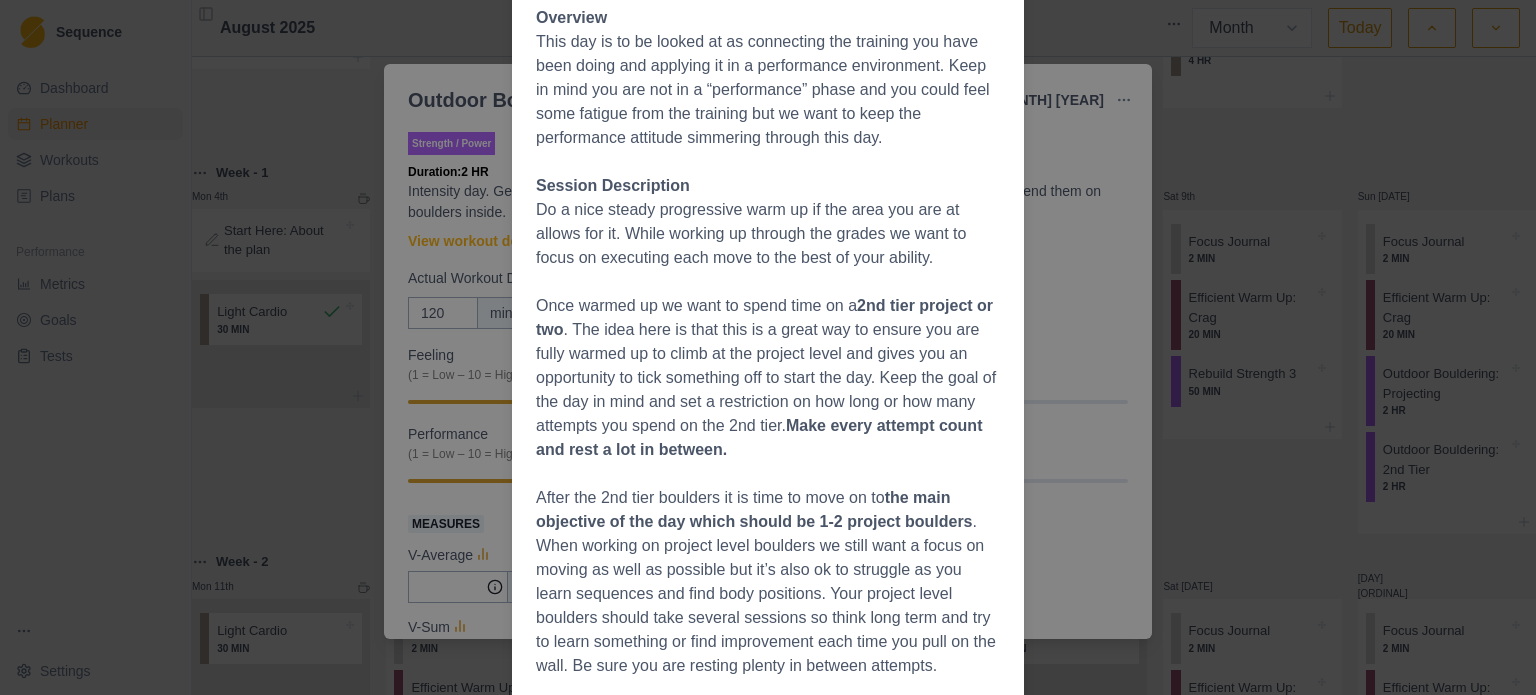scroll, scrollTop: 200, scrollLeft: 0, axis: vertical 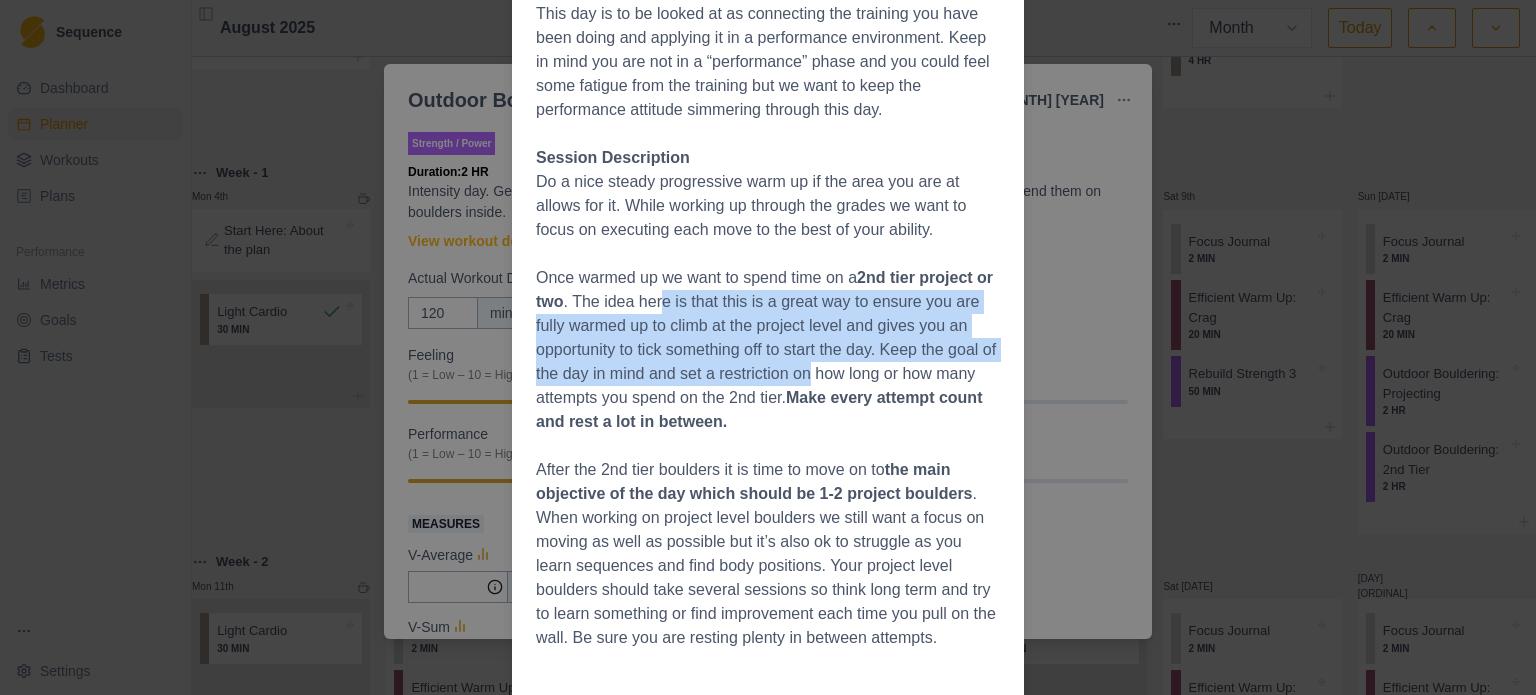 drag, startPoint x: 651, startPoint y: 311, endPoint x: 824, endPoint y: 363, distance: 180.64606 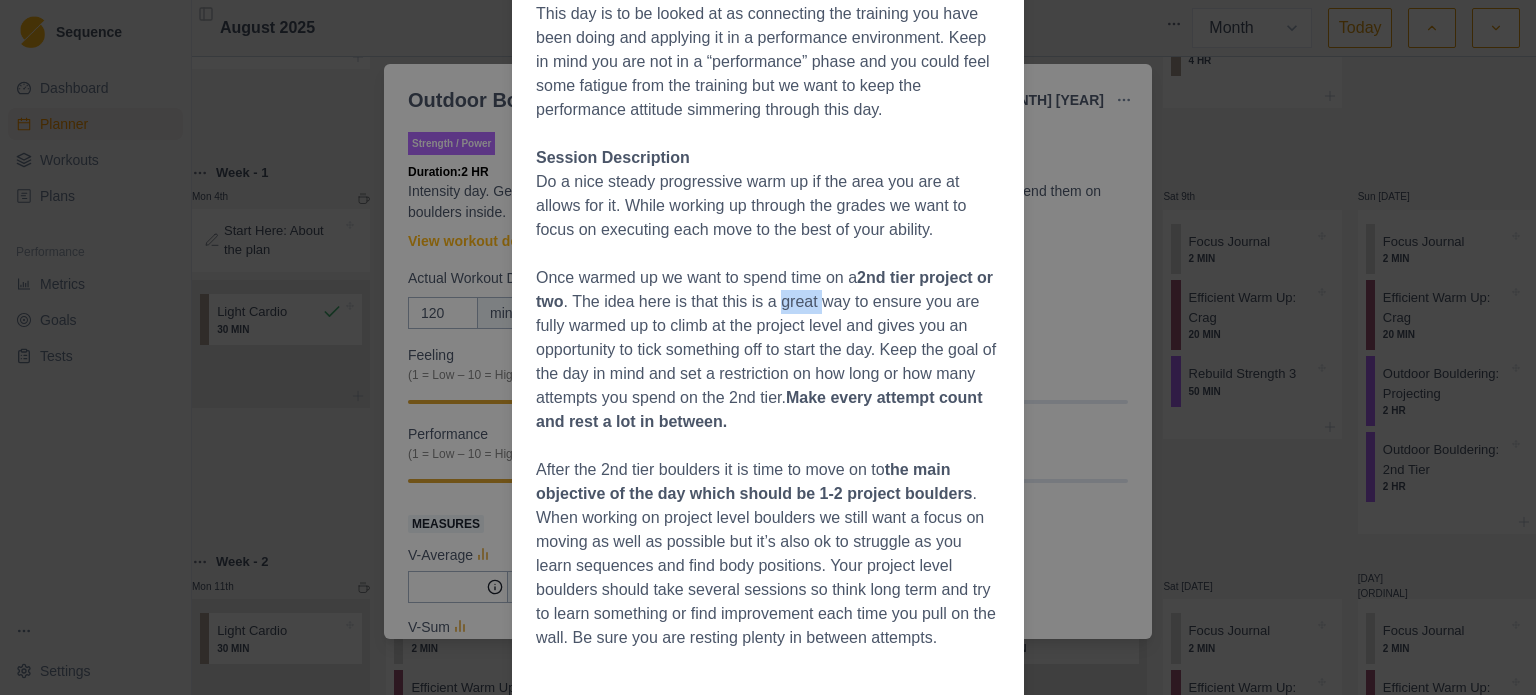 click on "Once warmed up we want to spend time on a  2nd tier project or two . The idea here is that this is a great way to ensure you are fully warmed up to climb at the project level and gives you an opportunity to tick something off to start the day. Keep the goal of the day in mind and set a restriction on how long or how many attempts you spend on the 2nd tier.  Make every attempt count and rest a lot in between." at bounding box center [768, 350] 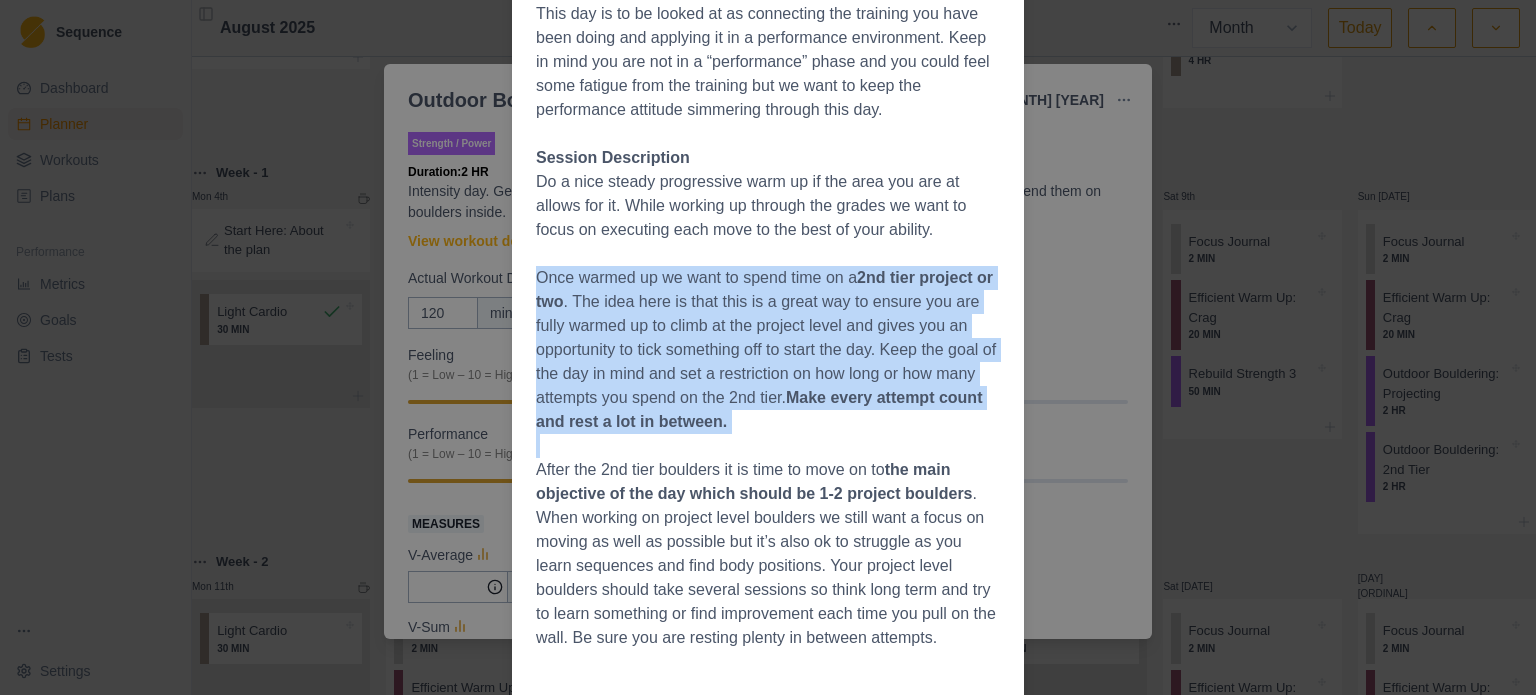 click on "Once warmed up we want to spend time on a  2nd tier project or two . The idea here is that this is a great way to ensure you are fully warmed up to climb at the project level and gives you an opportunity to tick something off to start the day. Keep the goal of the day in mind and set a restriction on how long or how many attempts you spend on the 2nd tier.  Make every attempt count and rest a lot in between." at bounding box center [768, 350] 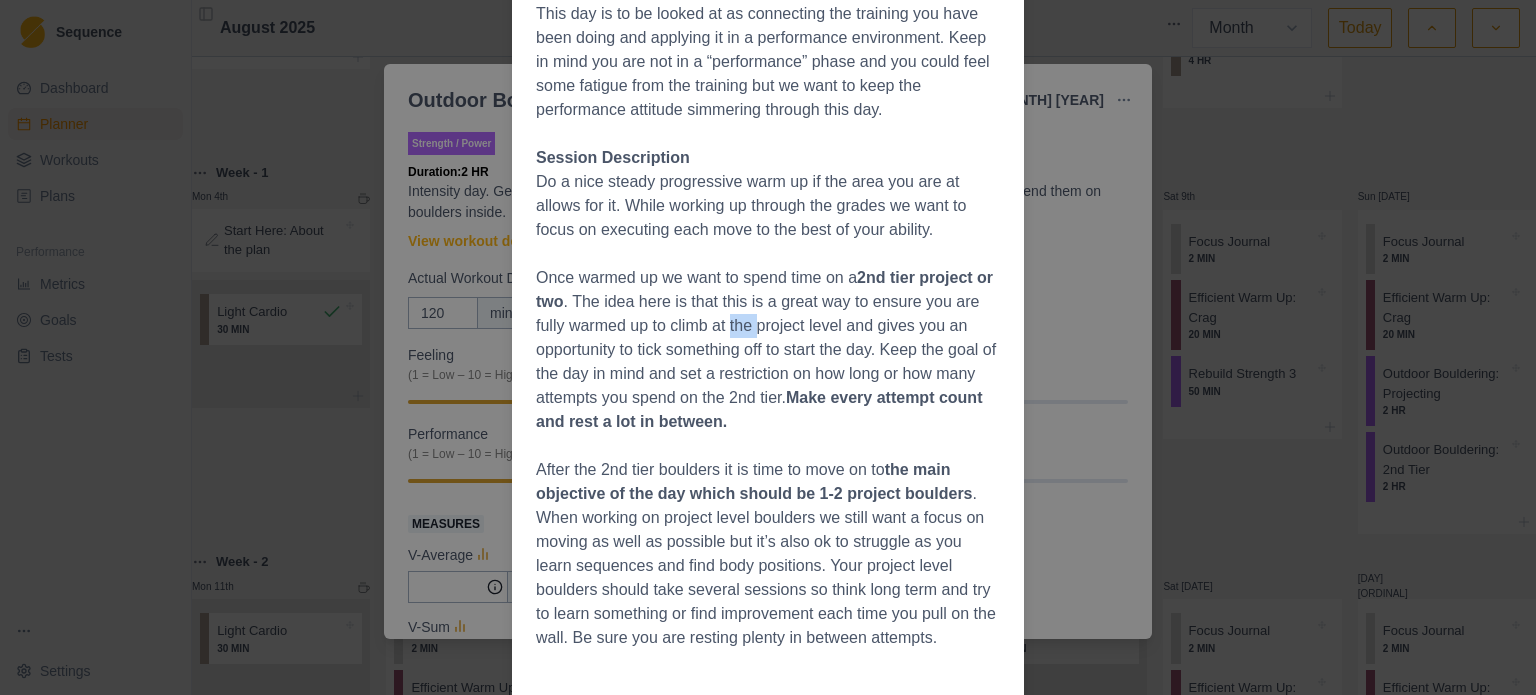 click on "Once warmed up we want to spend time on a  2nd tier project or two . The idea here is that this is a great way to ensure you are fully warmed up to climb at the project level and gives you an opportunity to tick something off to start the day. Keep the goal of the day in mind and set a restriction on how long or how many attempts you spend on the 2nd tier.  Make every attempt count and rest a lot in between." at bounding box center (768, 350) 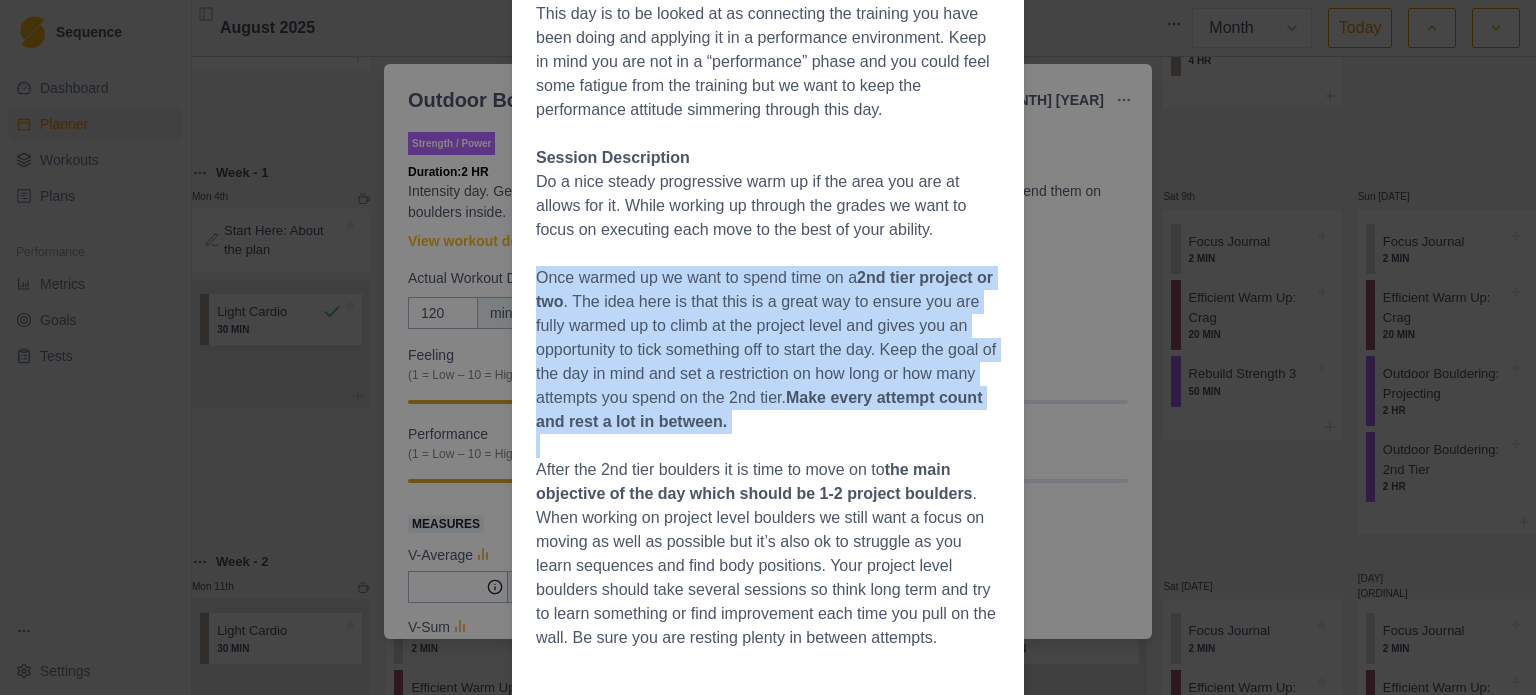 click on "Once warmed up we want to spend time on a  2nd tier project or two . The idea here is that this is a great way to ensure you are fully warmed up to climb at the project level and gives you an opportunity to tick something off to start the day. Keep the goal of the day in mind and set a restriction on how long or how many attempts you spend on the 2nd tier.  Make every attempt count and rest a lot in between." at bounding box center [768, 350] 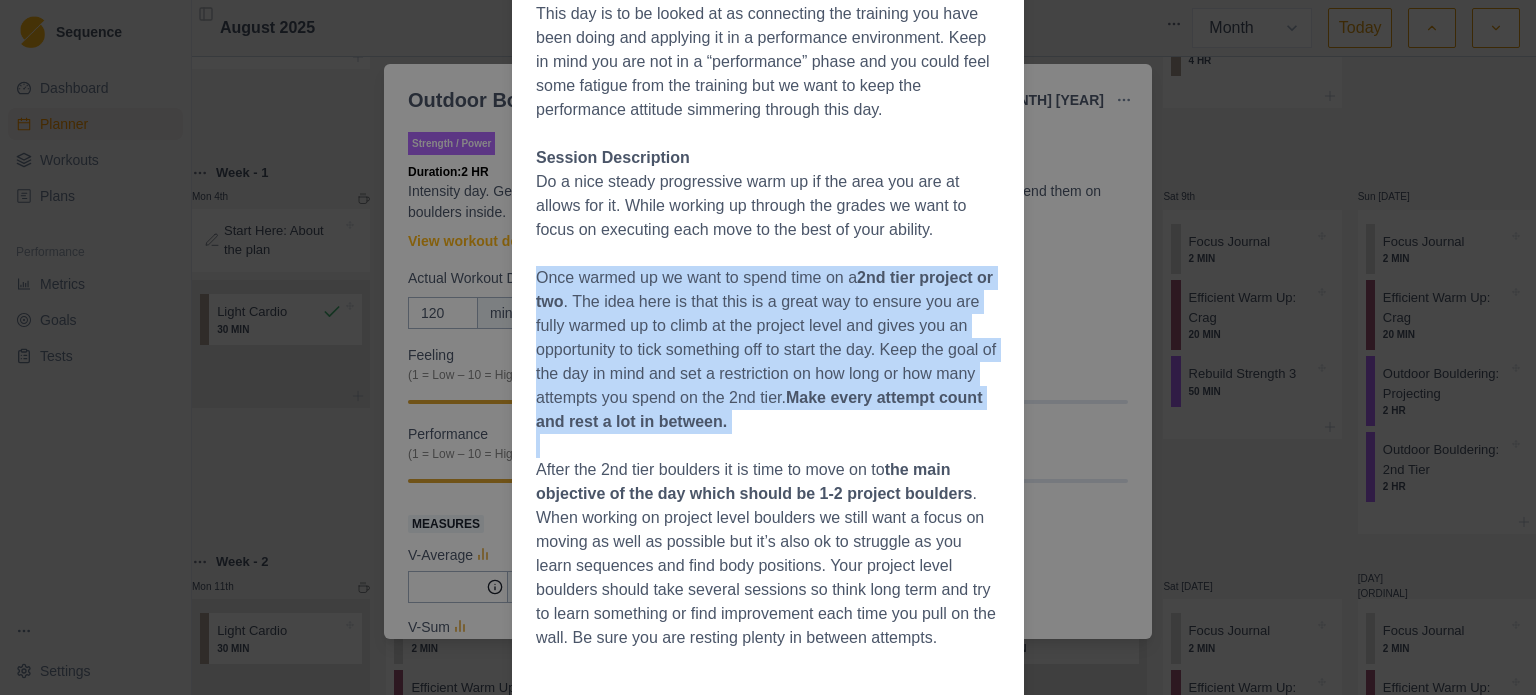 click on "Once warmed up we want to spend time on a  2nd tier project or two . The idea here is that this is a great way to ensure you are fully warmed up to climb at the project level and gives you an opportunity to tick something off to start the day. Keep the goal of the day in mind and set a restriction on how long or how many attempts you spend on the 2nd tier.  Make every attempt count and rest a lot in between." at bounding box center (768, 350) 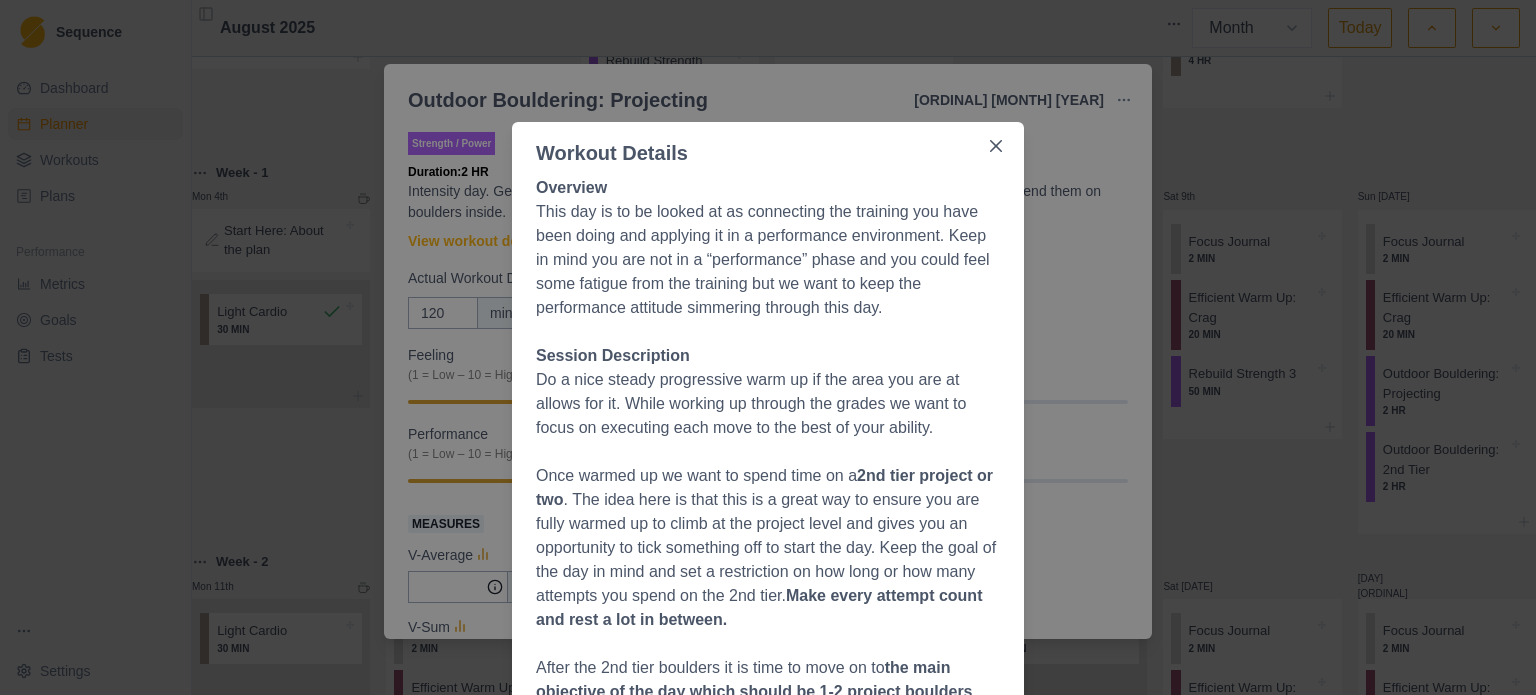 scroll, scrollTop: 0, scrollLeft: 0, axis: both 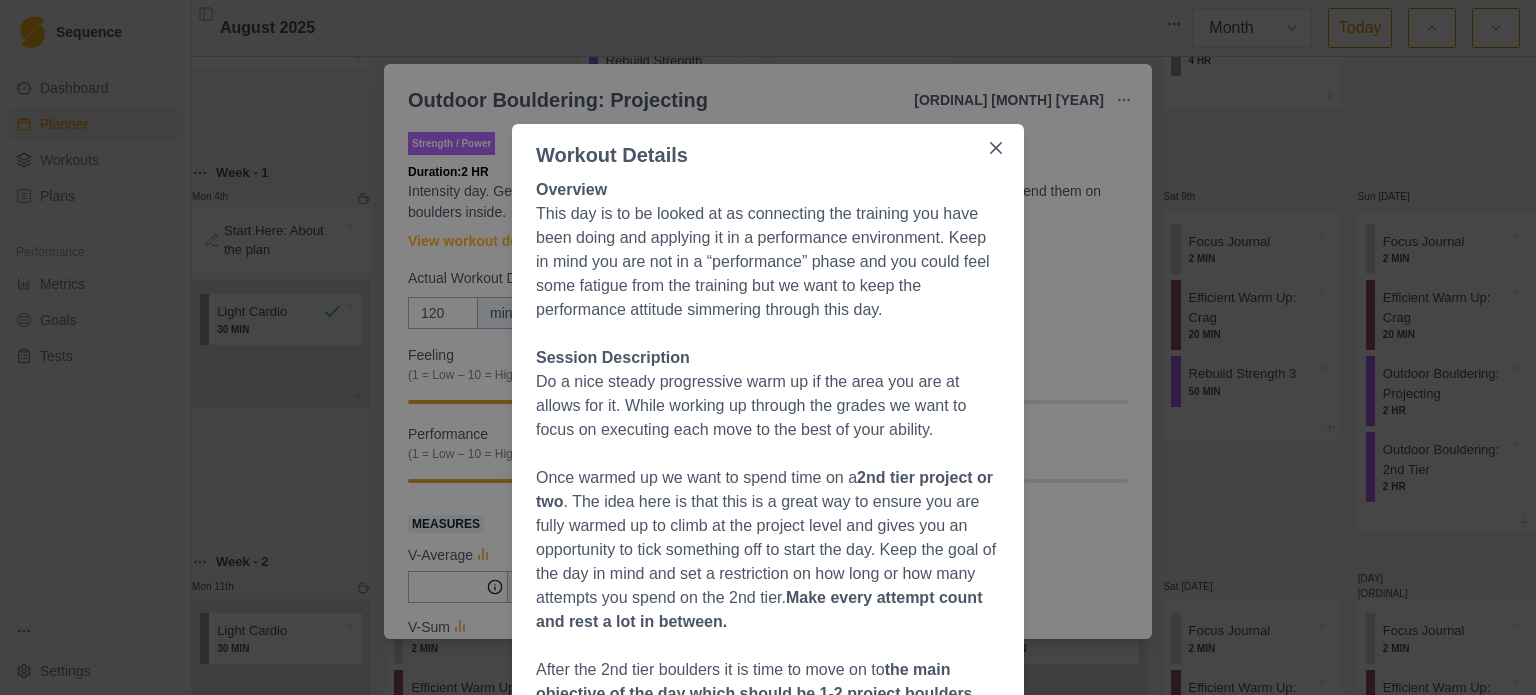 click on "Workout Details Overview This day is to be looked at as connecting the training you have been doing and applying it in a performance environment. Keep in mind you are not in a “performance” phase and you could feel some fatigue from the training but we want to keep the performance attitude simmering through this day. Session Description Do a nice steady progressive warm up if the area you are at allows for it. While working up through the grades we want to focus on executing each move to the best of your ability. Once warmed up we want to spend time on a  2nd tier project or two . The idea here is that this is a great way to ensure you are fully warmed up to climb at the project level and gives you an opportunity to tick something off to start the day. Keep the goal of the day in mind and set a restriction on how long or how many attempts you spend on the 2nd tier.  Make every attempt count and rest a lot in between. After the 2nd tier boulders it is time to move on to" at bounding box center [768, 347] 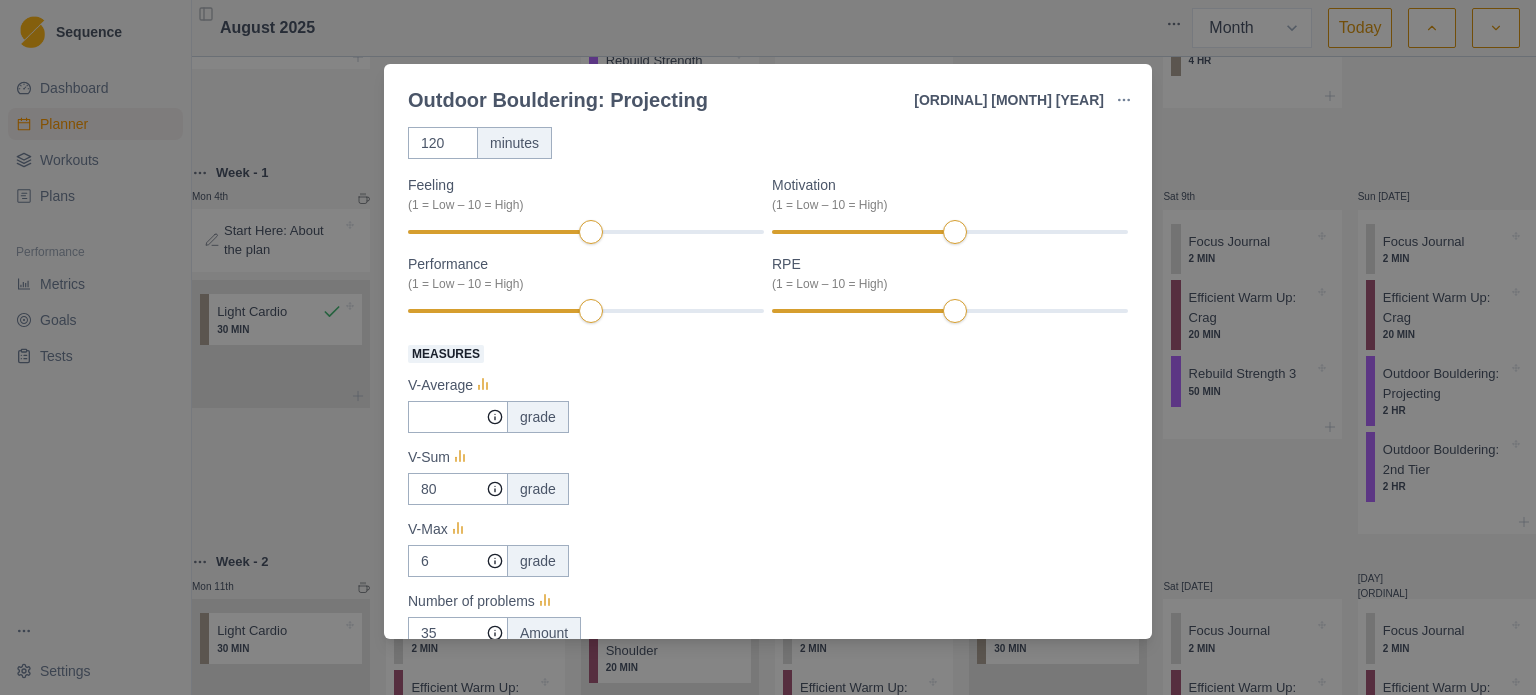 scroll, scrollTop: 0, scrollLeft: 0, axis: both 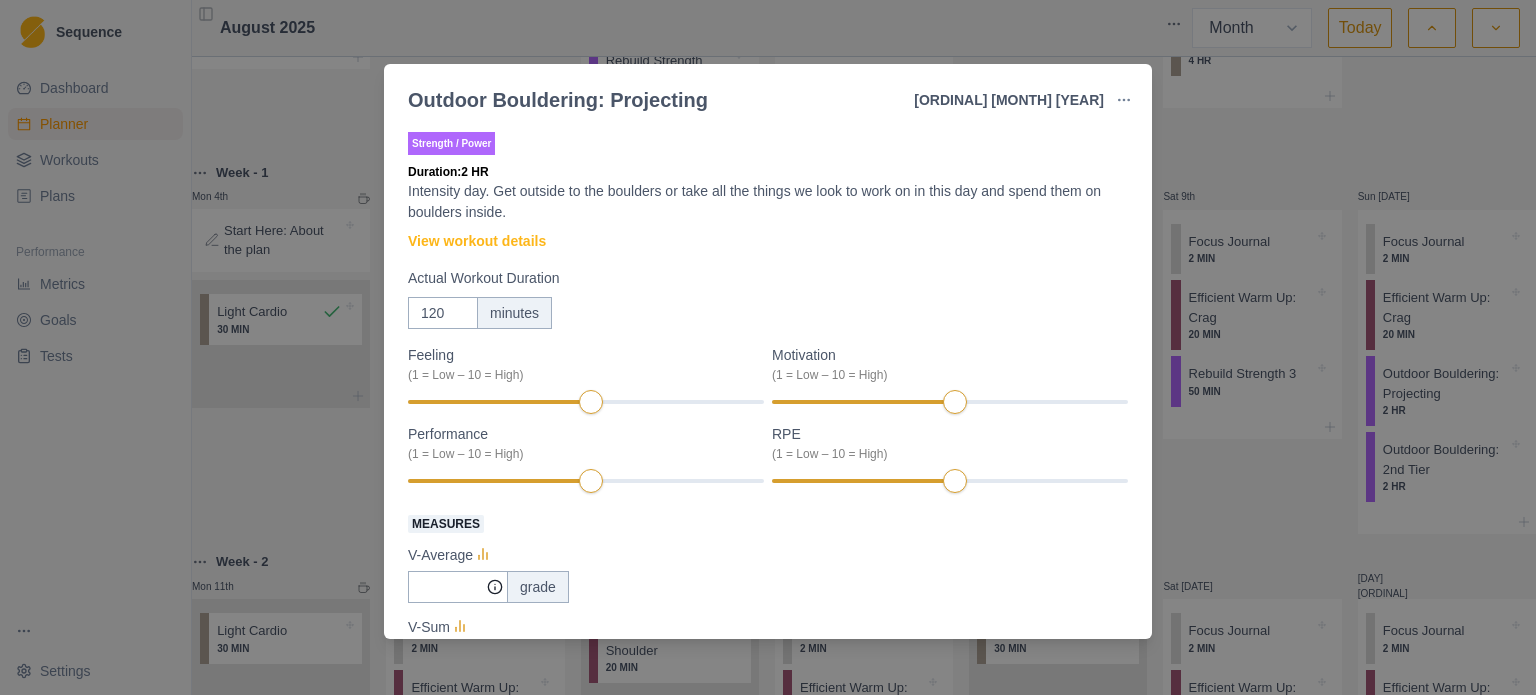 click on "Outdoor Bouldering: Projecting 10 [MONTH] [YEAR] Link To Goal View Workout Metrics Edit Original Workout Reschedule Workout Remove From Schedule Strength / Power Duration:  2 HR Intensity day. Get outside to the boulders or take all the things we look to work on in this day and spend them on boulders inside.  View workout details Actual Workout Duration 120 minutes Feeling (1 = Low – 10 = High) Motivation (1 = Low – 10 = High) Performance (1 = Low – 10 = High) RPE (1 = Low – 10 = High) Measures V-Average grade V-Sum 80 grade V-Max  6 grade Number of problems 35 Amount Logbook Boulder Add entry Training Notes View previous training notes On Rock Mark as Incomplete Complete Workout" at bounding box center (768, 347) 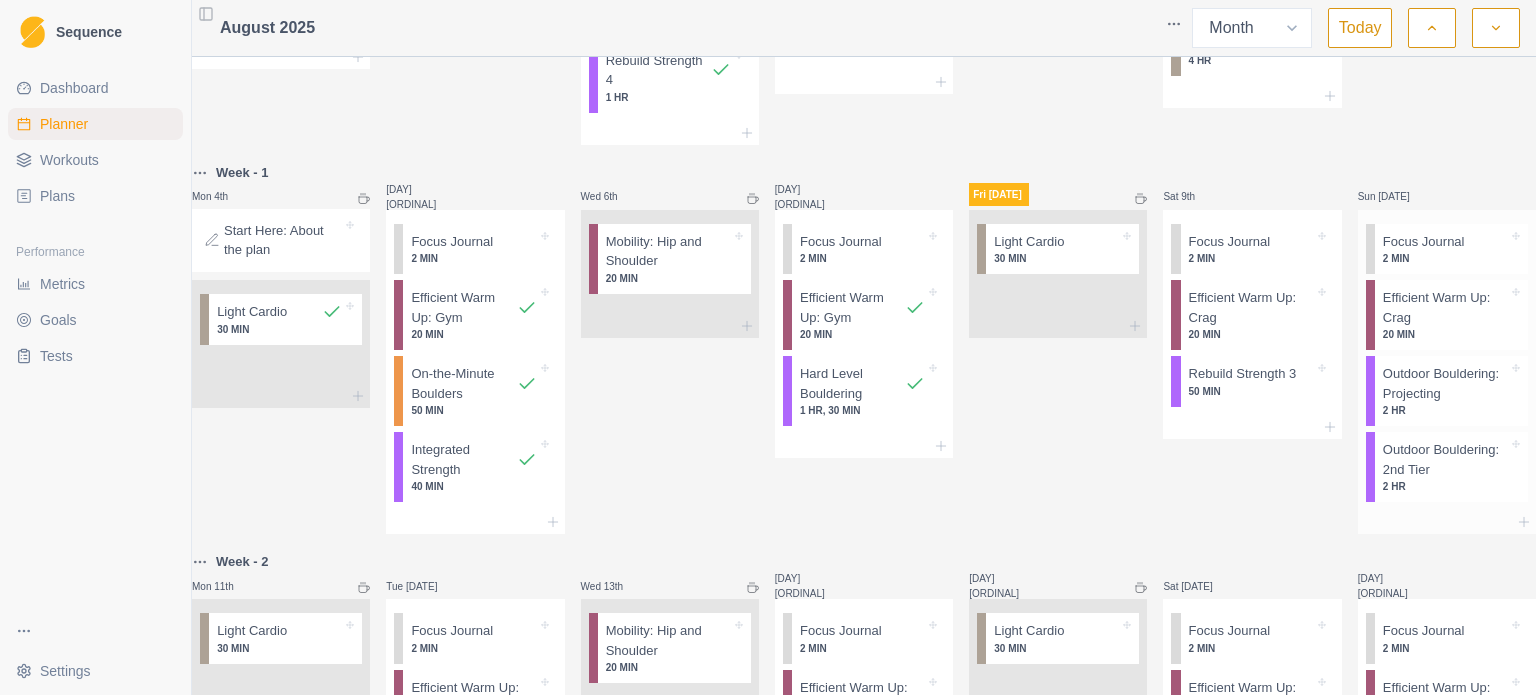 click on "Outdoor Bouldering: 2nd Tier" at bounding box center [1445, 459] 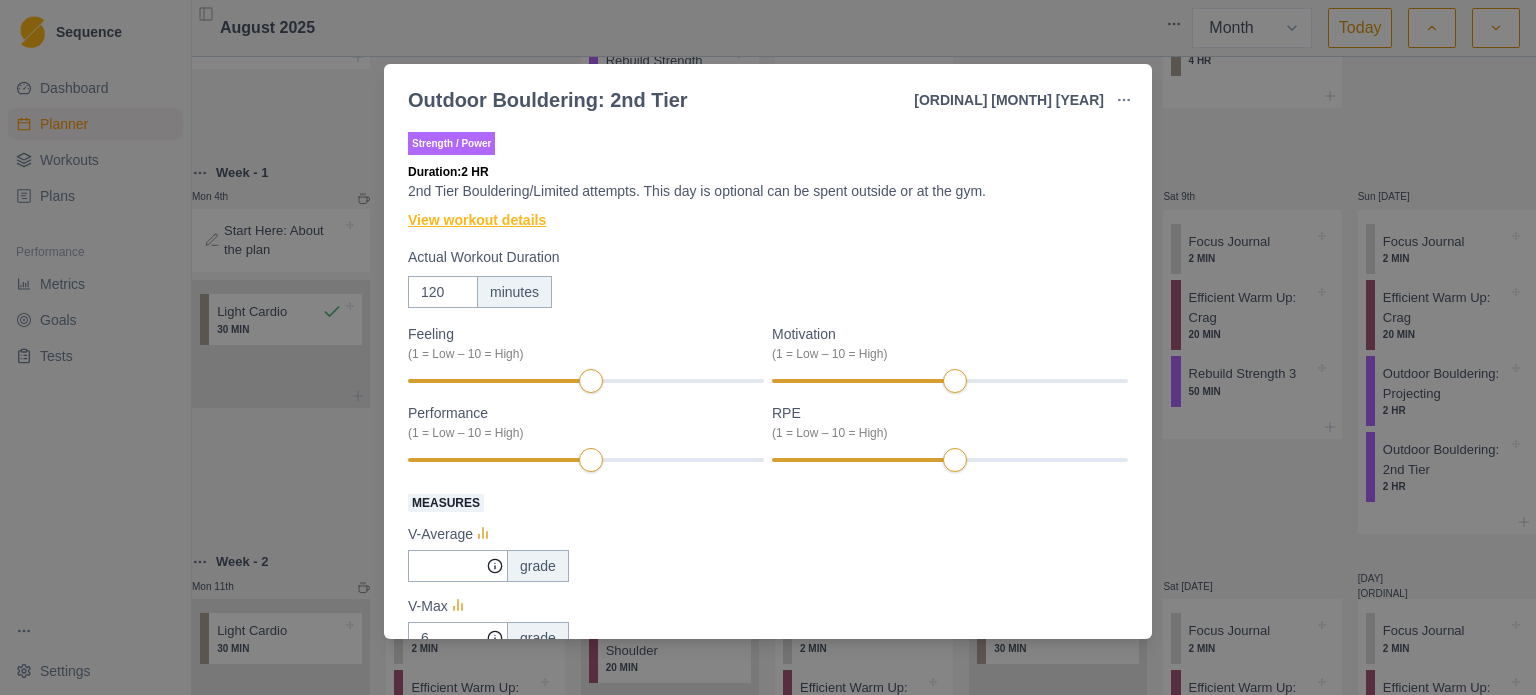 click on "View workout details" at bounding box center [477, 220] 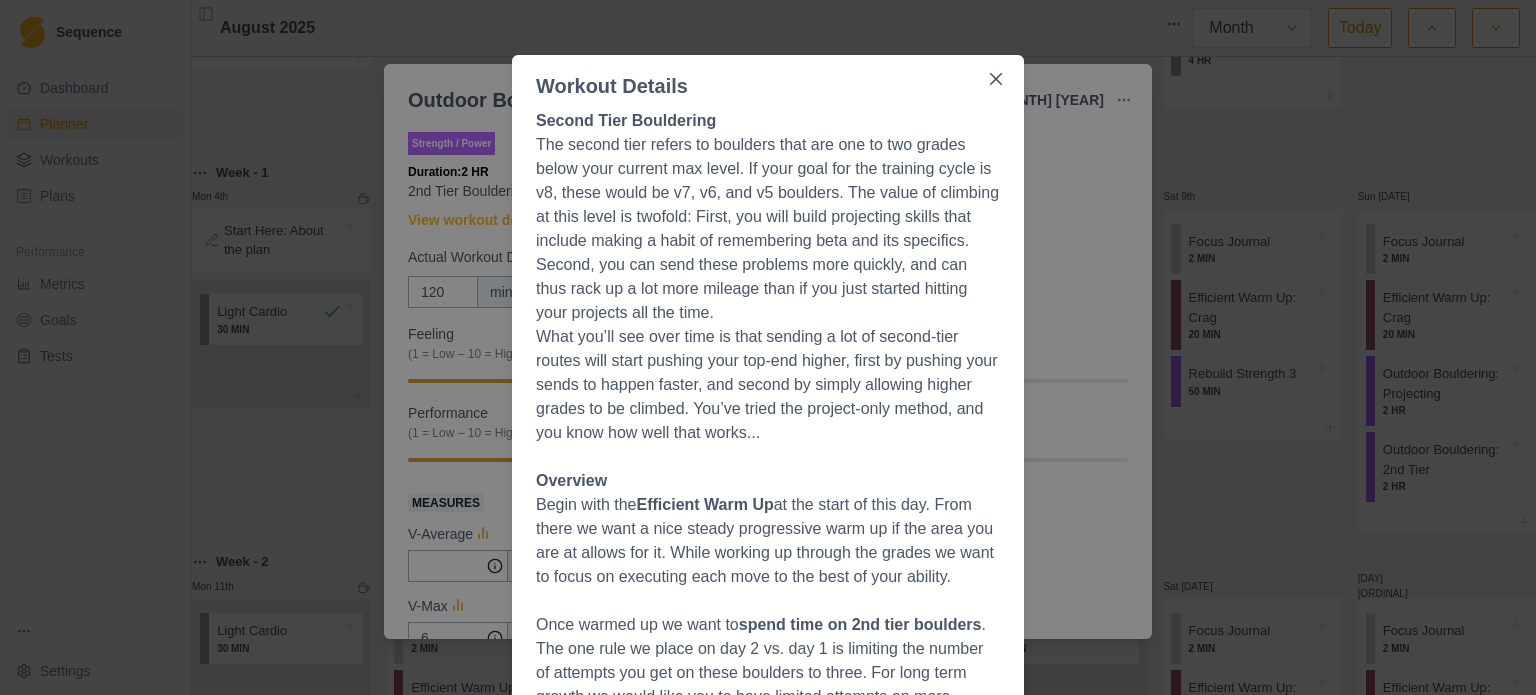 scroll, scrollTop: 100, scrollLeft: 0, axis: vertical 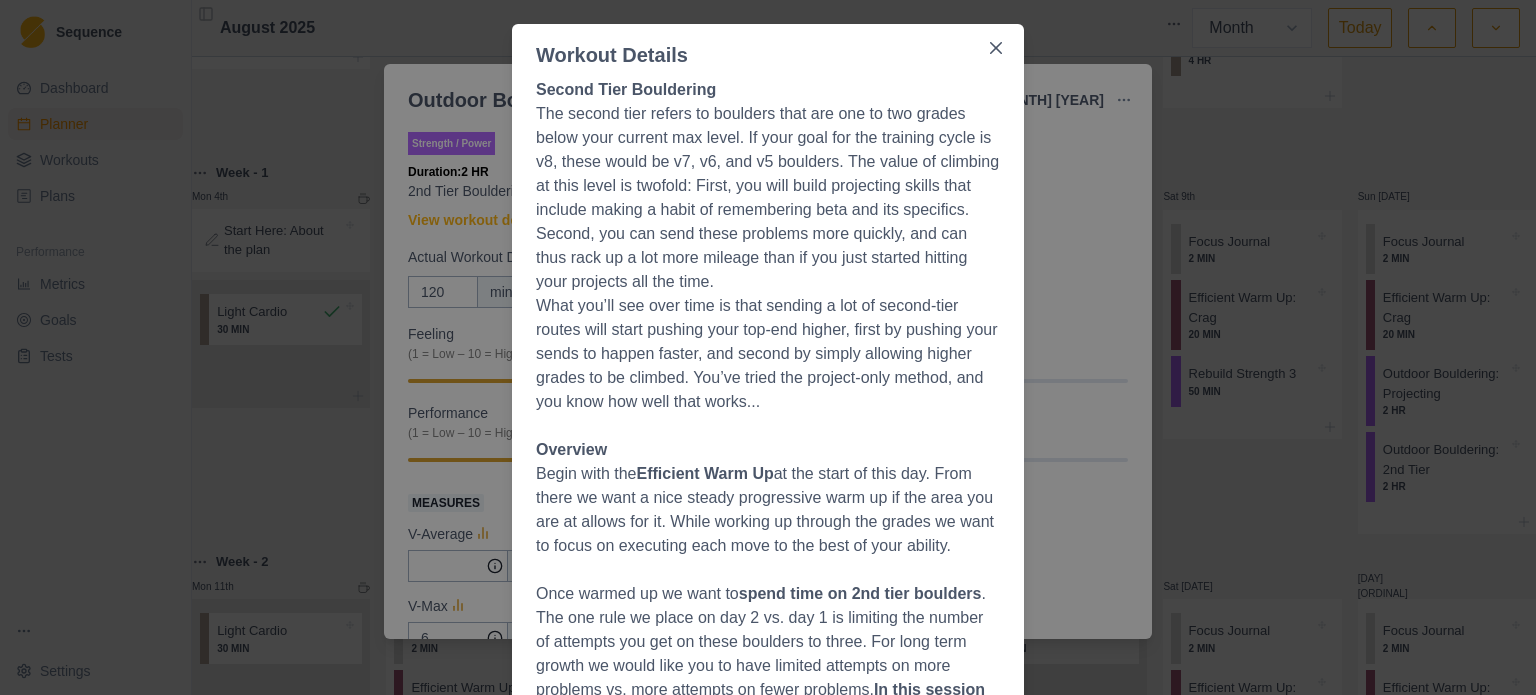 click on "What you’ll see over time is that sending a lot of second-tier routes will start pushing your top-end higher, first by pushing your sends to happen faster, and second by simply allowing higher grades to be climbed. You’ve tried the project-only method, and you know how well that works..." at bounding box center [768, 354] 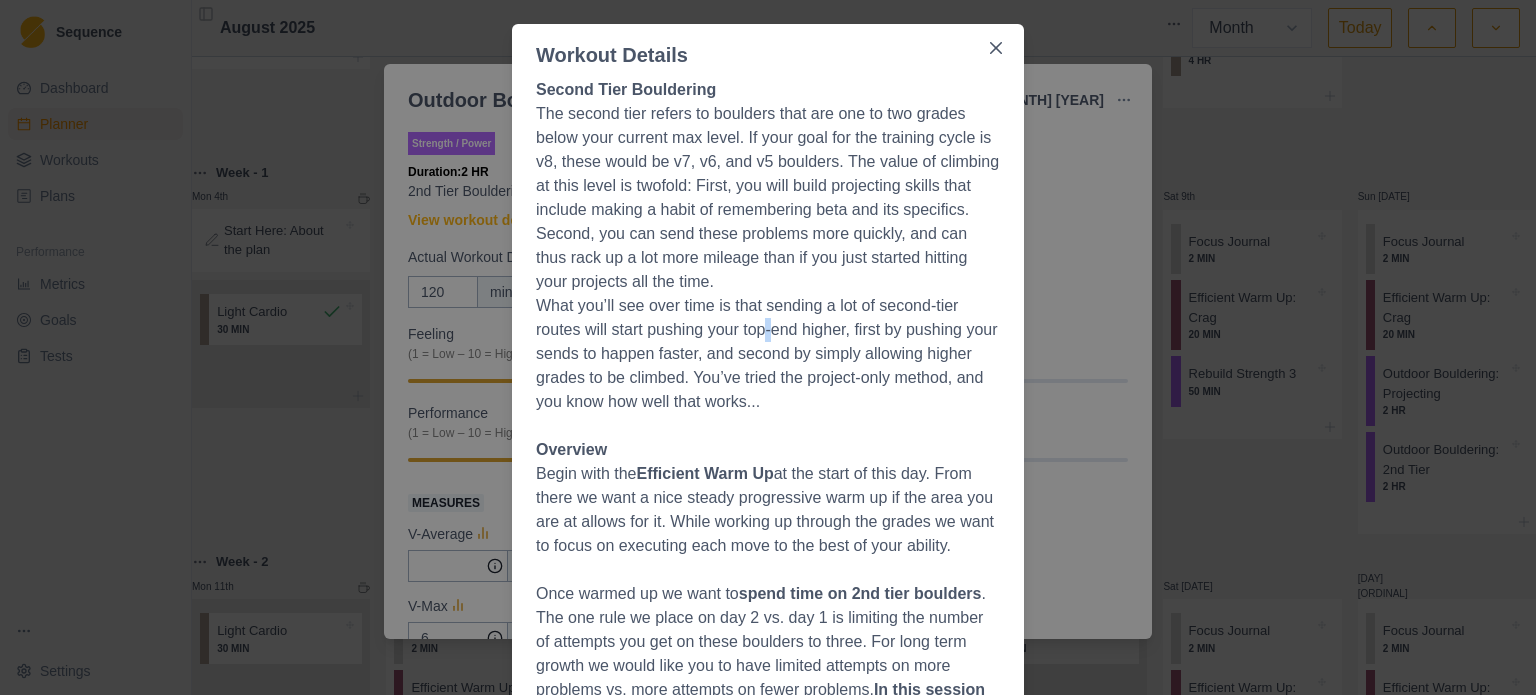 click on "What you’ll see over time is that sending a lot of second-tier routes will start pushing your top-end higher, first by pushing your sends to happen faster, and second by simply allowing higher grades to be climbed. You’ve tried the project-only method, and you know how well that works..." at bounding box center (768, 354) 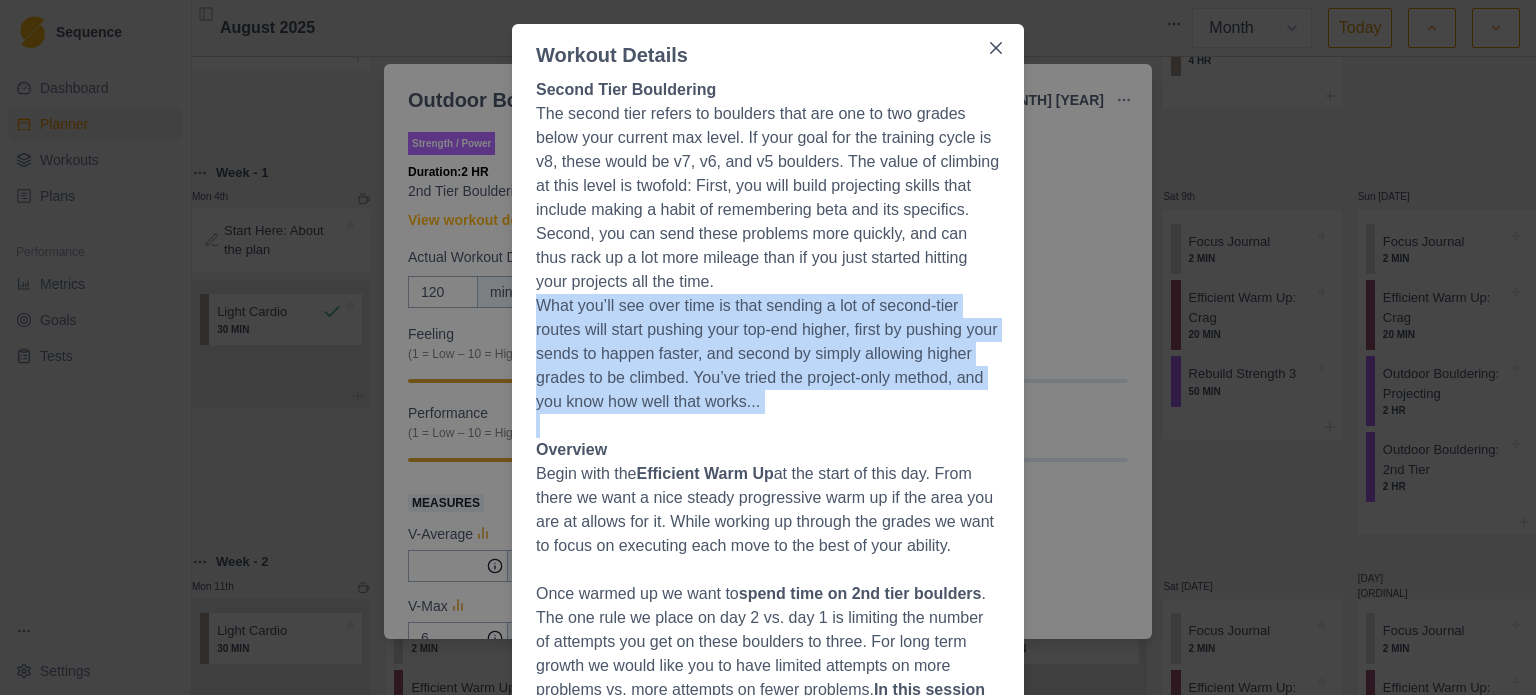 click on "What you’ll see over time is that sending a lot of second-tier routes will start pushing your top-end higher, first by pushing your sends to happen faster, and second by simply allowing higher grades to be climbed. You’ve tried the project-only method, and you know how well that works..." at bounding box center (768, 354) 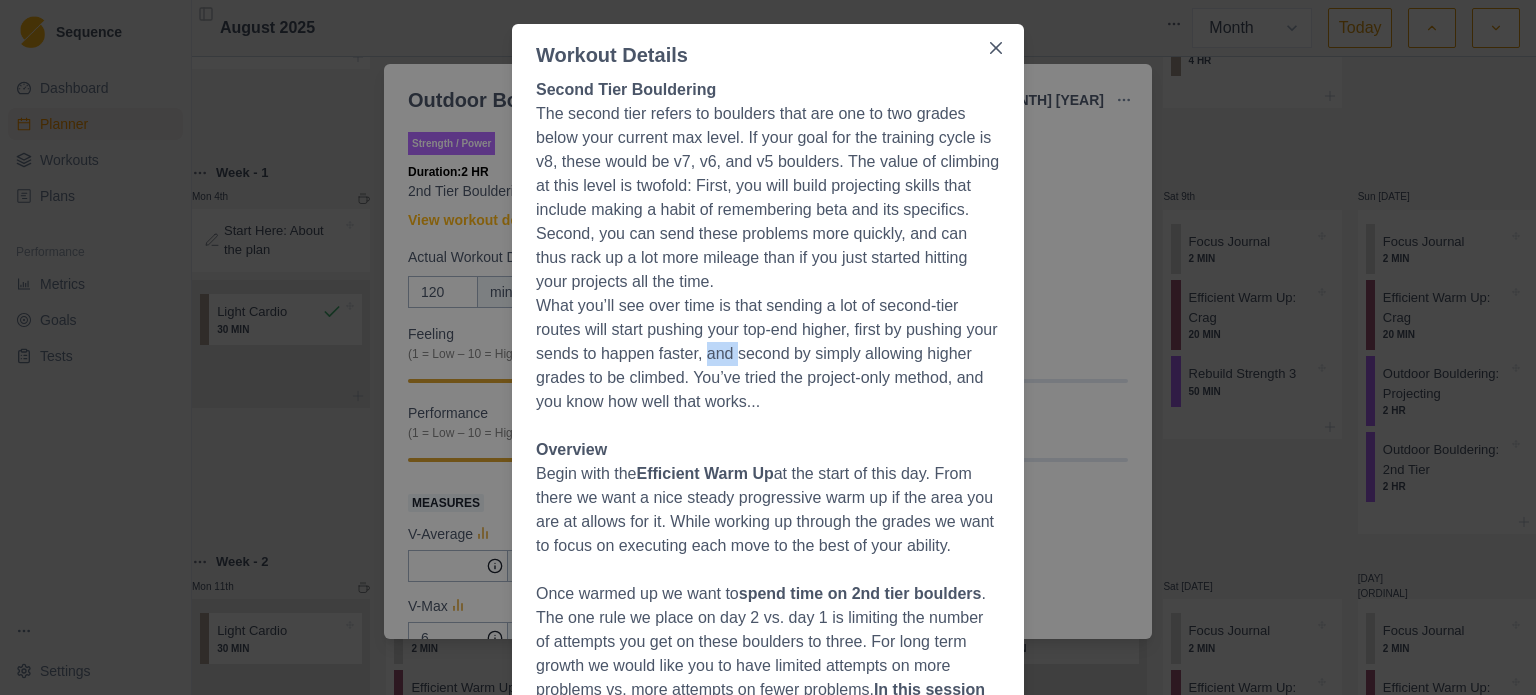 click on "What you’ll see over time is that sending a lot of second-tier routes will start pushing your top-end higher, first by pushing your sends to happen faster, and second by simply allowing higher grades to be climbed. You’ve tried the project-only method, and you know how well that works..." at bounding box center (768, 354) 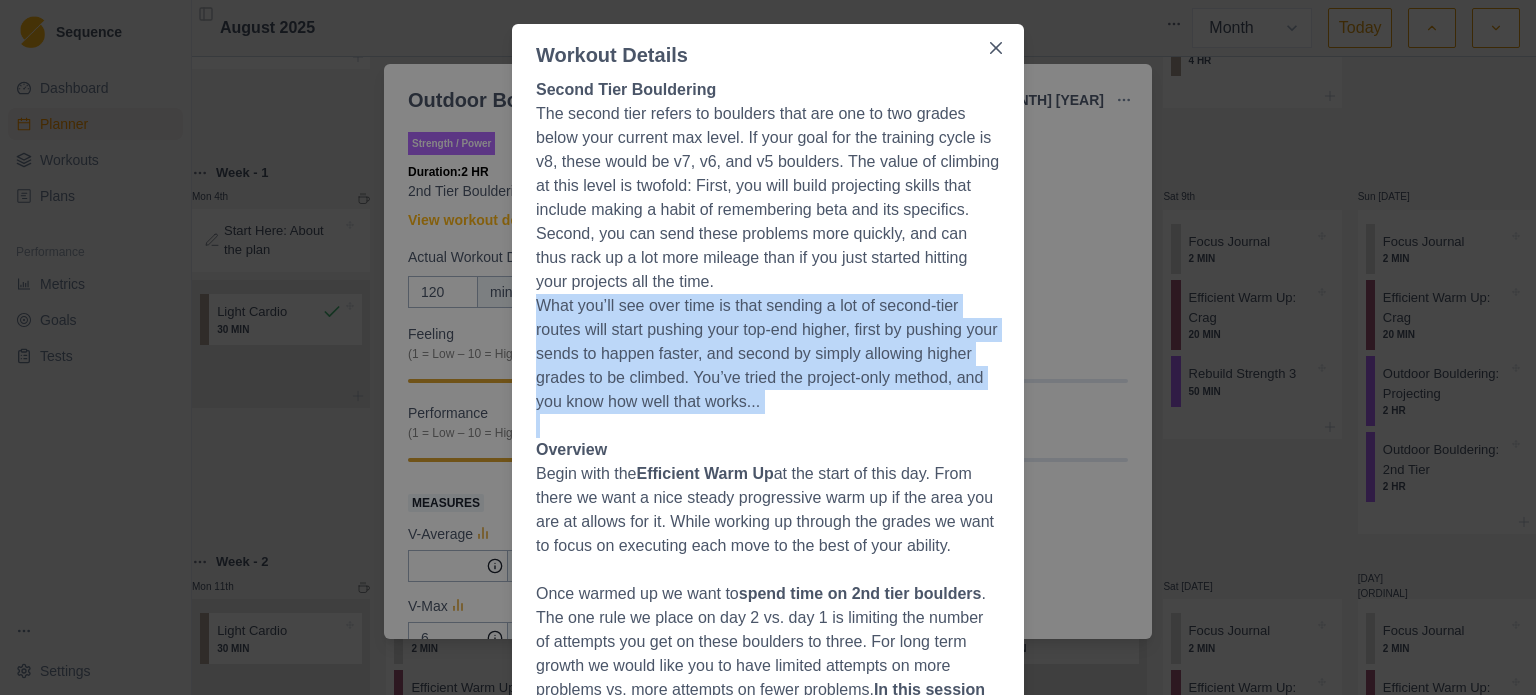 click on "What you’ll see over time is that sending a lot of second-tier routes will start pushing your top-end higher, first by pushing your sends to happen faster, and second by simply allowing higher grades to be climbed. You’ve tried the project-only method, and you know how well that works..." at bounding box center [768, 354] 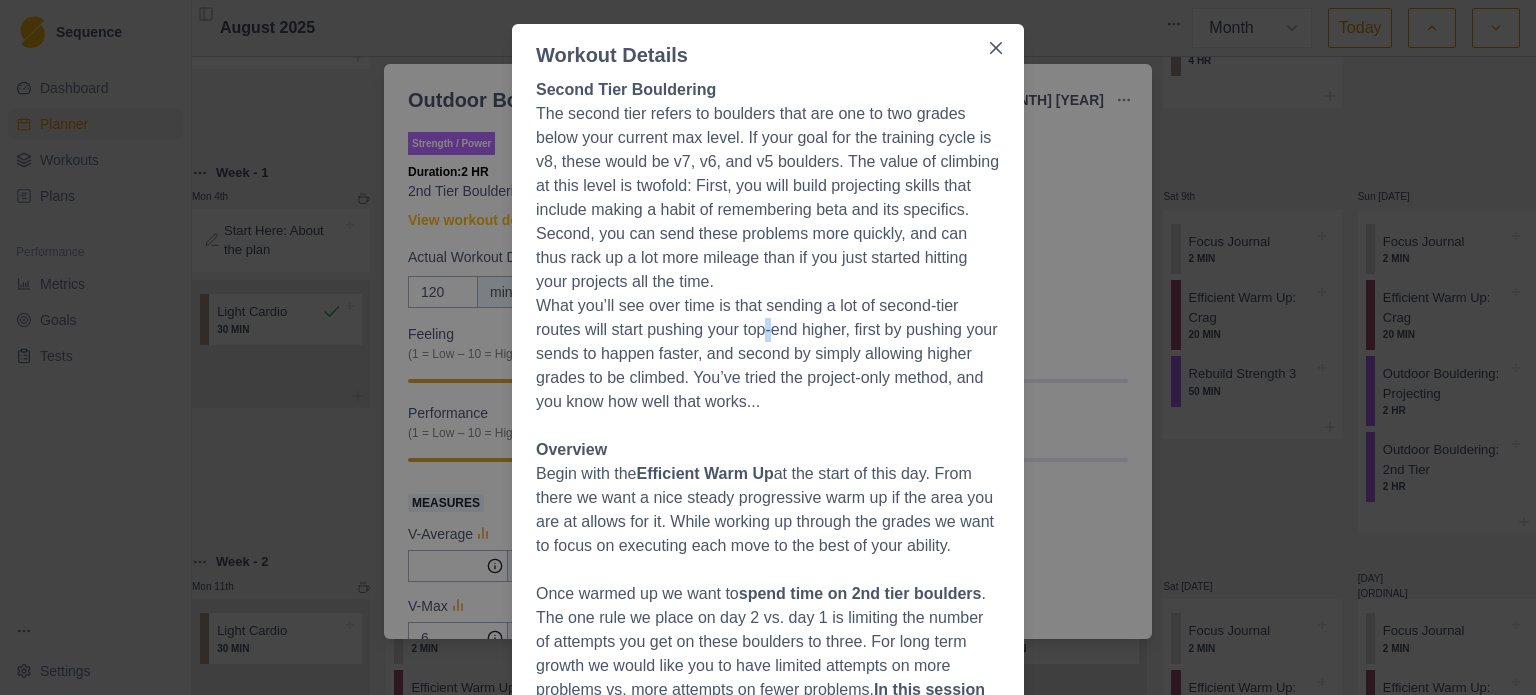click on "What you’ll see over time is that sending a lot of second-tier routes will start pushing your top-end higher, first by pushing your sends to happen faster, and second by simply allowing higher grades to be climbed. You’ve tried the project-only method, and you know how well that works..." at bounding box center [768, 354] 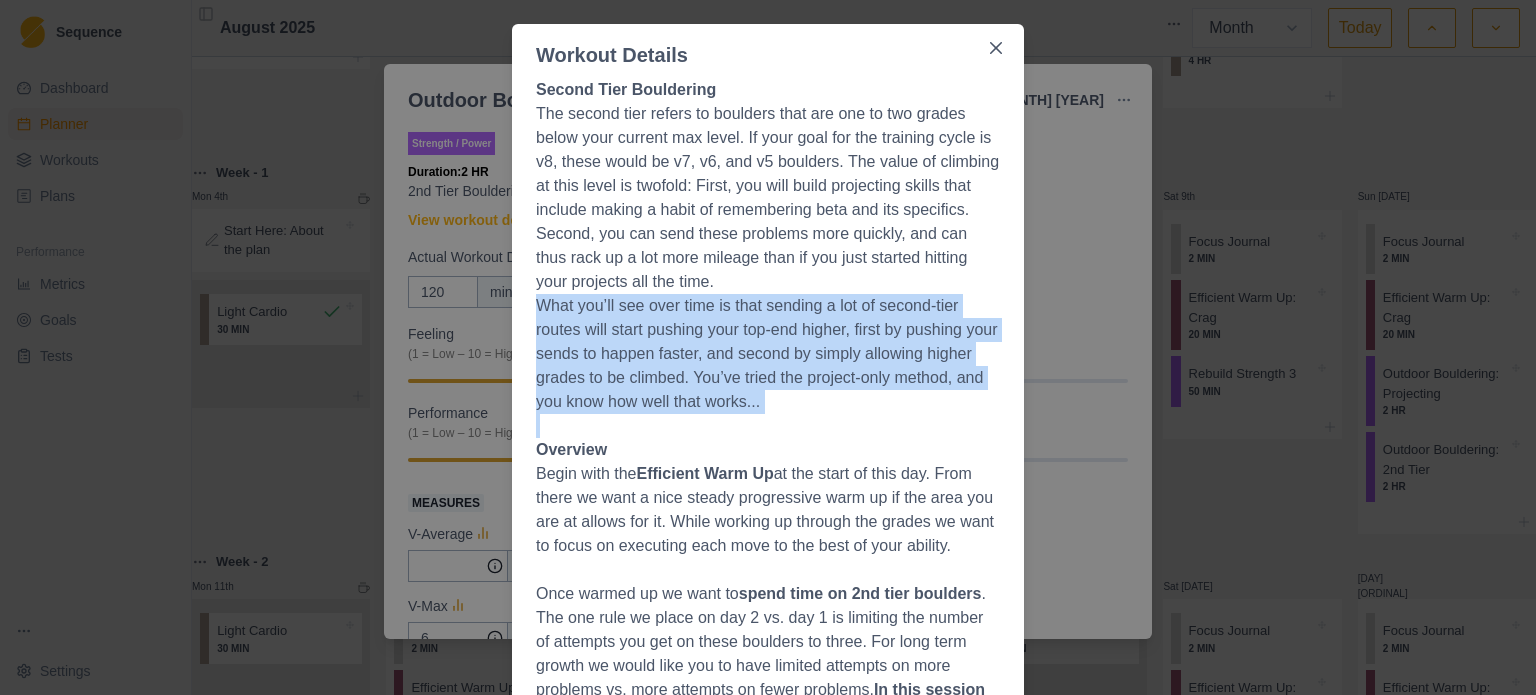 click on "What you’ll see over time is that sending a lot of second-tier routes will start pushing your top-end higher, first by pushing your sends to happen faster, and second by simply allowing higher grades to be climbed. You’ve tried the project-only method, and you know how well that works..." at bounding box center [768, 354] 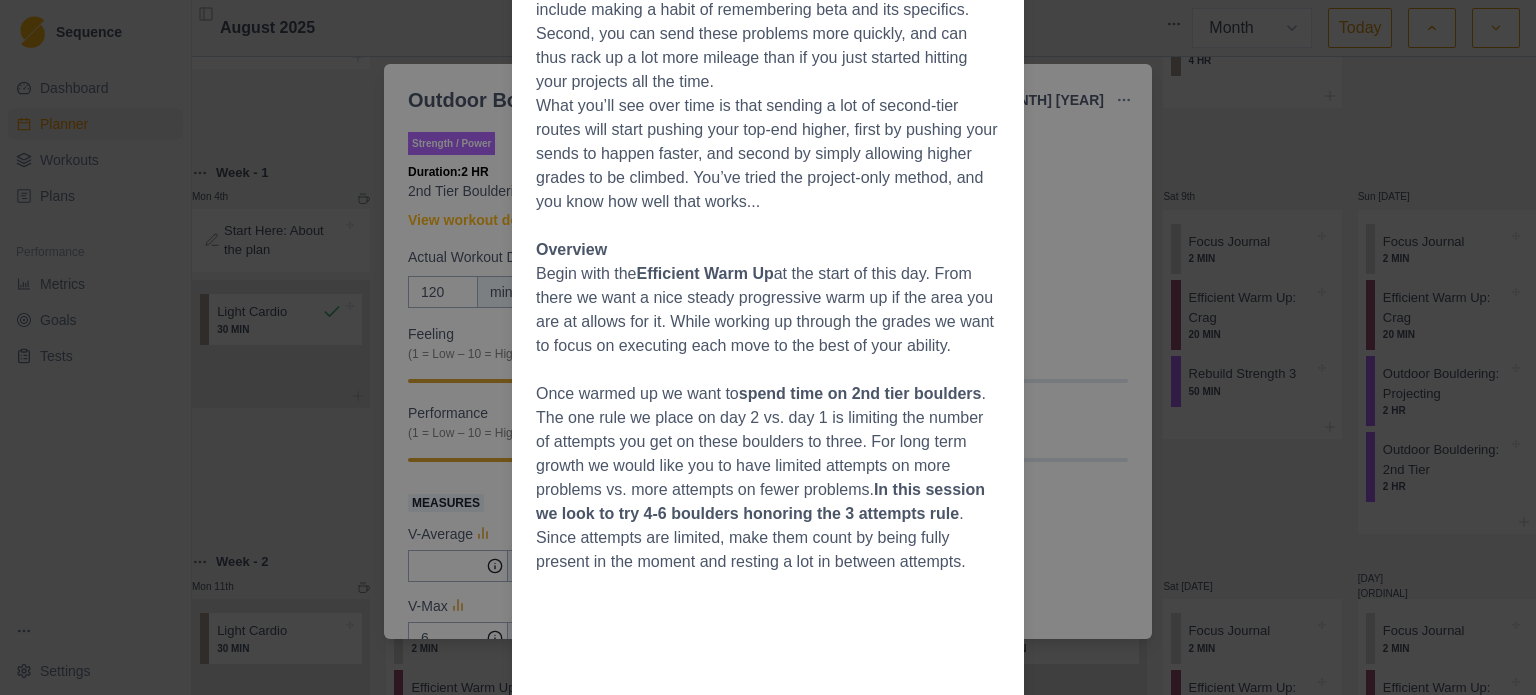 click on "Begin with the  Efficient Warm Up  at the start of this day. From there we want a nice steady progressive warm up if the area you are at allows for it. While working up through the grades we want to focus on executing each move to the best of your ability." at bounding box center (768, 310) 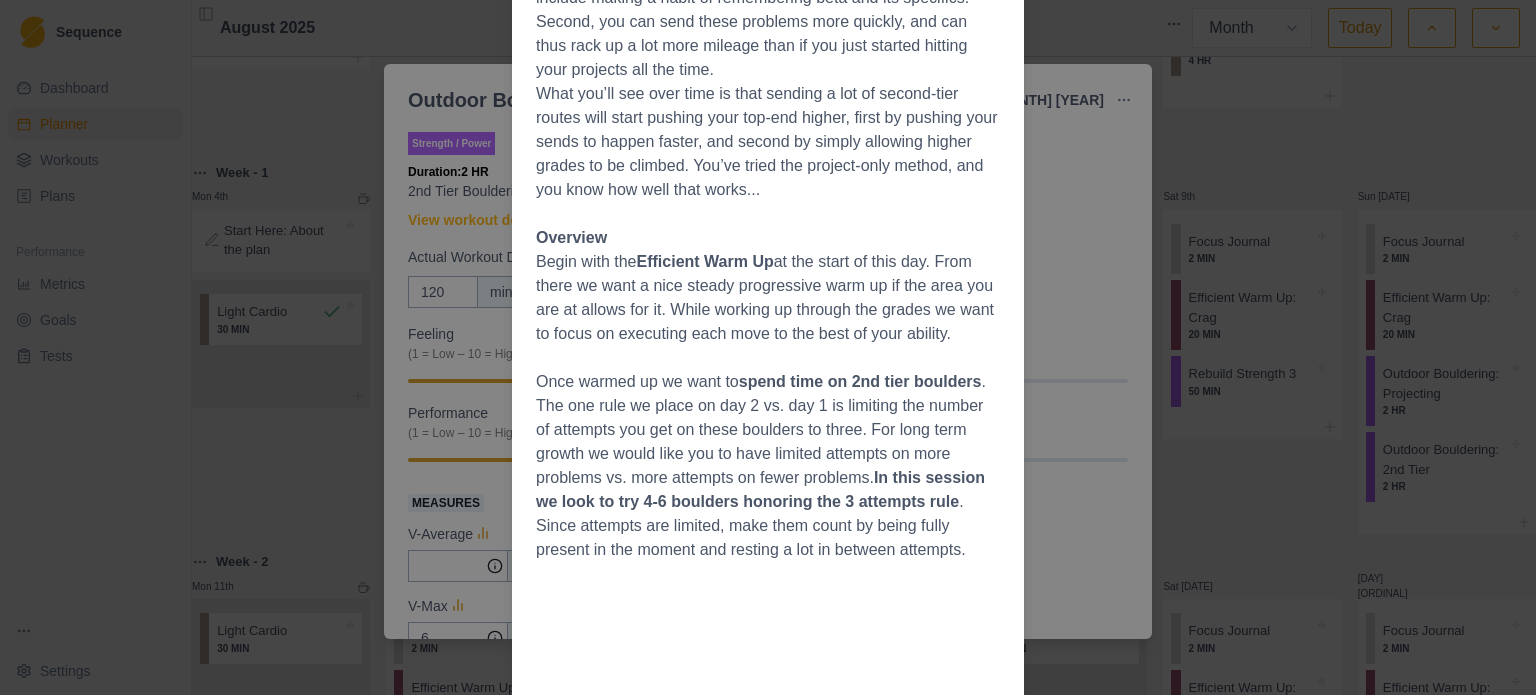scroll, scrollTop: 300, scrollLeft: 0, axis: vertical 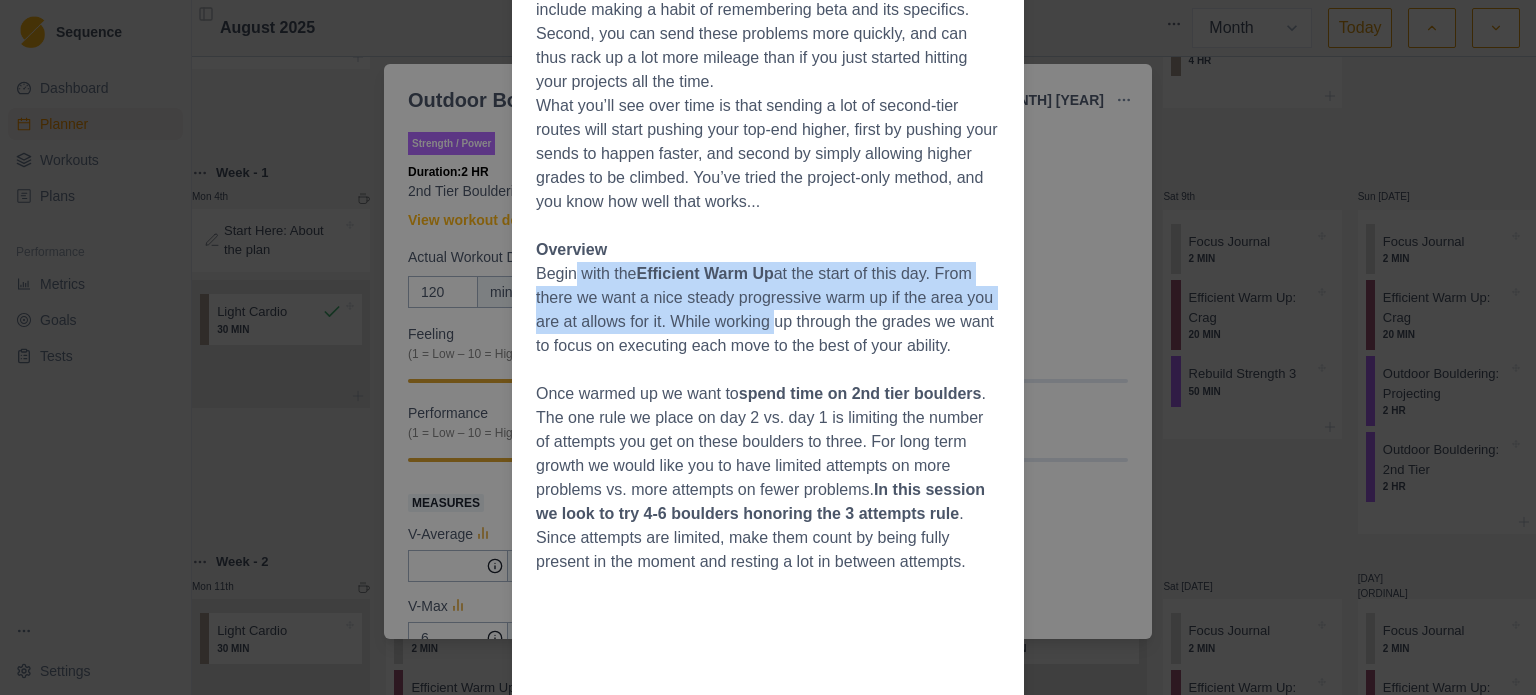 drag, startPoint x: 570, startPoint y: 276, endPoint x: 760, endPoint y: 332, distance: 198.0808 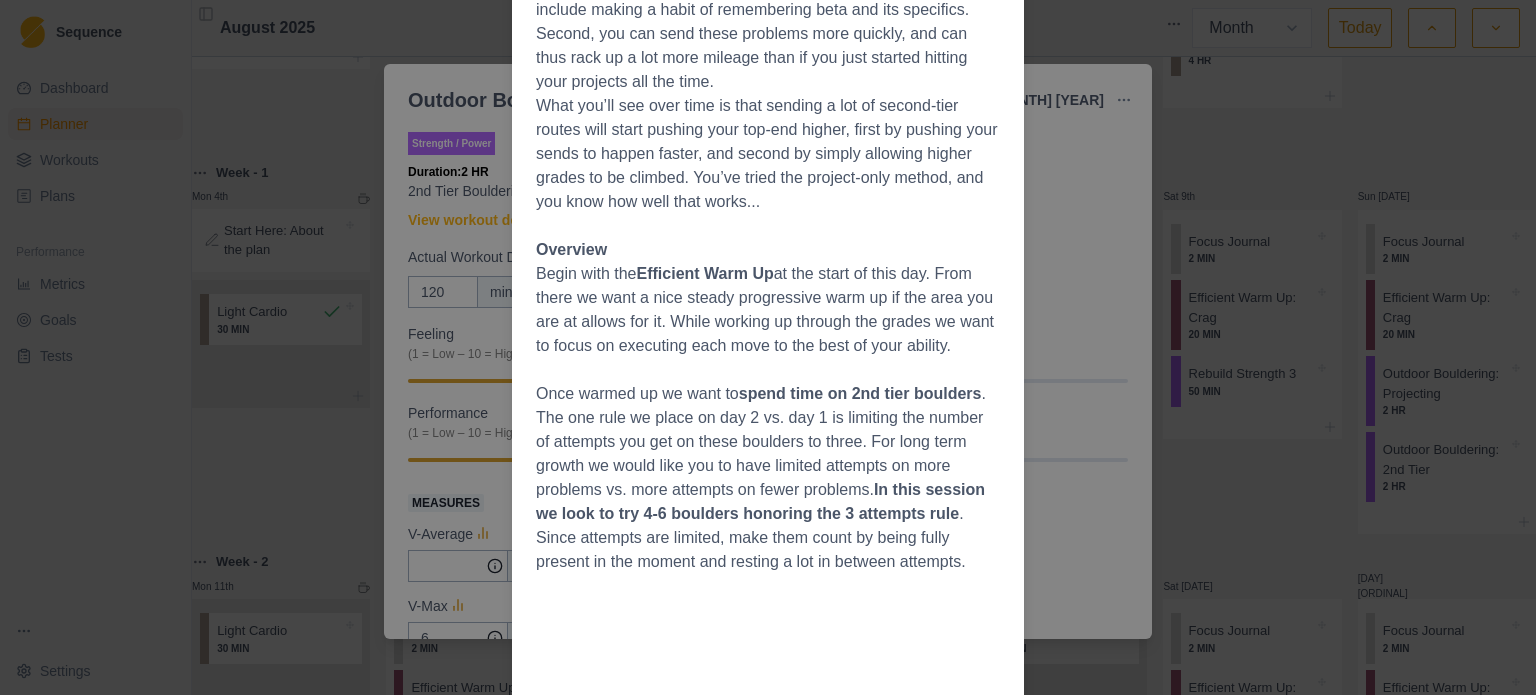 click on "Begin with the  Efficient Warm Up  at the start of this day. From there we want a nice steady progressive warm up if the area you are at allows for it. While working up through the grades we want to focus on executing each move to the best of your ability." at bounding box center (768, 310) 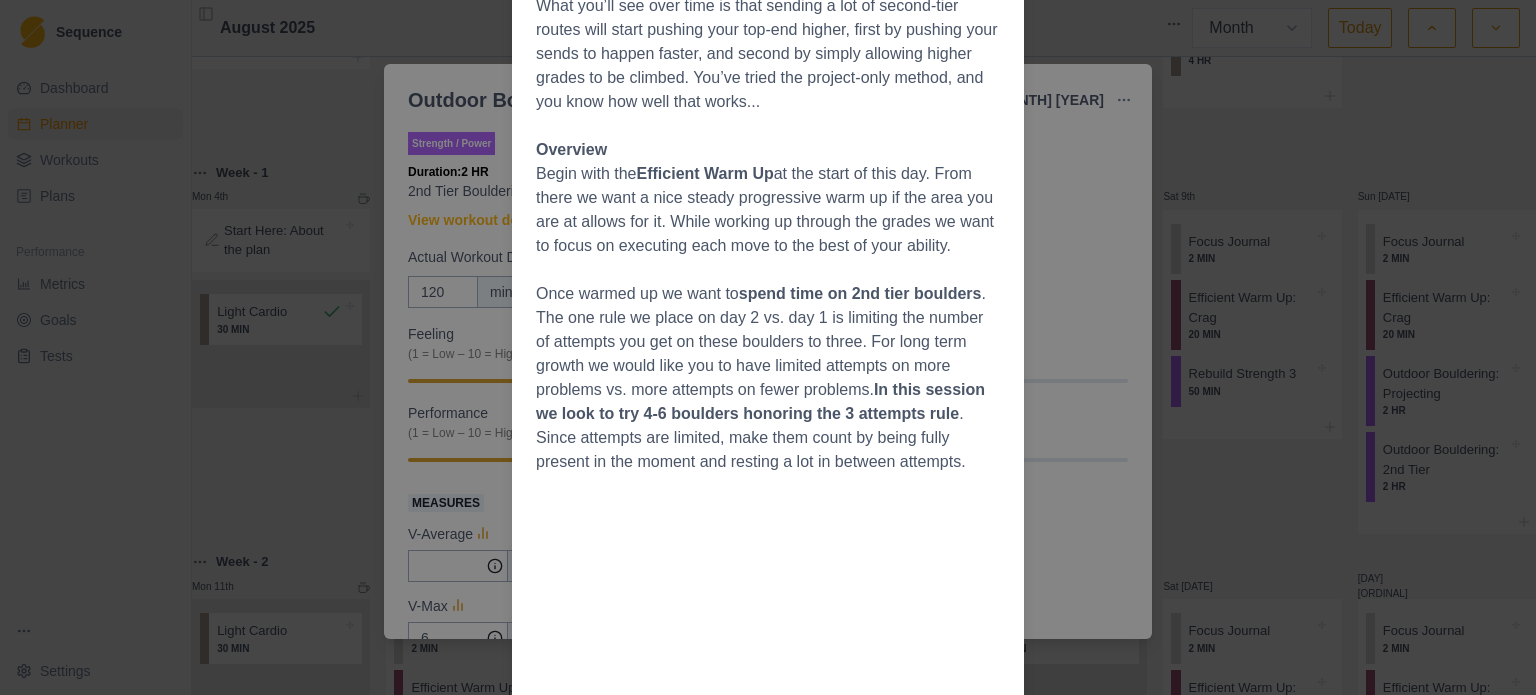 scroll, scrollTop: 500, scrollLeft: 0, axis: vertical 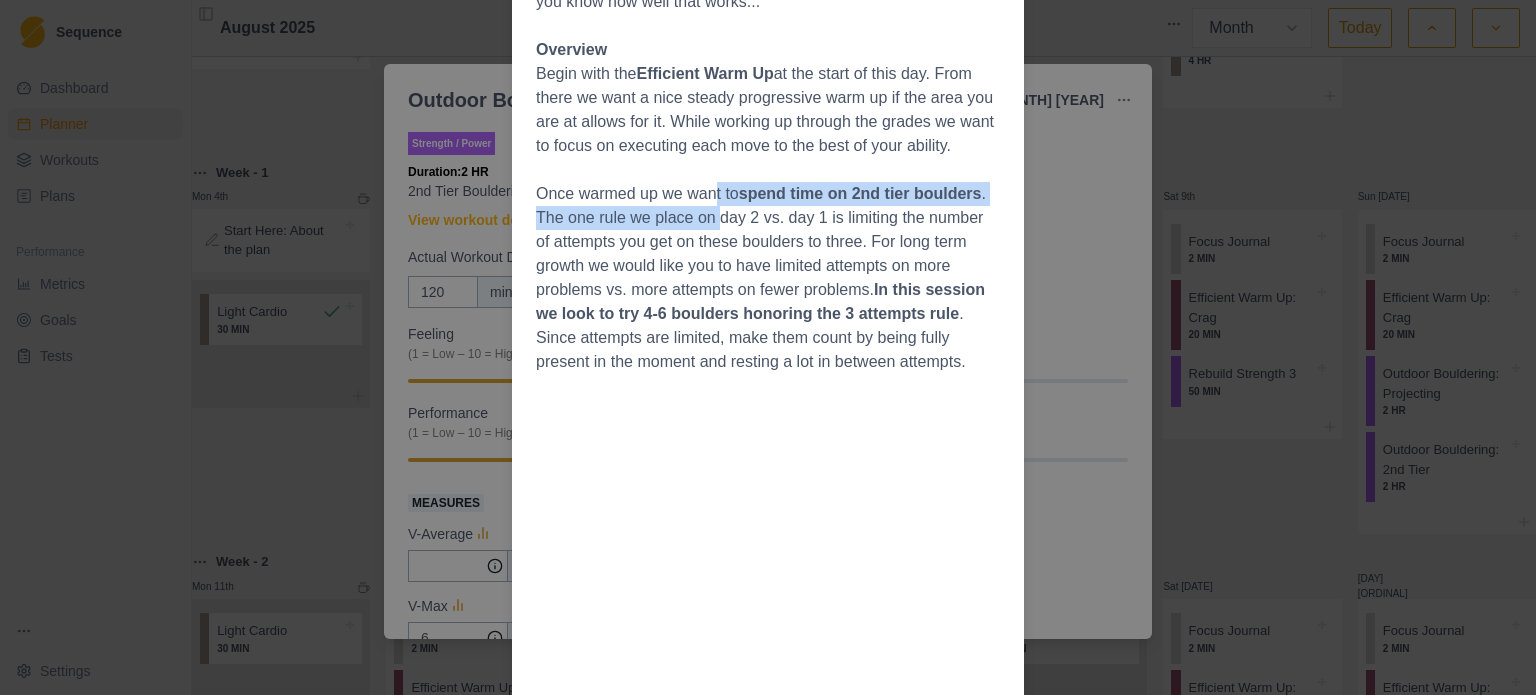drag, startPoint x: 705, startPoint y: 195, endPoint x: 708, endPoint y: 228, distance: 33.13608 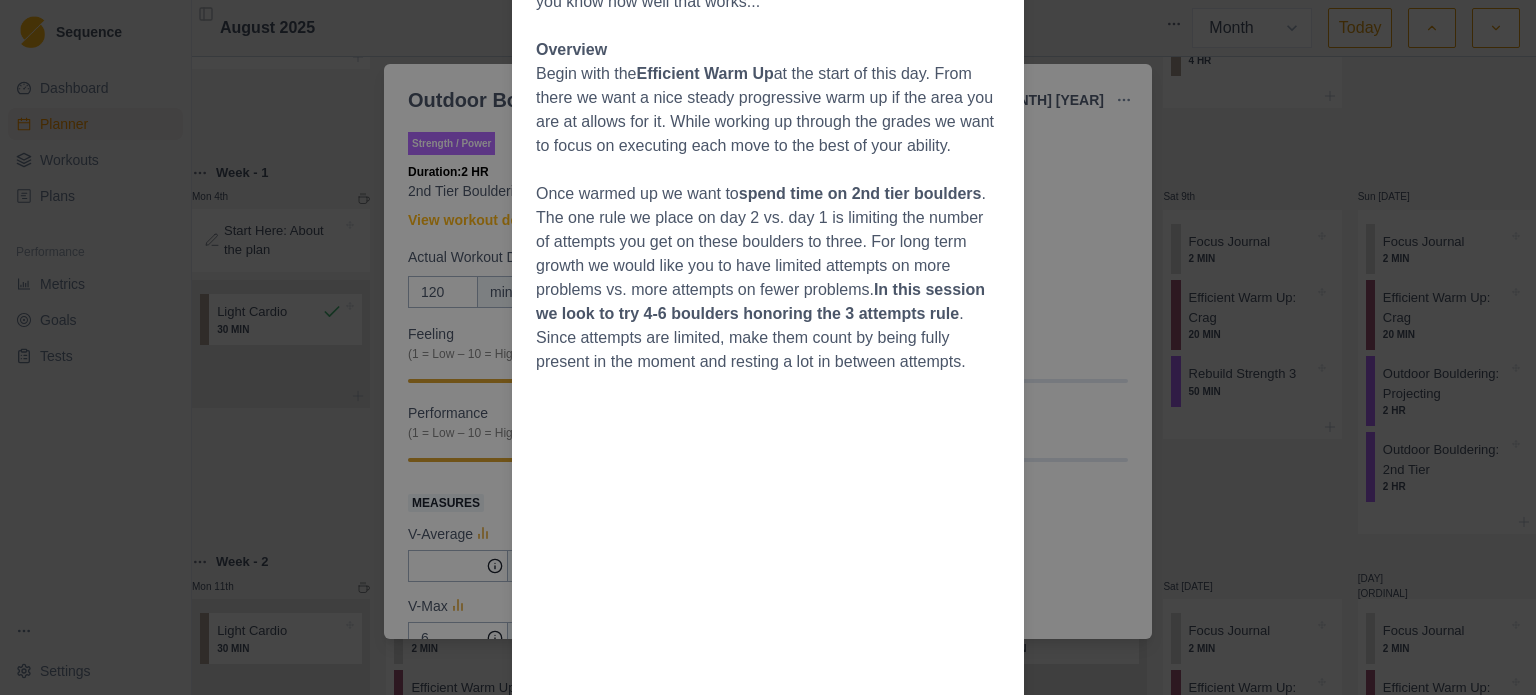 click on "Once warmed up we want to  spend time on 2nd tier boulders . The one rule we place on day 2 vs. day 1 is limiting the number of attempts you get on these boulders to three. For long term growth we would like you to have limited attempts on more problems vs. more attempts on fewer problems.  In this session we look to try 4-6 boulders honoring the 3 attempts rule . Since attempts are limited, make them count by being fully present in the moment and resting a lot in between attempts." at bounding box center [768, 278] 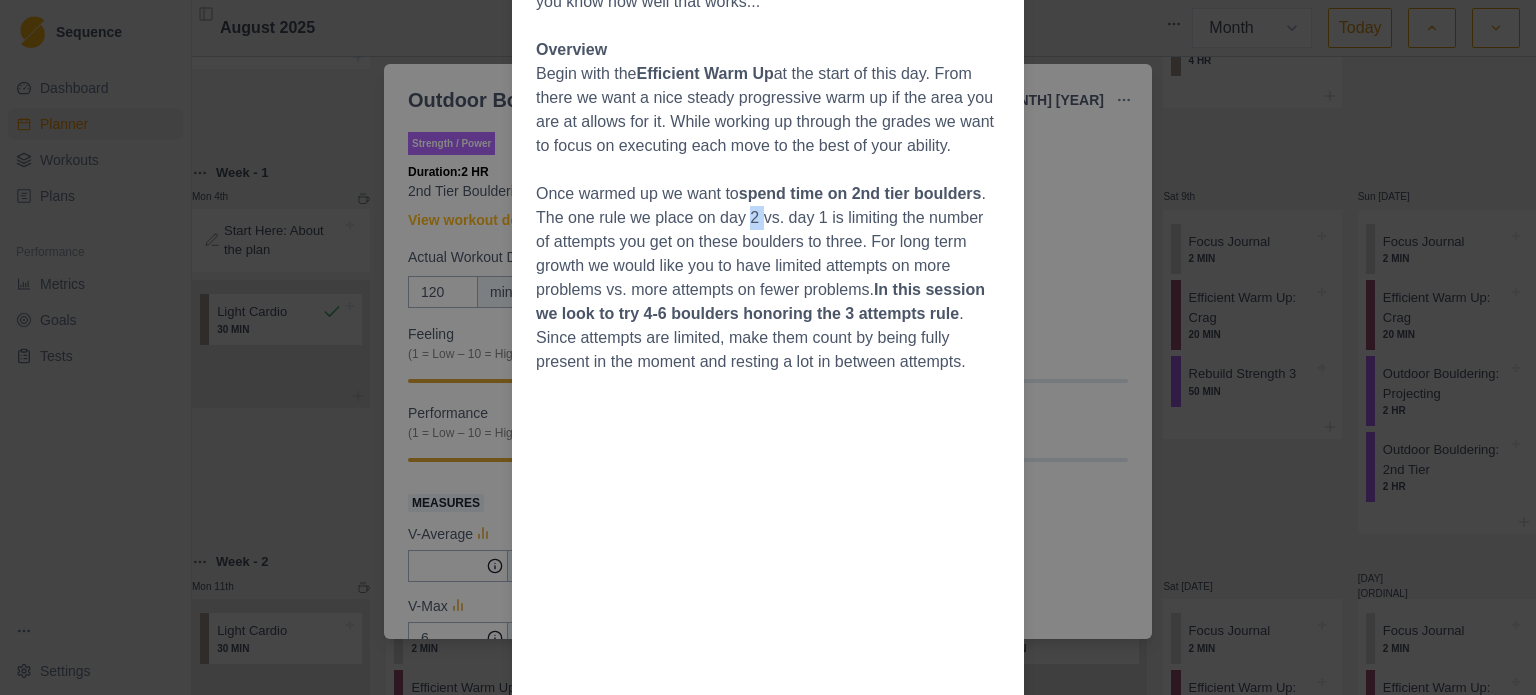 click on "Once warmed up we want to  spend time on 2nd tier boulders . The one rule we place on day 2 vs. day 1 is limiting the number of attempts you get on these boulders to three. For long term growth we would like you to have limited attempts on more problems vs. more attempts on fewer problems.  In this session we look to try 4-6 boulders honoring the 3 attempts rule . Since attempts are limited, make them count by being fully present in the moment and resting a lot in between attempts." at bounding box center [768, 278] 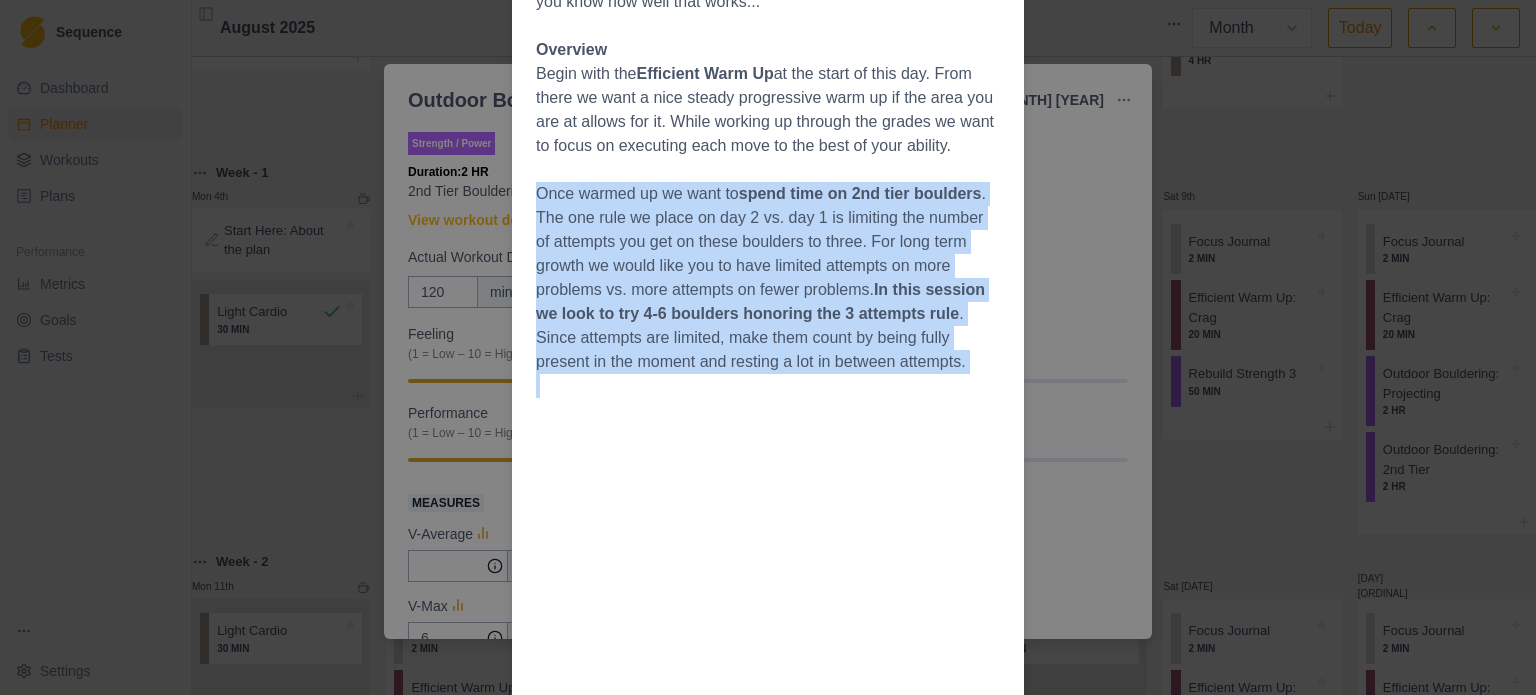 click on "Once warmed up we want to  spend time on 2nd tier boulders . The one rule we place on day 2 vs. day 1 is limiting the number of attempts you get on these boulders to three. For long term growth we would like you to have limited attempts on more problems vs. more attempts on fewer problems.  In this session we look to try 4-6 boulders honoring the 3 attempts rule . Since attempts are limited, make them count by being fully present in the moment and resting a lot in between attempts." at bounding box center [768, 278] 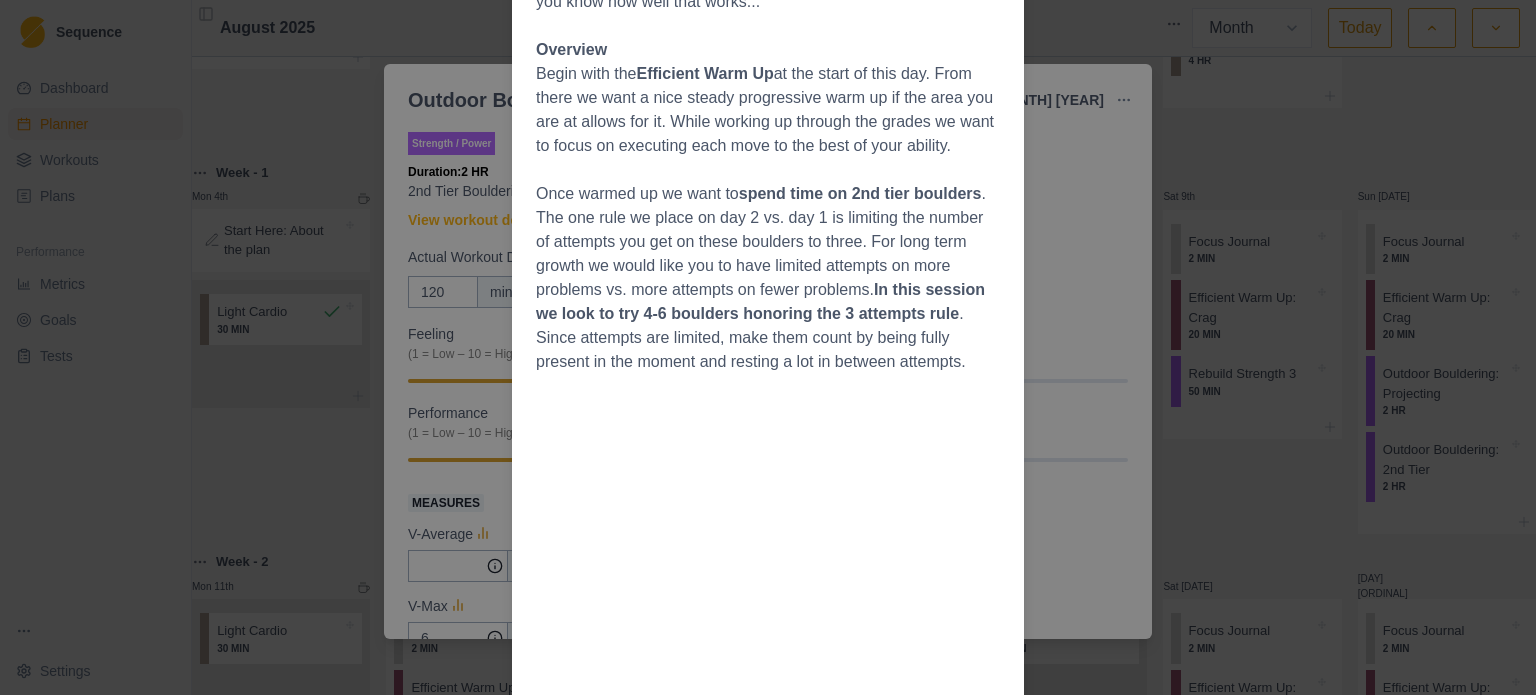 click on "spend time on 2nd tier boulders" at bounding box center (860, 193) 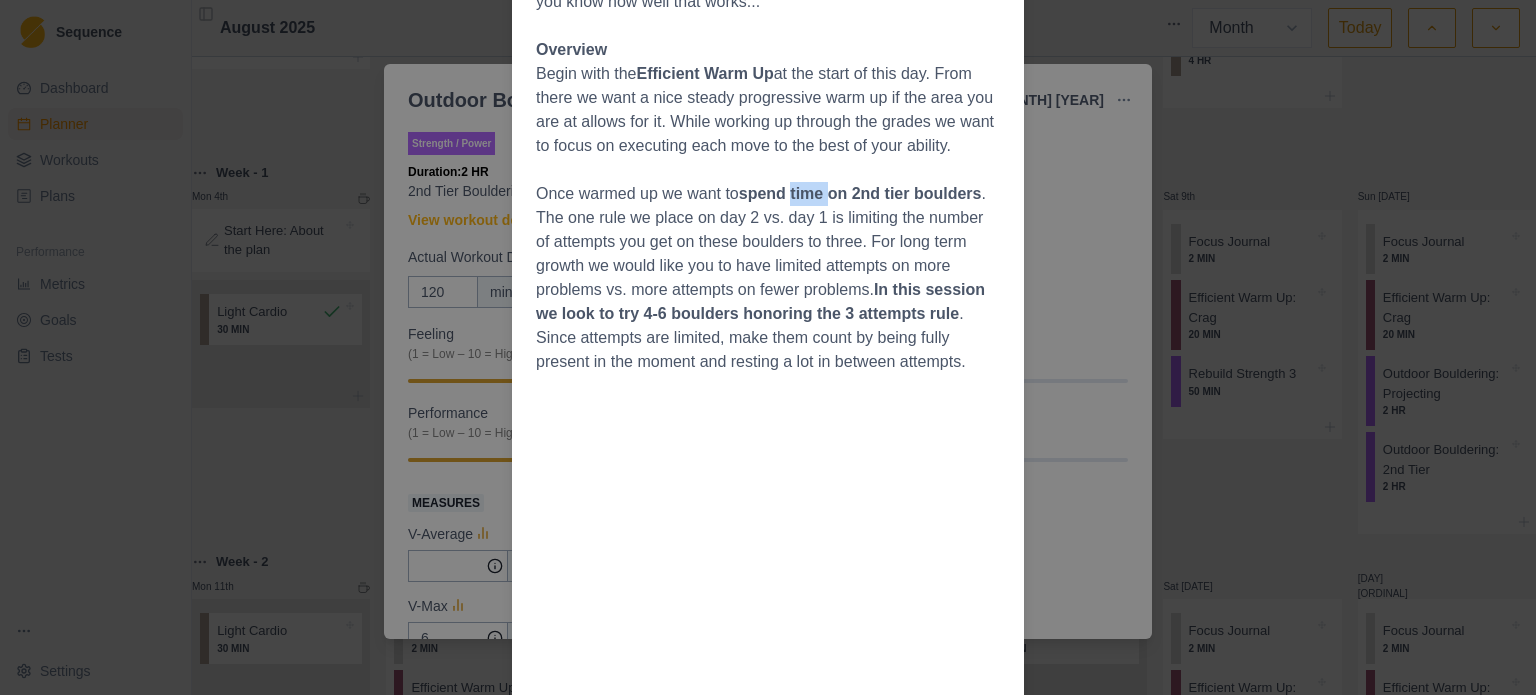 click on "spend time on 2nd tier boulders" at bounding box center (860, 193) 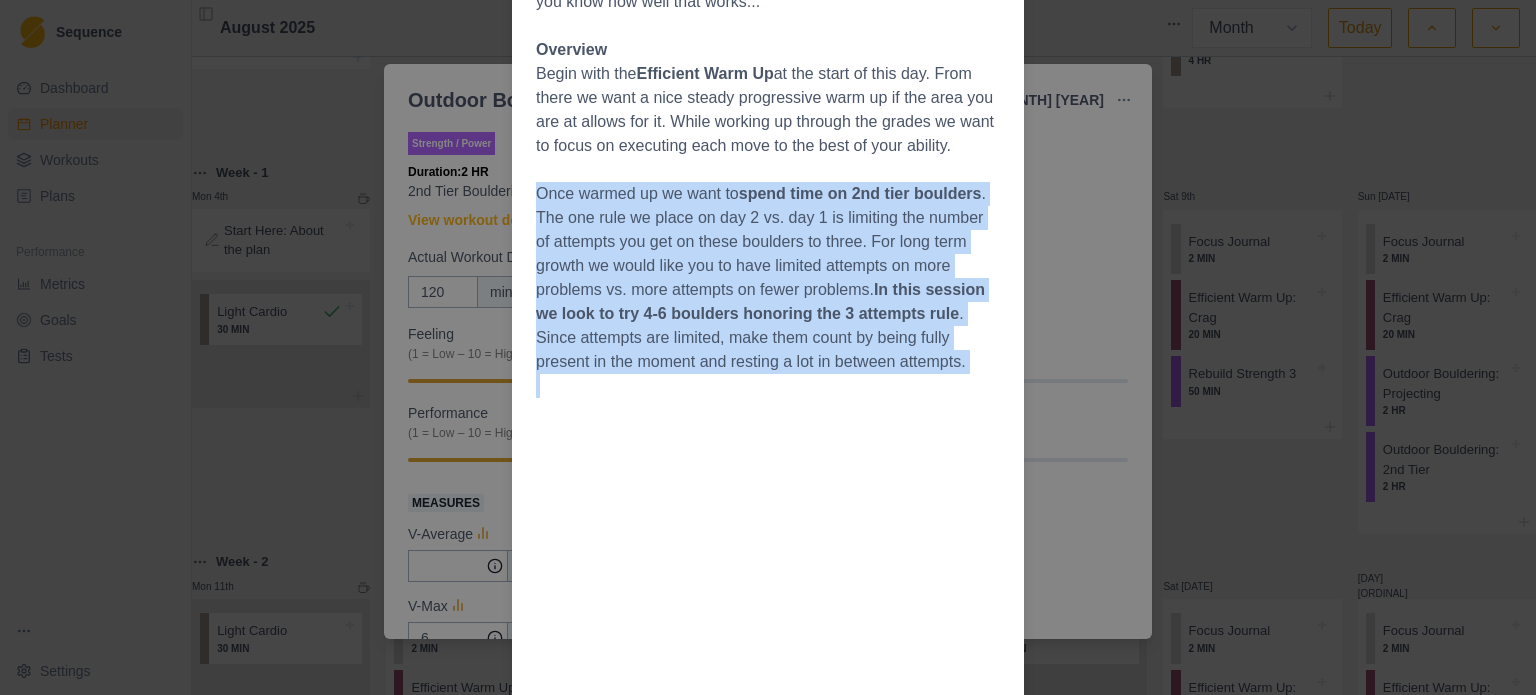click on "spend time on 2nd tier boulders" at bounding box center (860, 193) 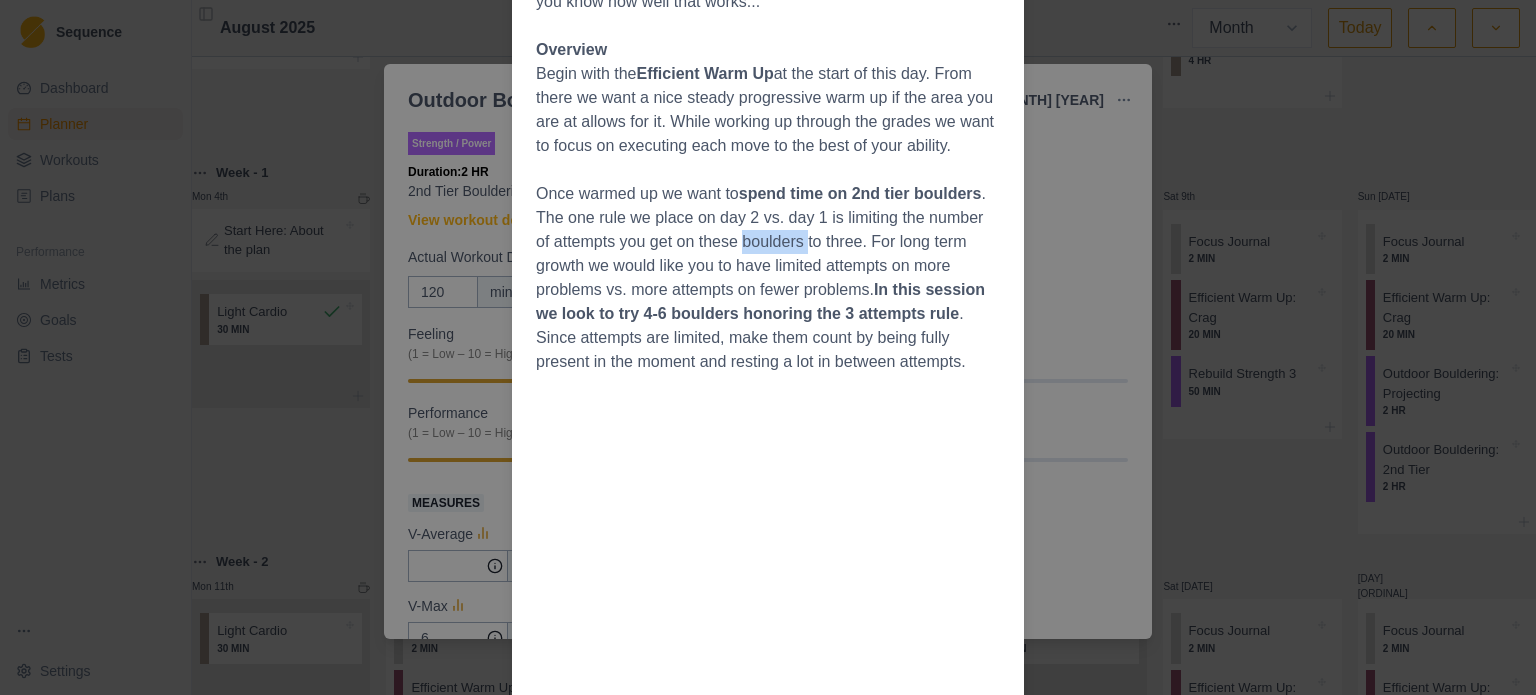 click on "Once warmed up we want to  spend time on 2nd tier boulders . The one rule we place on day 2 vs. day 1 is limiting the number of attempts you get on these boulders to three. For long term growth we would like you to have limited attempts on more problems vs. more attempts on fewer problems.  In this session we look to try 4-6 boulders honoring the 3 attempts rule . Since attempts are limited, make them count by being fully present in the moment and resting a lot in between attempts." at bounding box center [768, 278] 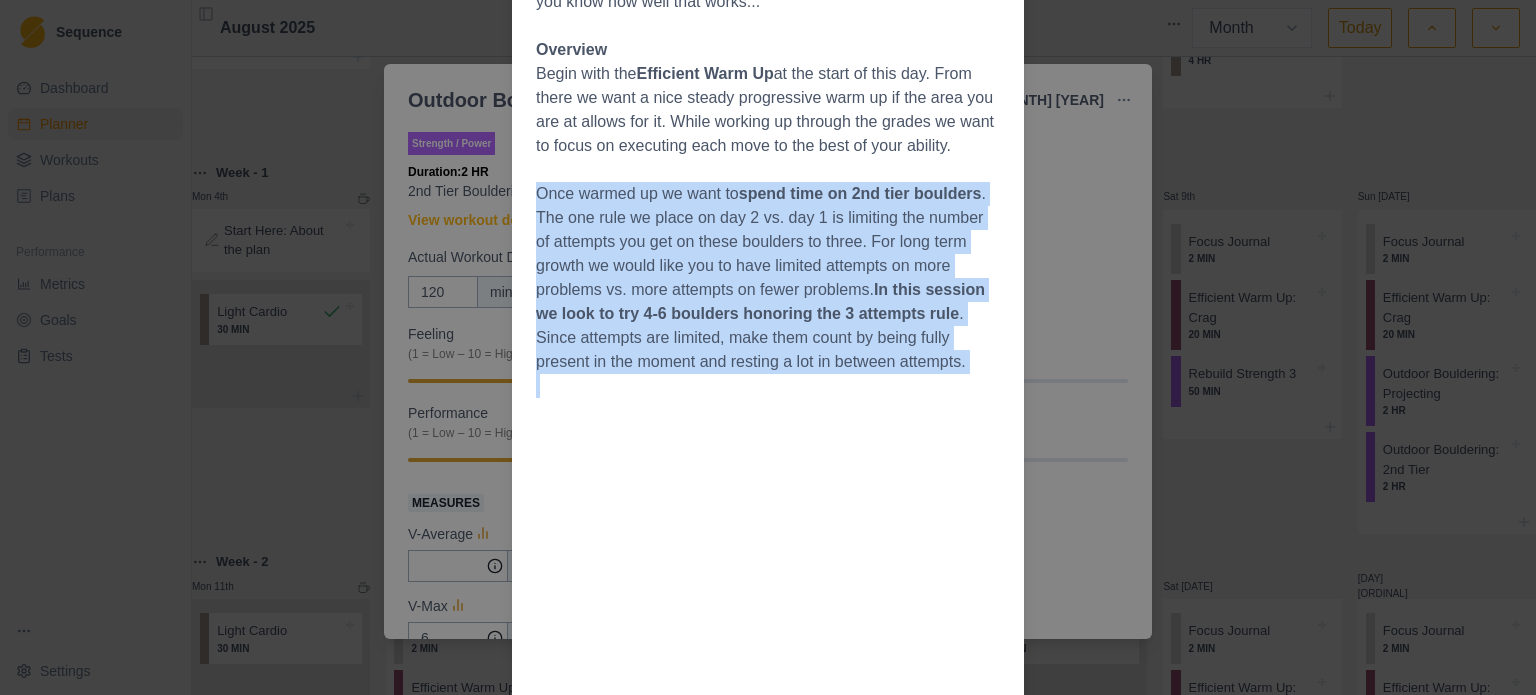 click on "Once warmed up we want to  spend time on 2nd tier boulders . The one rule we place on day 2 vs. day 1 is limiting the number of attempts you get on these boulders to three. For long term growth we would like you to have limited attempts on more problems vs. more attempts on fewer problems.  In this session we look to try 4-6 boulders honoring the 3 attempts rule . Since attempts are limited, make them count by being fully present in the moment and resting a lot in between attempts." at bounding box center (768, 278) 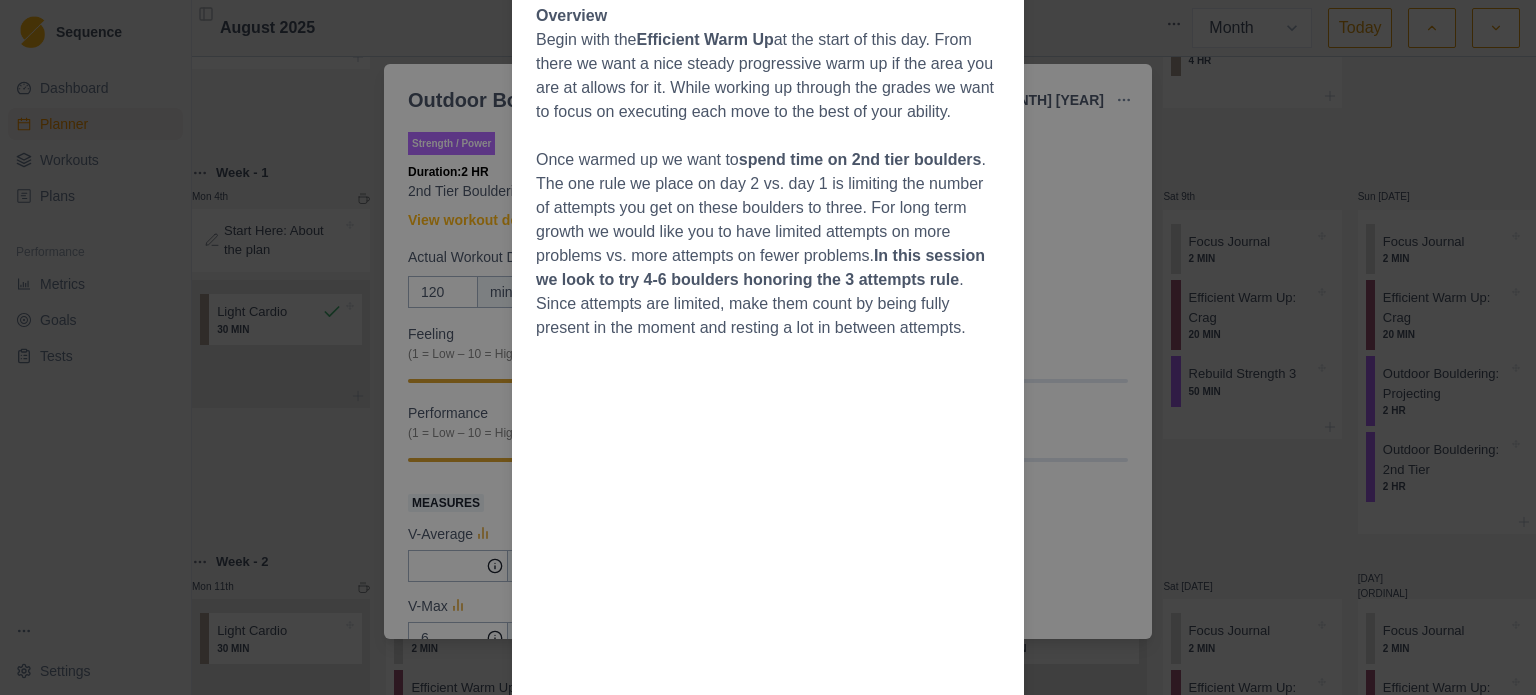 scroll, scrollTop: 551, scrollLeft: 0, axis: vertical 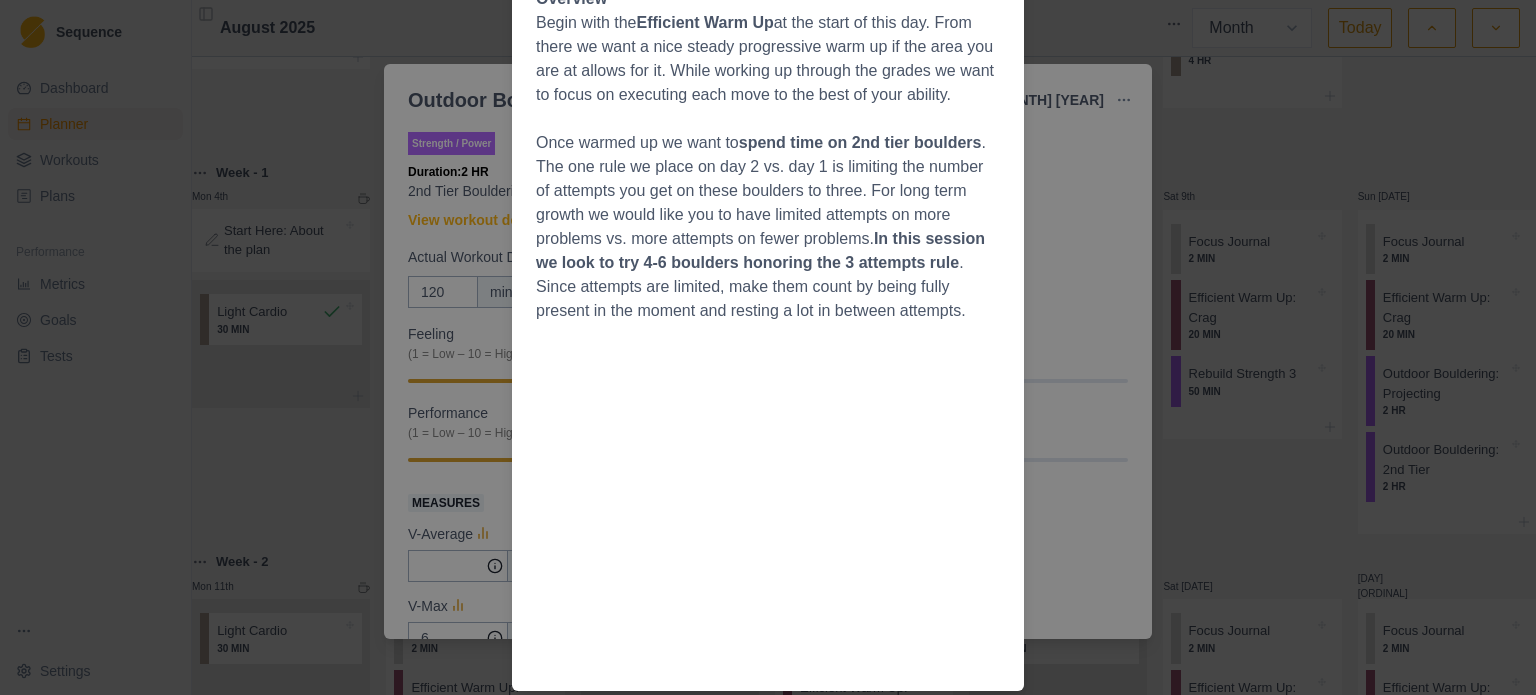 click on "Workout Details Second Tier Bouldering The second tier refers to boulders that are one to two grades below your current max level. If your goal for the training cycle is v8, these would be v7, v6, and v5 boulders. The value of climbing at this level is twofold: First, you will build projecting skills that include making a habit of remembering beta and its specifics. Second, you can send these problems more quickly, and can thus rack up a lot more mileage than if you just started hitting your projects all the time. What you’ll see over time is that sending a lot of second-tier routes will start pushing your top-end higher, first by pushing your sends to happen faster, and second by simply allowing higher grades to be climbed. You’ve tried the project-only method, and you know how well that works... Overview Begin with the  Efficient Warm Up Once warmed up we want to  spend time on 2nd tier boulders In this session we look to try 4-6 boulders honoring the 3 attempts rule" at bounding box center [768, 347] 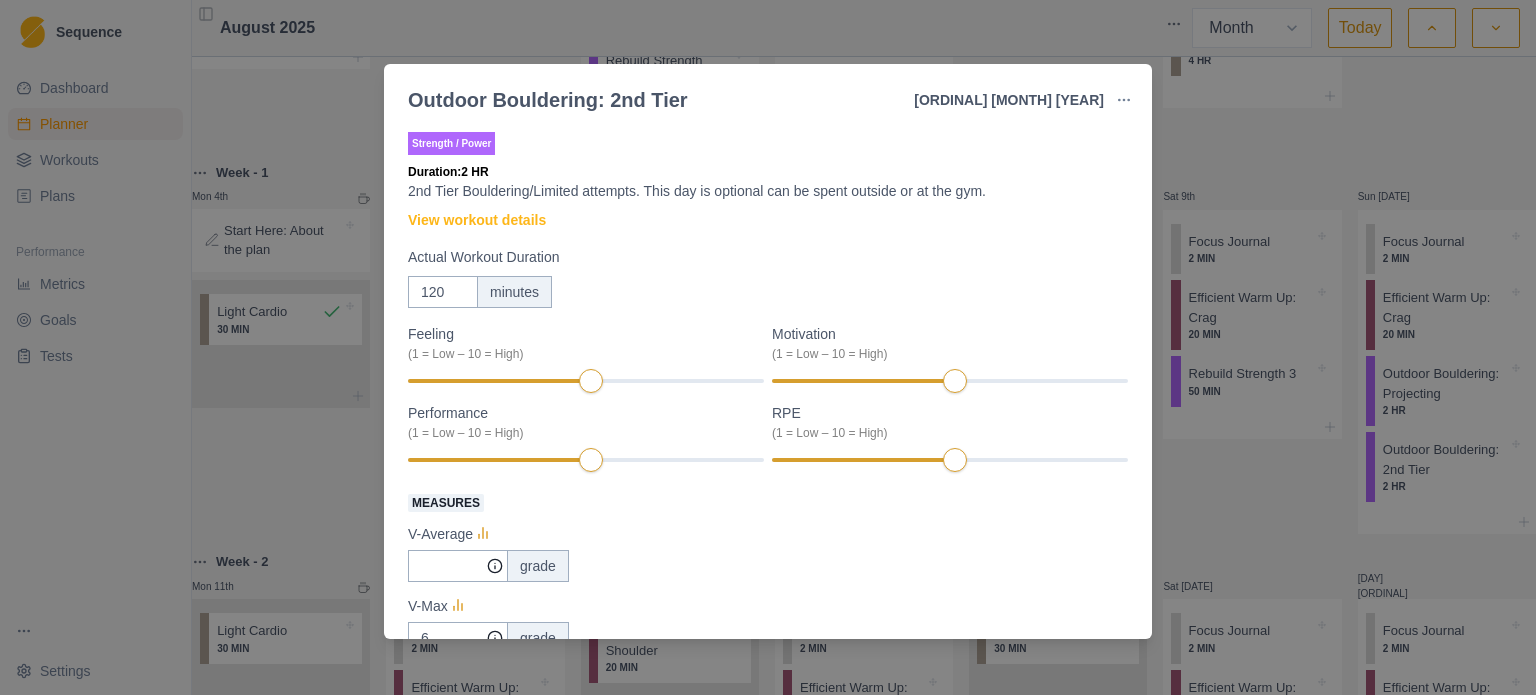 click on "Outdoor Bouldering: 2nd Tier [DATE] Link To Goal View Workout Metrics Edit Original Workout Reschedule Workout Remove From Schedule Strength / Power Duration:  2 HR 2nd Tier Bouldering/Limited attempts. This day is optional can be spent outside or at the gym.
View workout details Actual Workout Duration 120 minutes Feeling (1 = Low – 10 = High) Motivation (1 = Low – 10 = High) Performance (1 = Low – 10 = High) RPE (1 = Low – 10 = High) Measures V-Average grade V-Max  6 grade V-Sum 80 grade Number of problems 35 Amount Logbook Boulder Add entry Training Notes View previous training notes On Rock Mark as Incomplete Complete Workout" at bounding box center [768, 347] 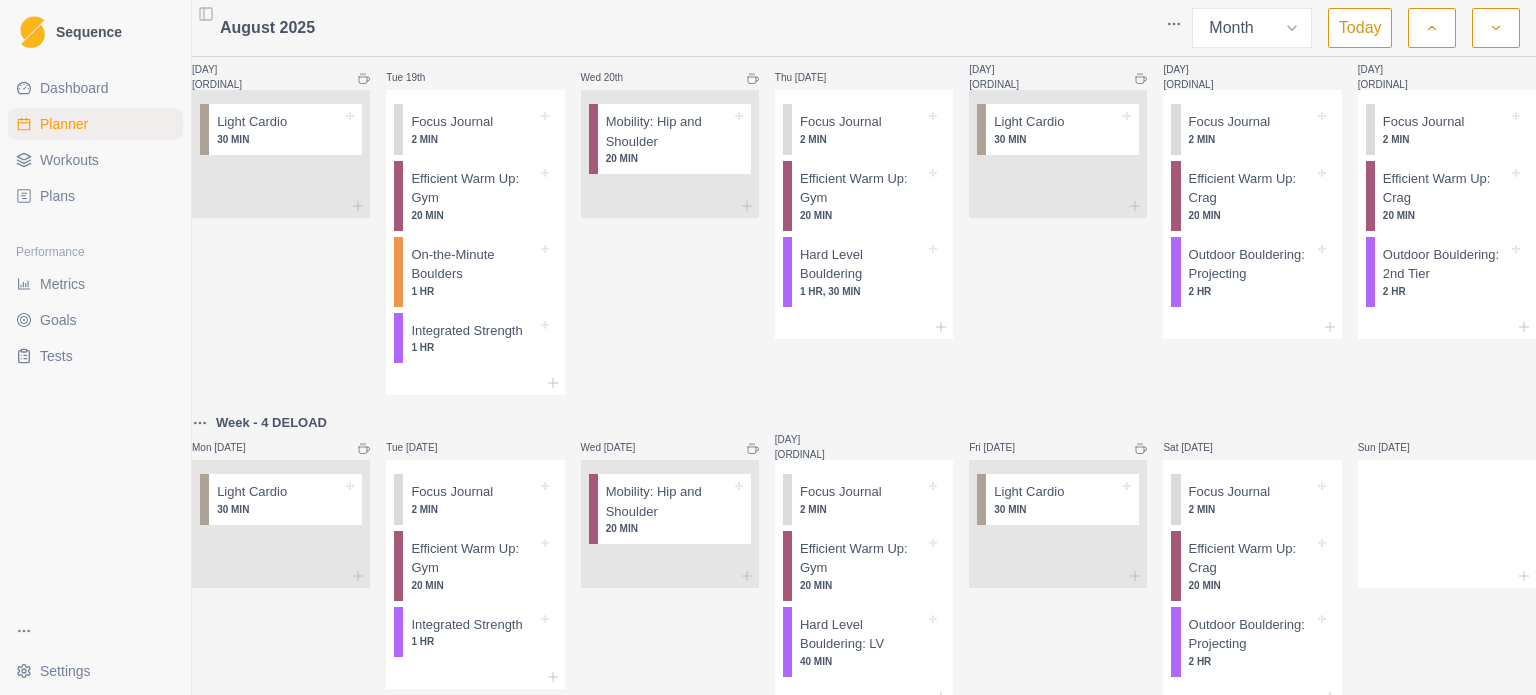 scroll, scrollTop: 1216, scrollLeft: 0, axis: vertical 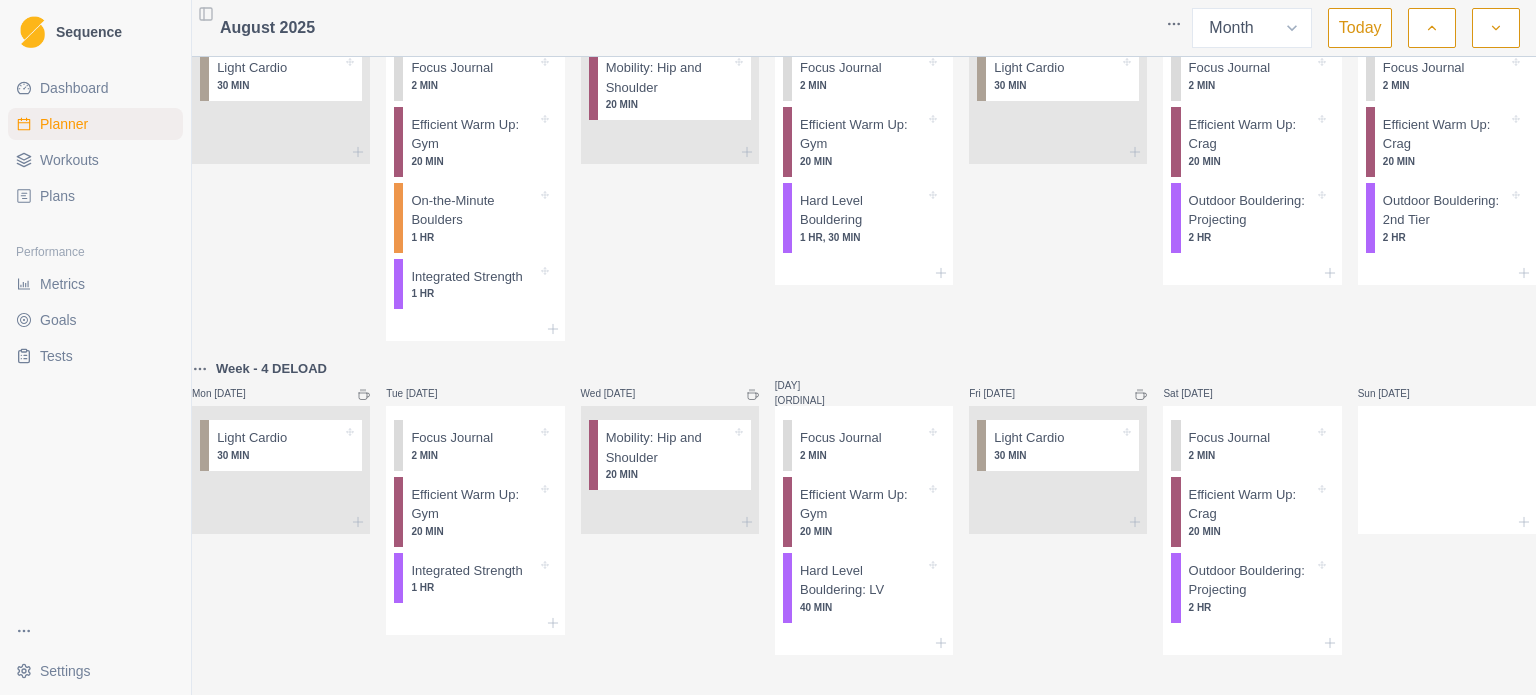 click at bounding box center [1496, 28] 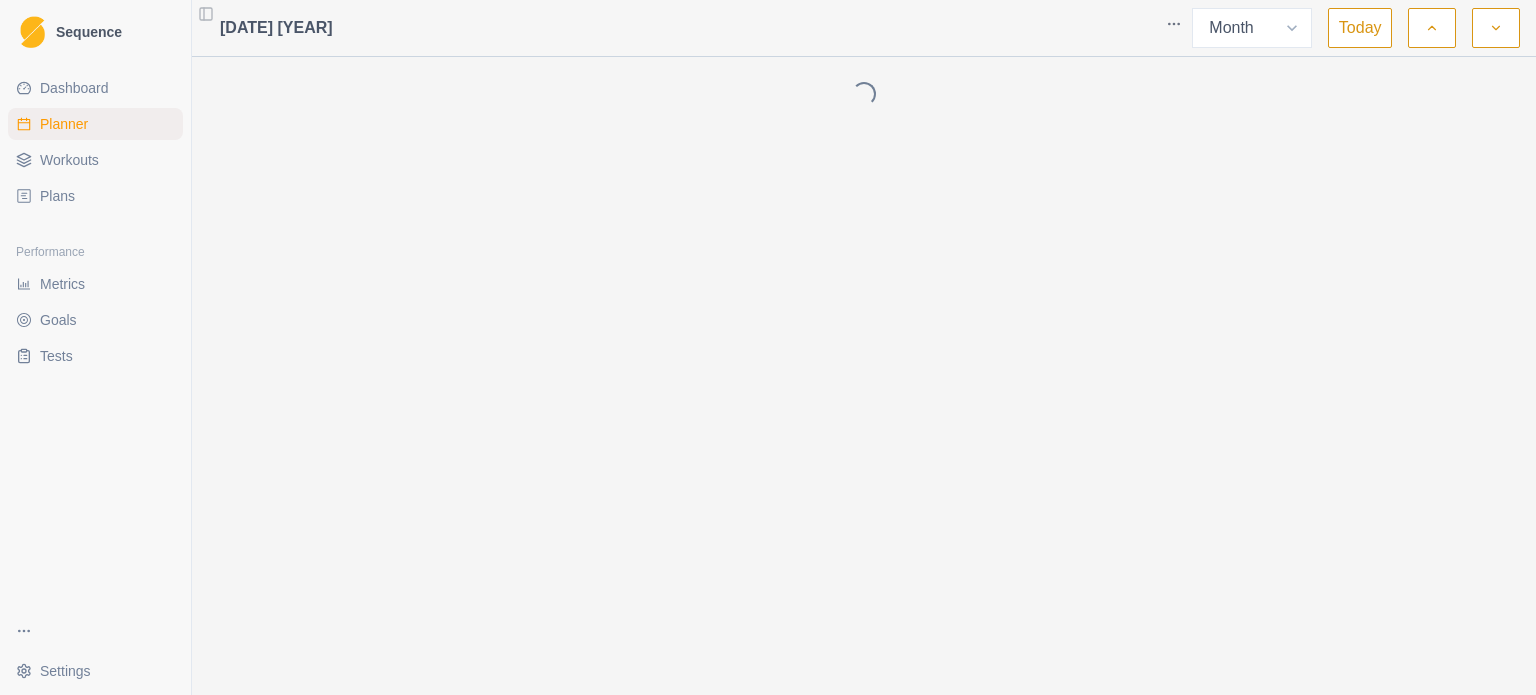 scroll, scrollTop: 0, scrollLeft: 0, axis: both 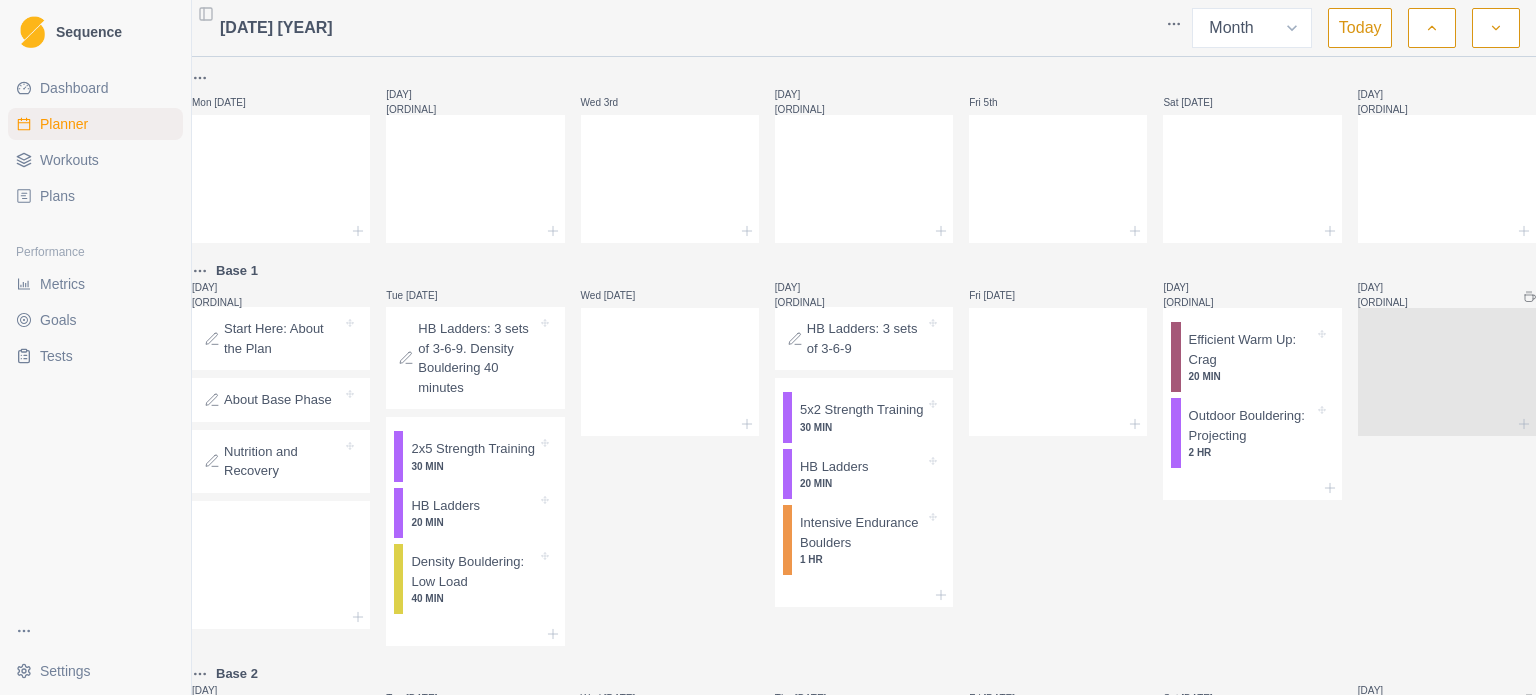 click at bounding box center (1432, 28) 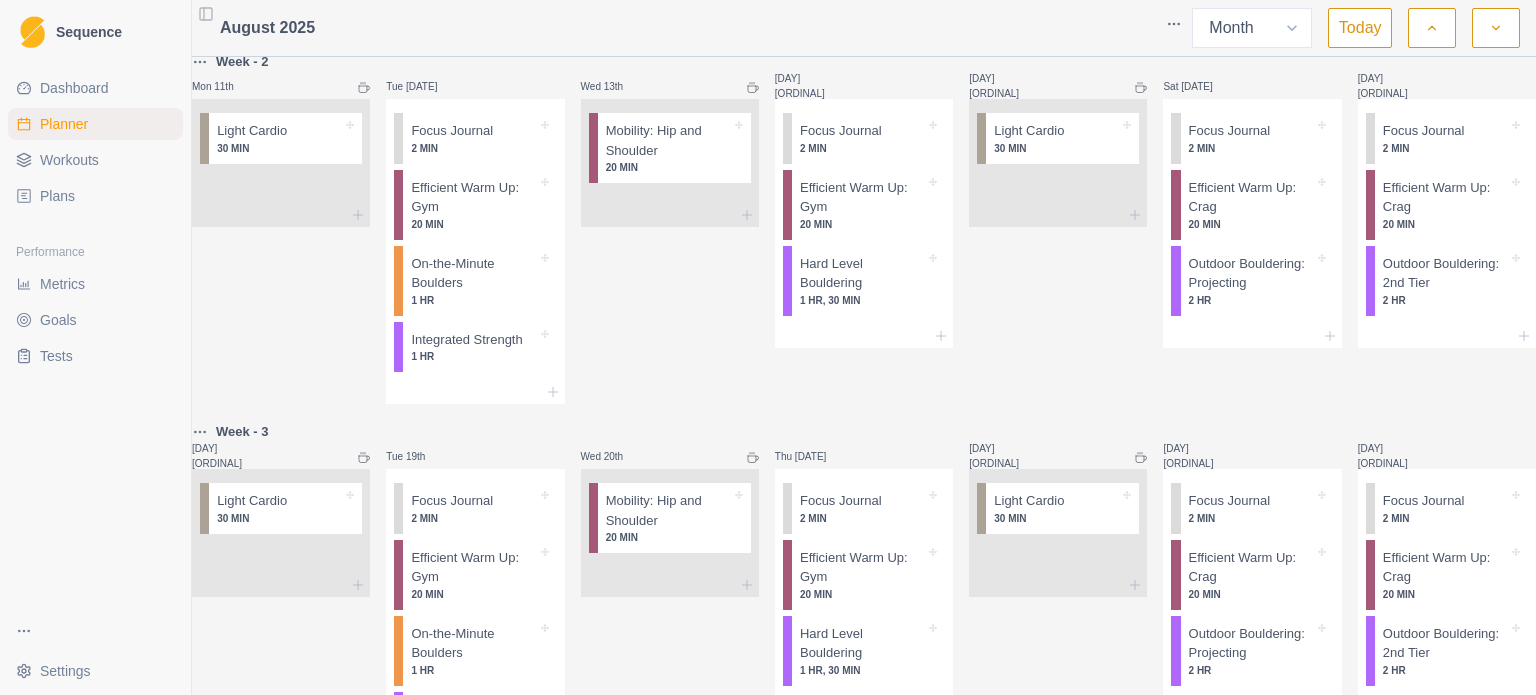 scroll, scrollTop: 1100, scrollLeft: 0, axis: vertical 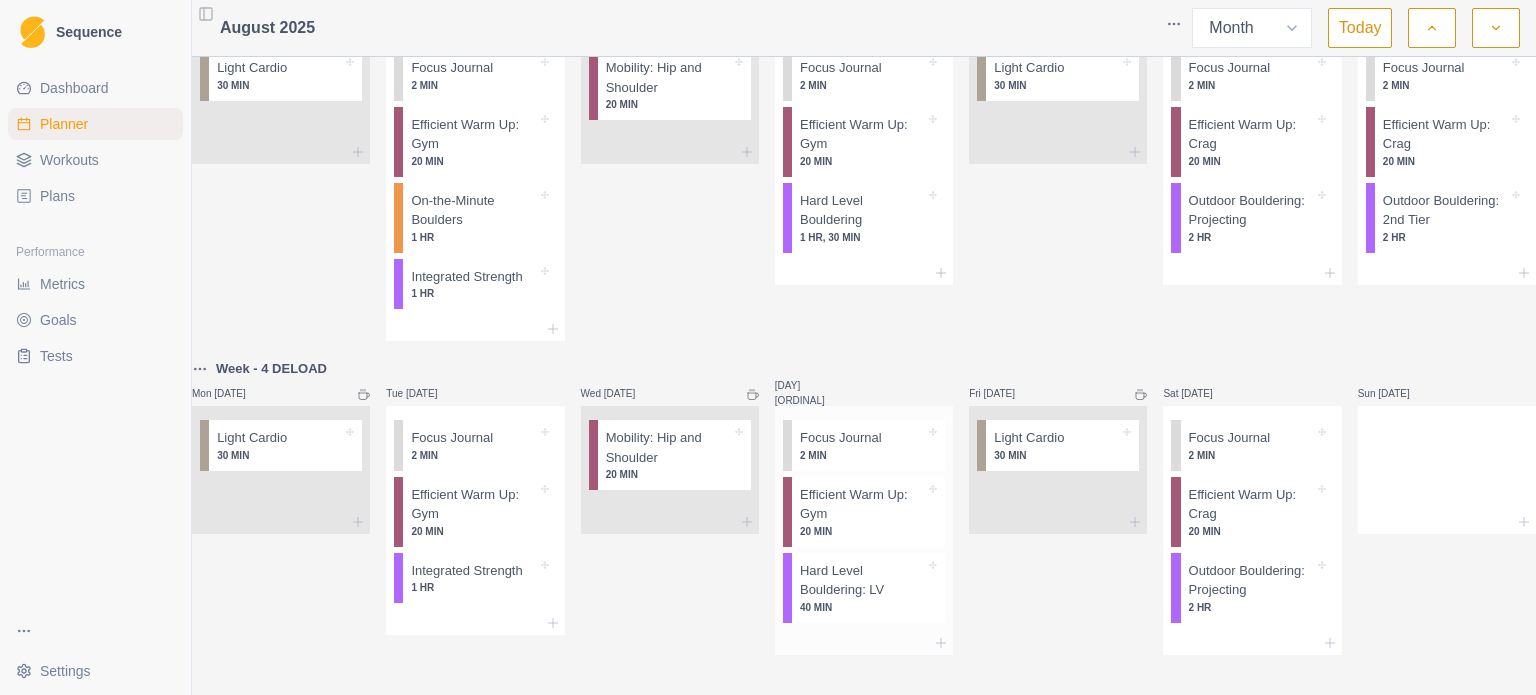 click on "40 MIN" at bounding box center [862, 607] 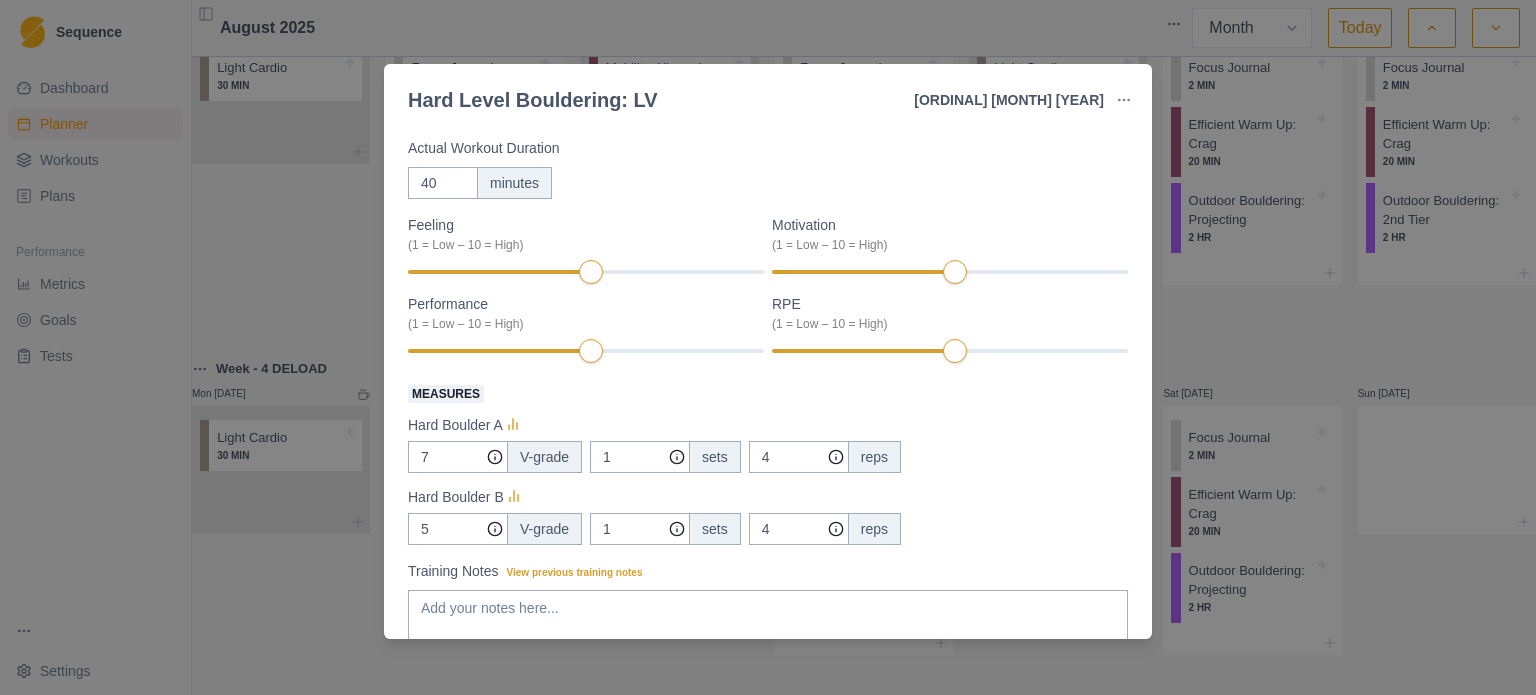 scroll, scrollTop: 0, scrollLeft: 0, axis: both 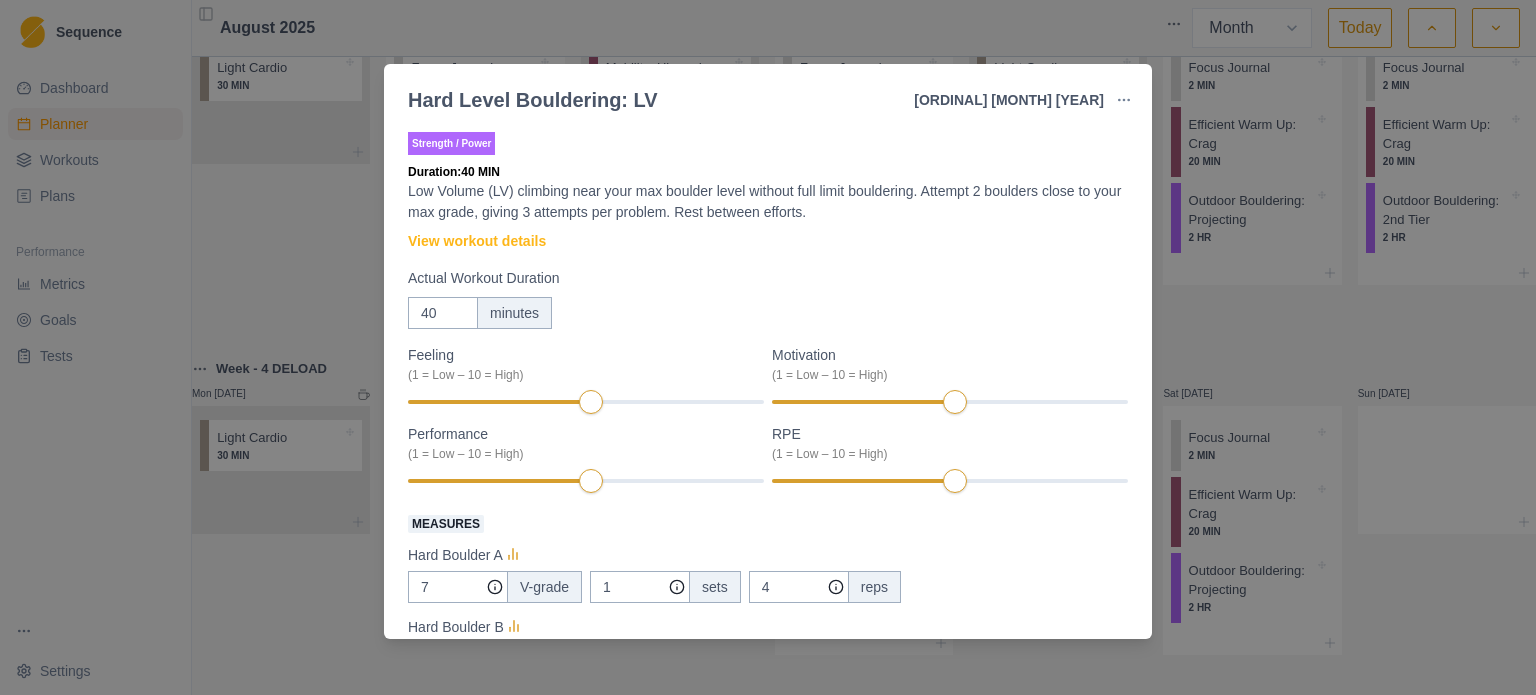 drag, startPoint x: 1241, startPoint y: 306, endPoint x: 1200, endPoint y: 316, distance: 42.201897 